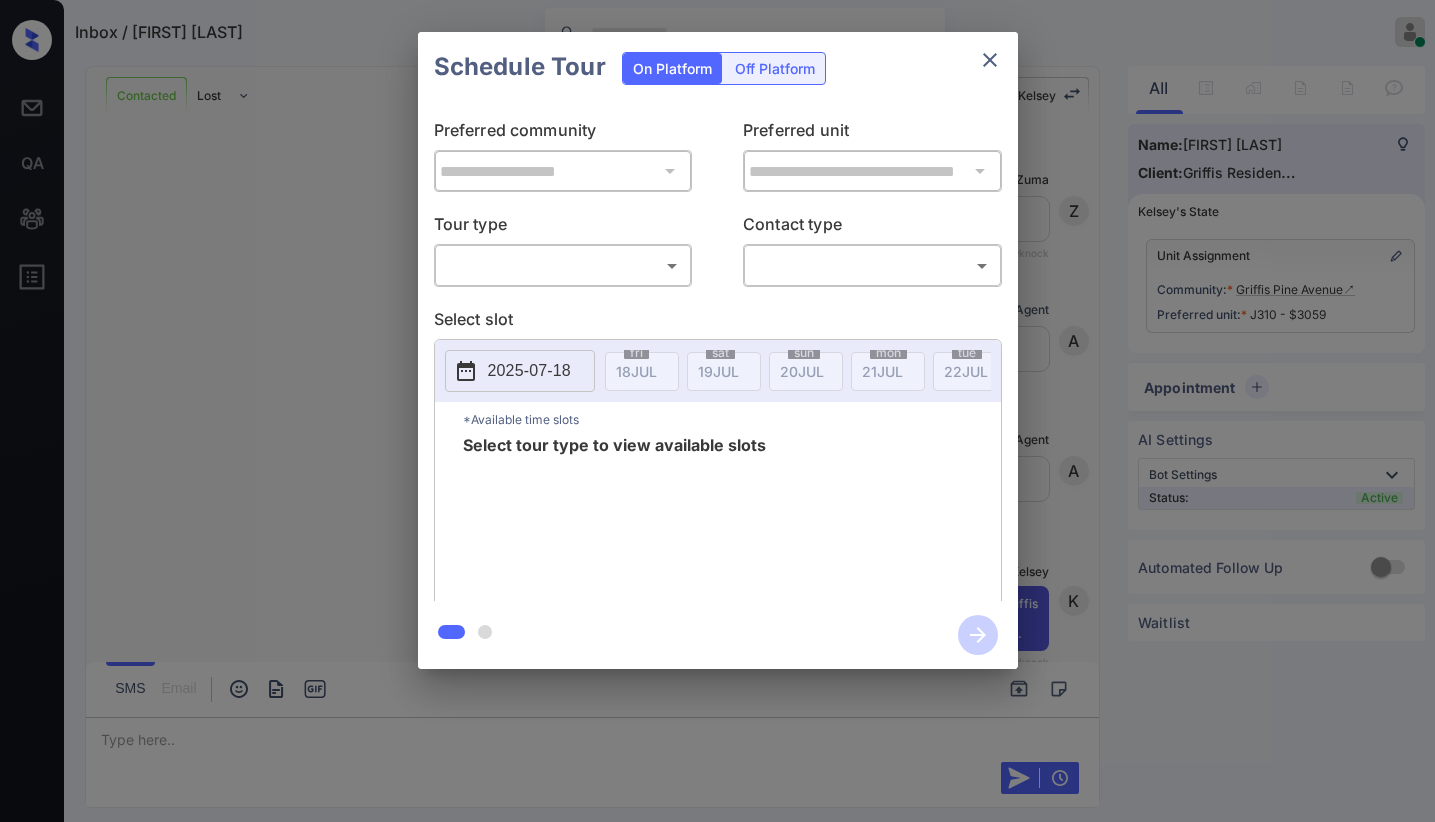 scroll, scrollTop: 0, scrollLeft: 0, axis: both 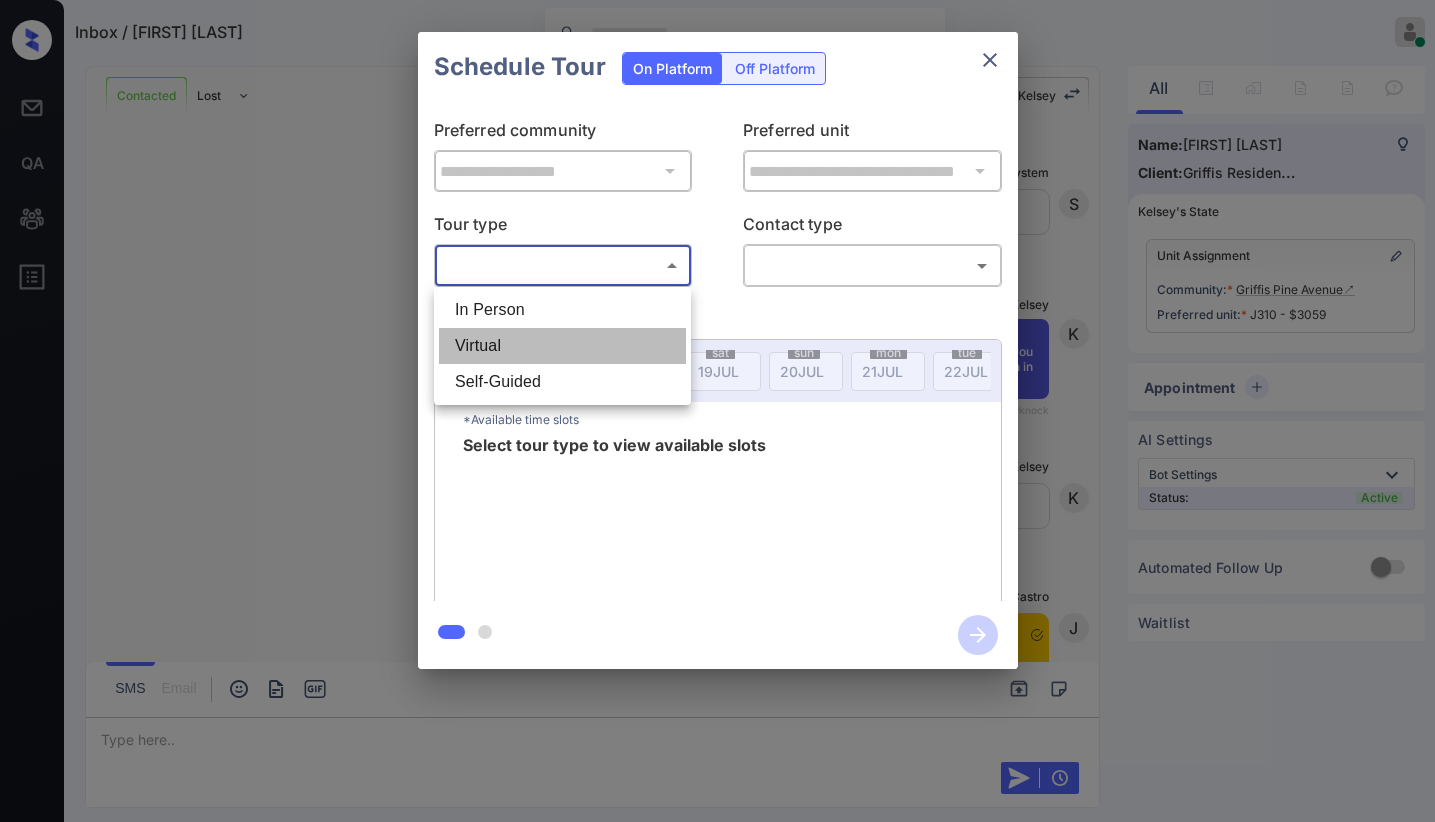 click on "Virtual" at bounding box center (562, 346) 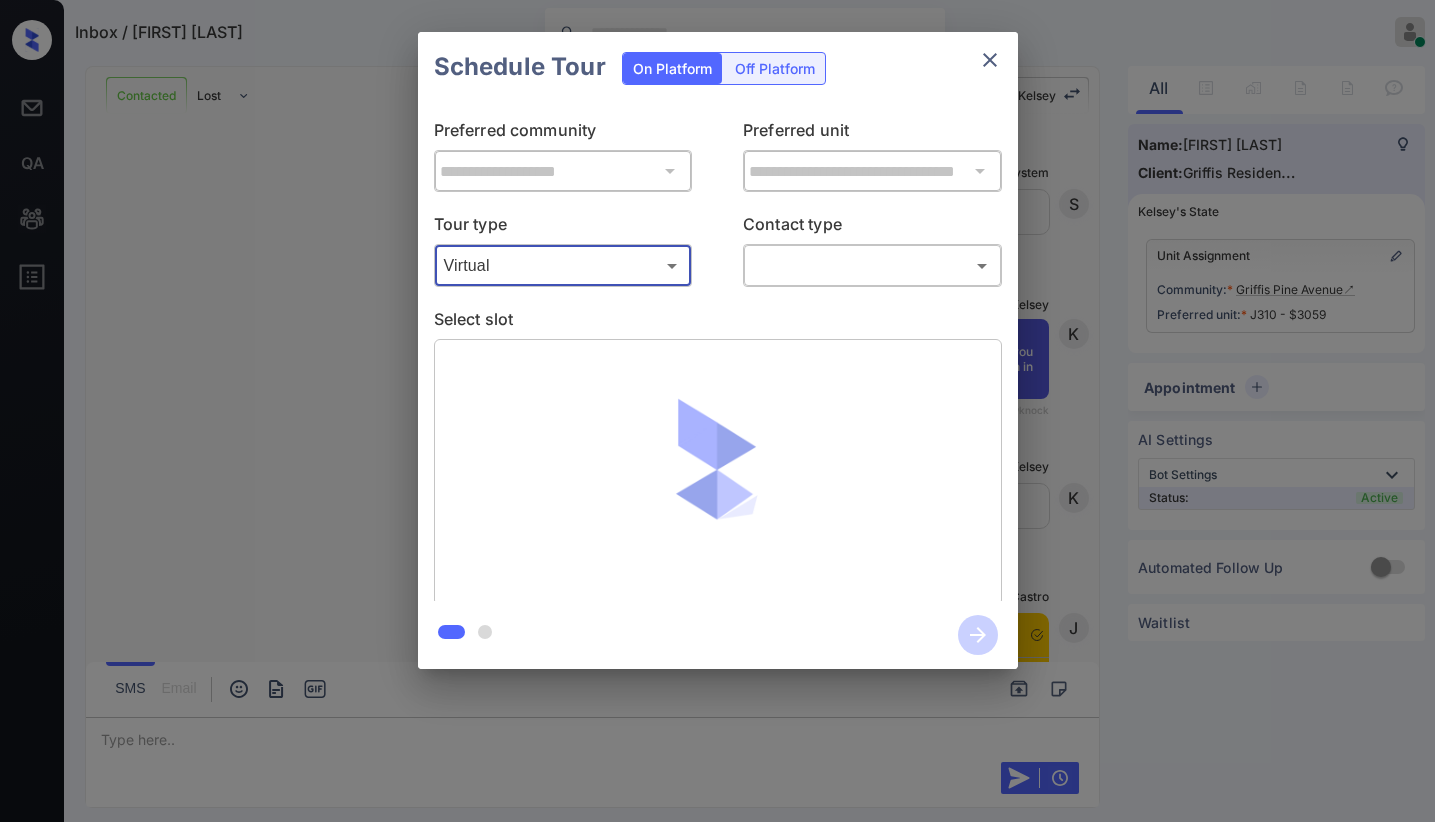 click on "Inbox / Ken Nakanote Paolo Gabriel  Online Set yourself   offline Set yourself   on break Profile Switch to  dark  mode Sign out Contacted Lost Lead Sentiment: Angry Upon sliding the acknowledgement:  Lead will move to lost stage. * ​ SMS and call option will be set to opt out. AFM will be turned off for the lead. Kelsey New Message Zuma Lead transferred to leasing agent: kelsey Jul 07, 2025 10:49 am  Sync'd w  knock Z New Message Agent Lead created via callToText in Inbound stage. Jul 07, 2025 10:49 am A New Message Agent AFM Request sent to Kelsey. Jul 07, 2025 10:49 am A New Message Kelsey Hi, this is Kelsey reaching out because I saw you submitted an inquiry for Griffis Pine Avenue. Would you like to schedule a tour or know any additional information? Also, please confirm that this is the best method to contact you. Jul 07, 2025 10:49 am   | TemplateAFMSms  Sync'd w  knock K New Message Kelsey Lead archived by Kelsey! Jul 07, 2025 10:49 am K New Message Ken Nakanote Jul 07, 2025 10:49 am    Sync'd w  K" at bounding box center [717, 411] 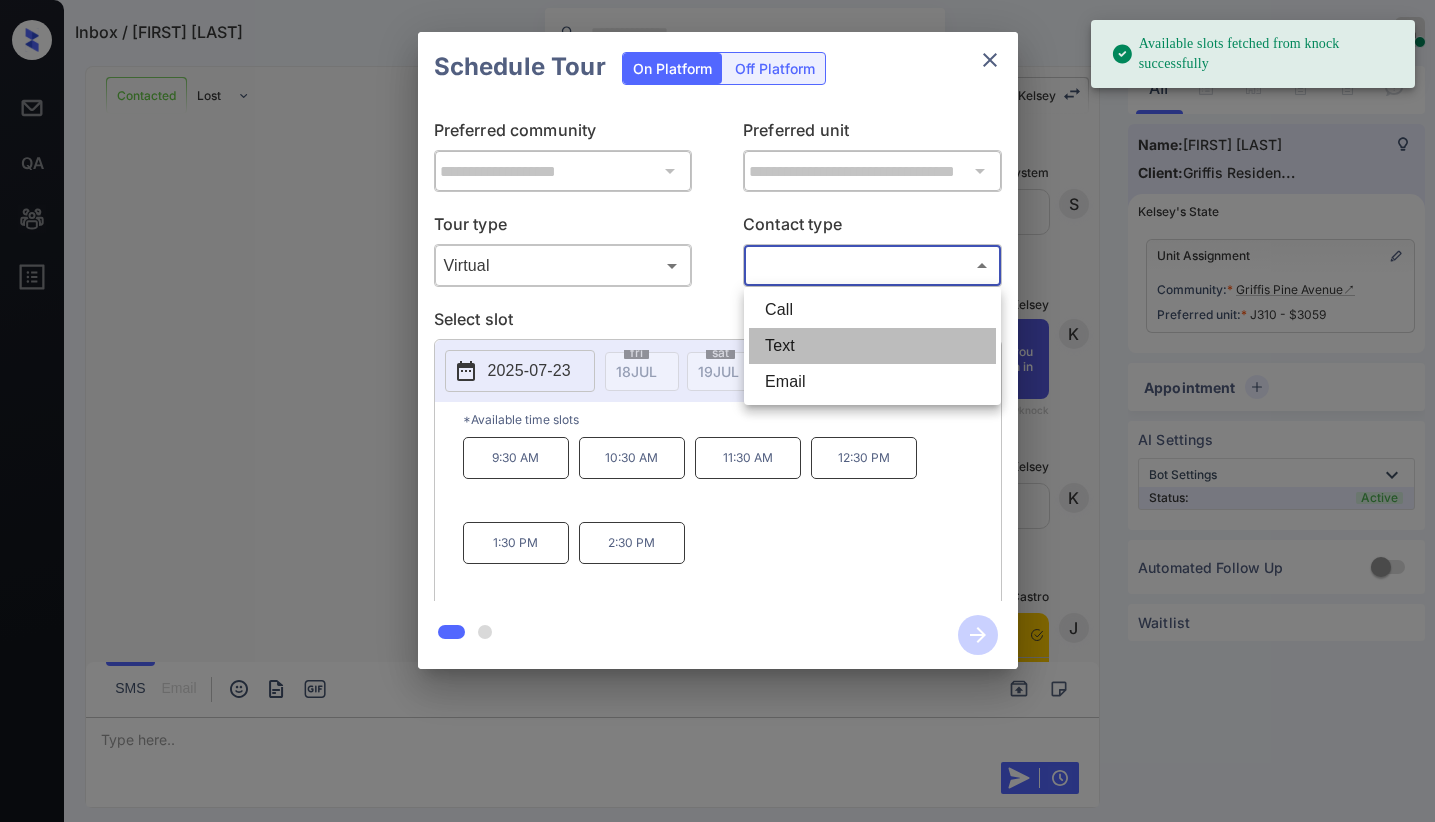 click on "Text" at bounding box center [872, 346] 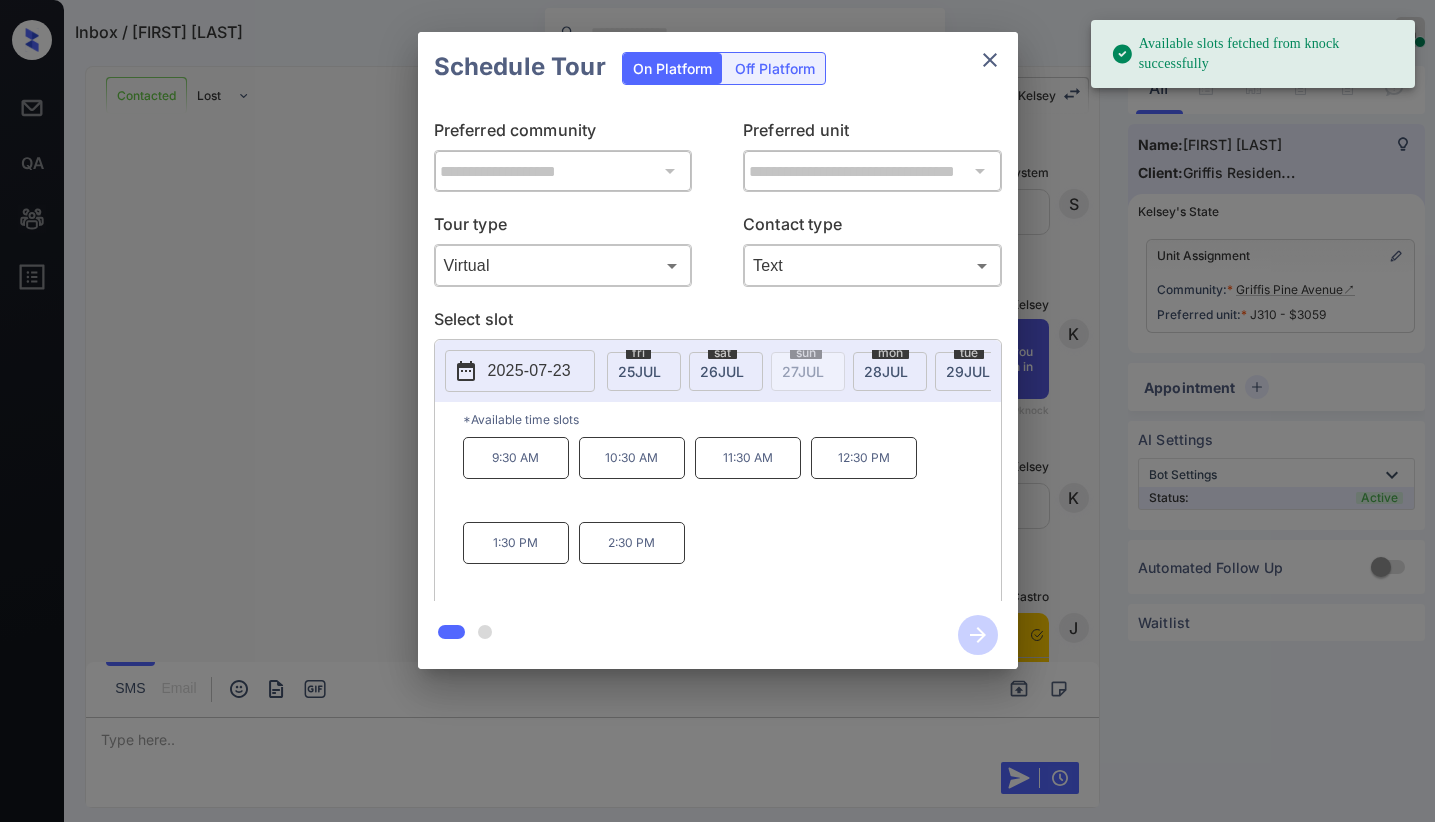 scroll, scrollTop: 0, scrollLeft: 602, axis: horizontal 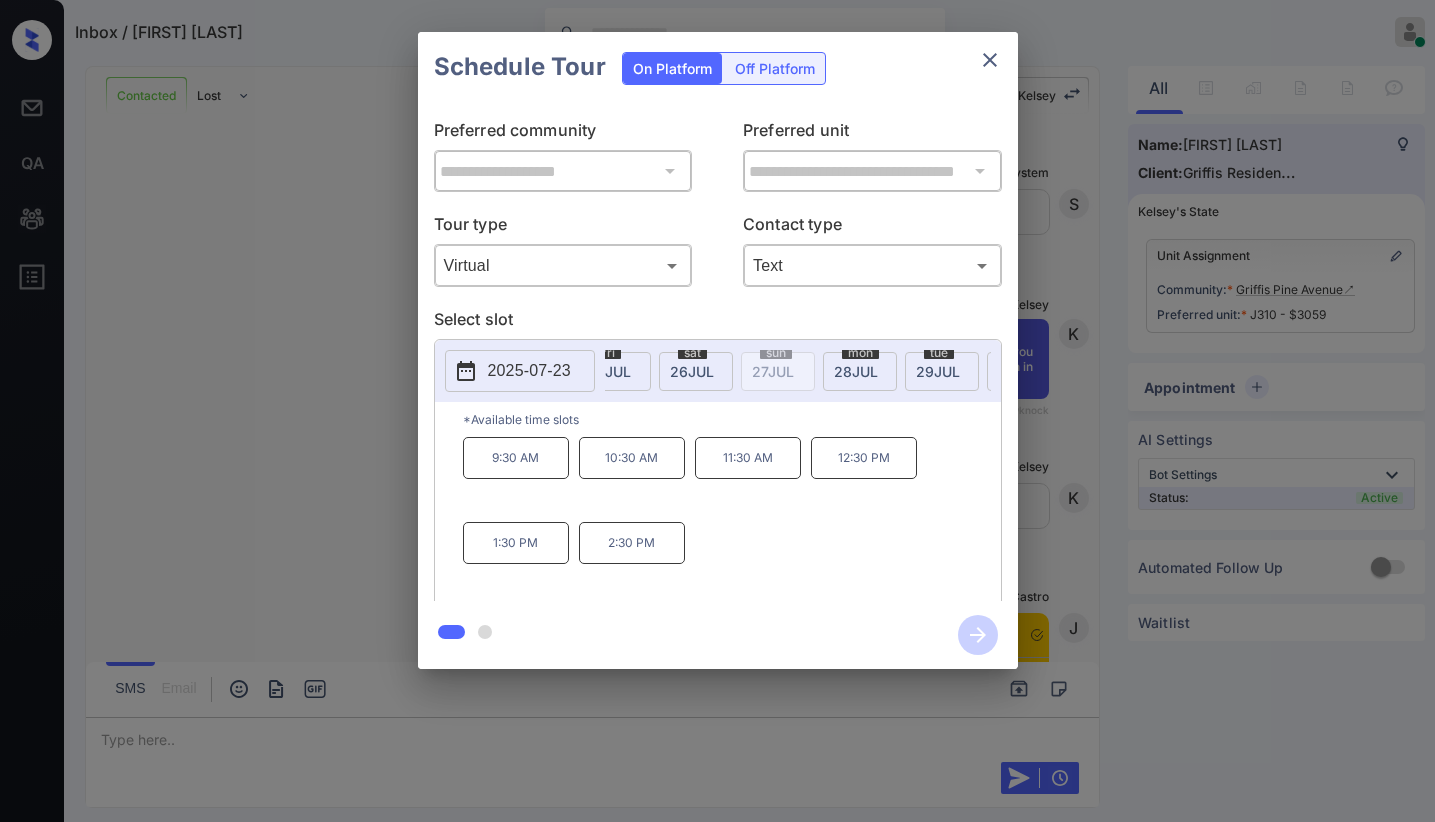 click on "26 JUL" at bounding box center [34, 371] 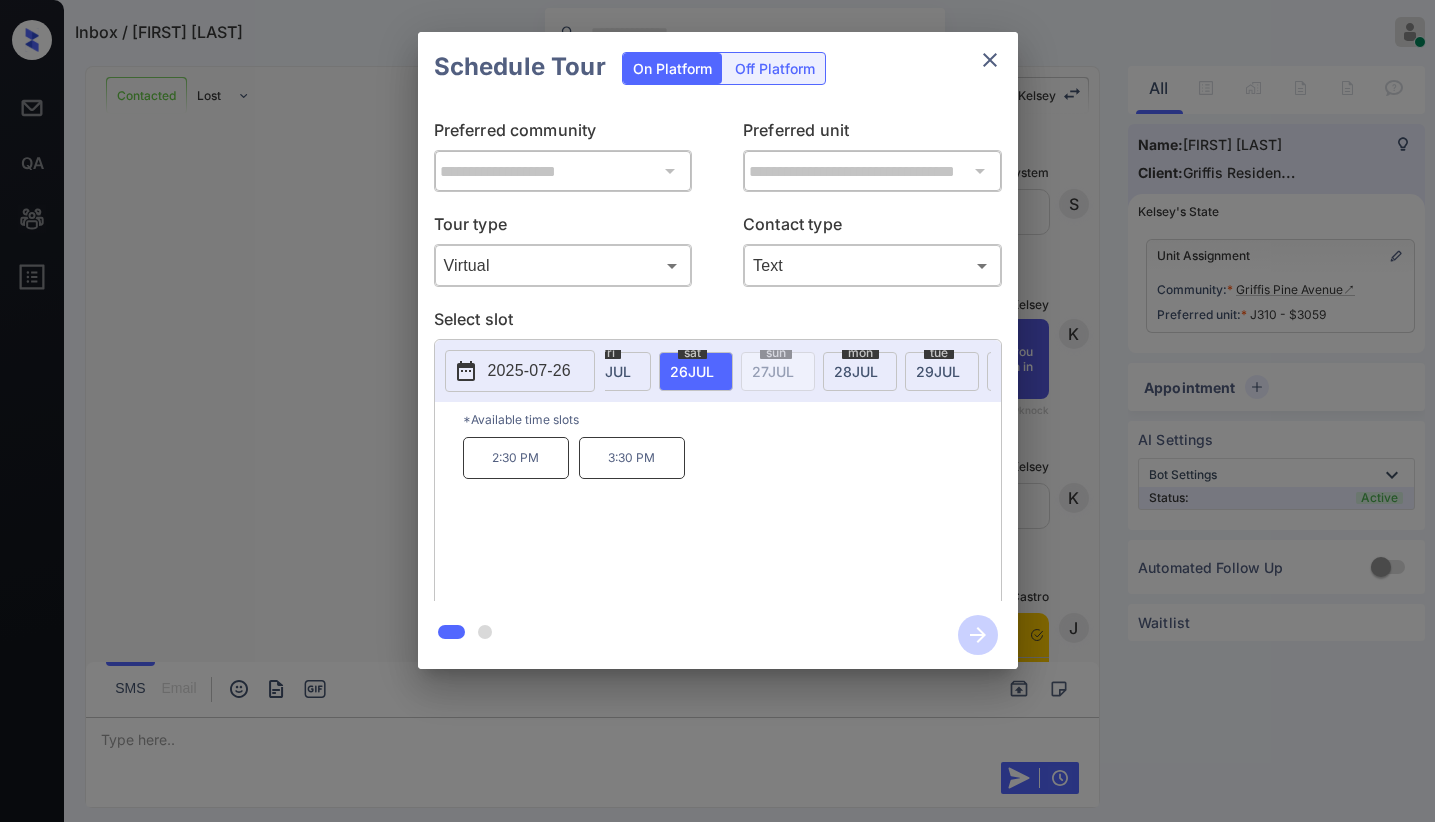 click on "2025-07-26" at bounding box center [529, 371] 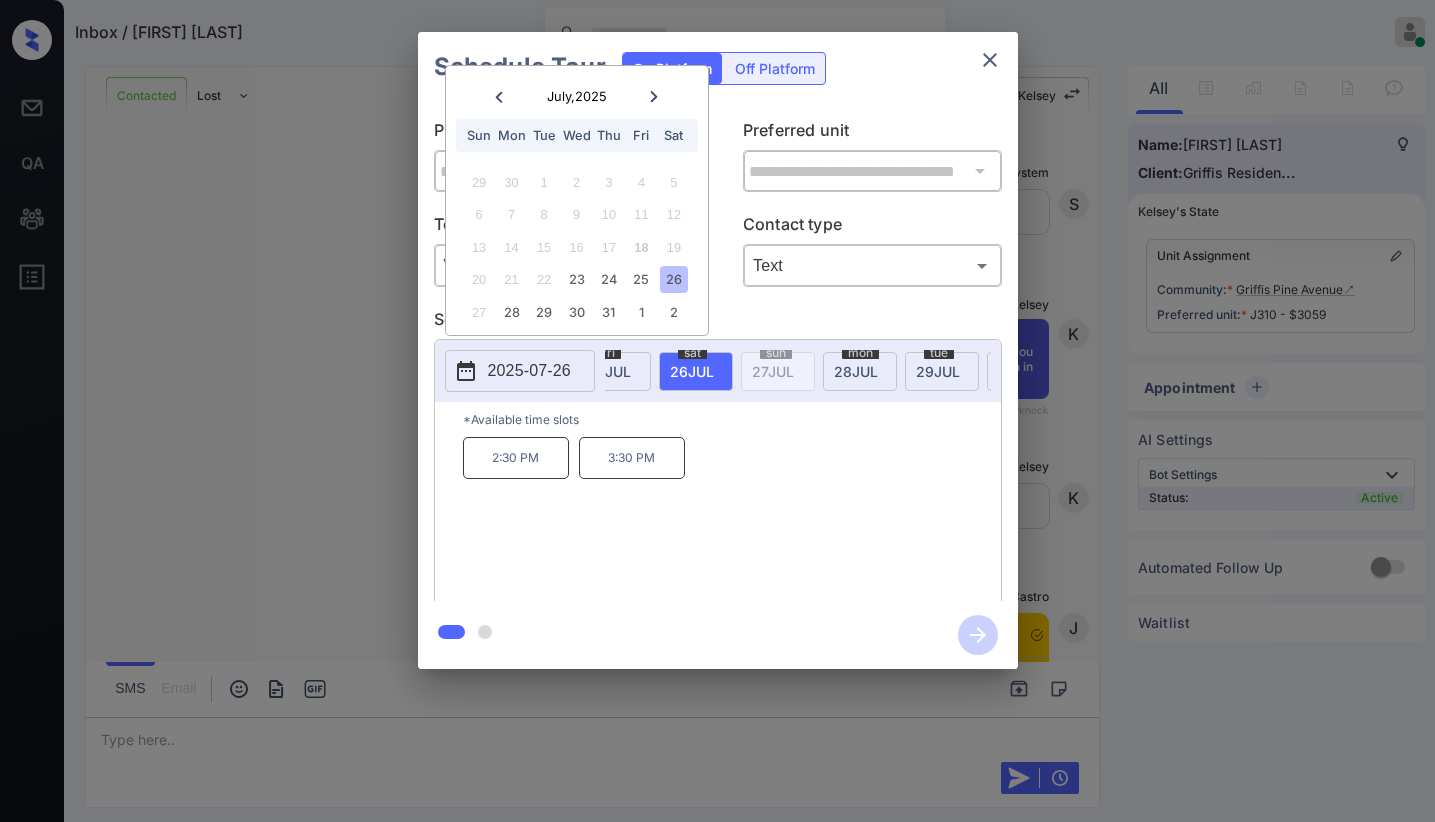 click on "Select slot" at bounding box center [718, 323] 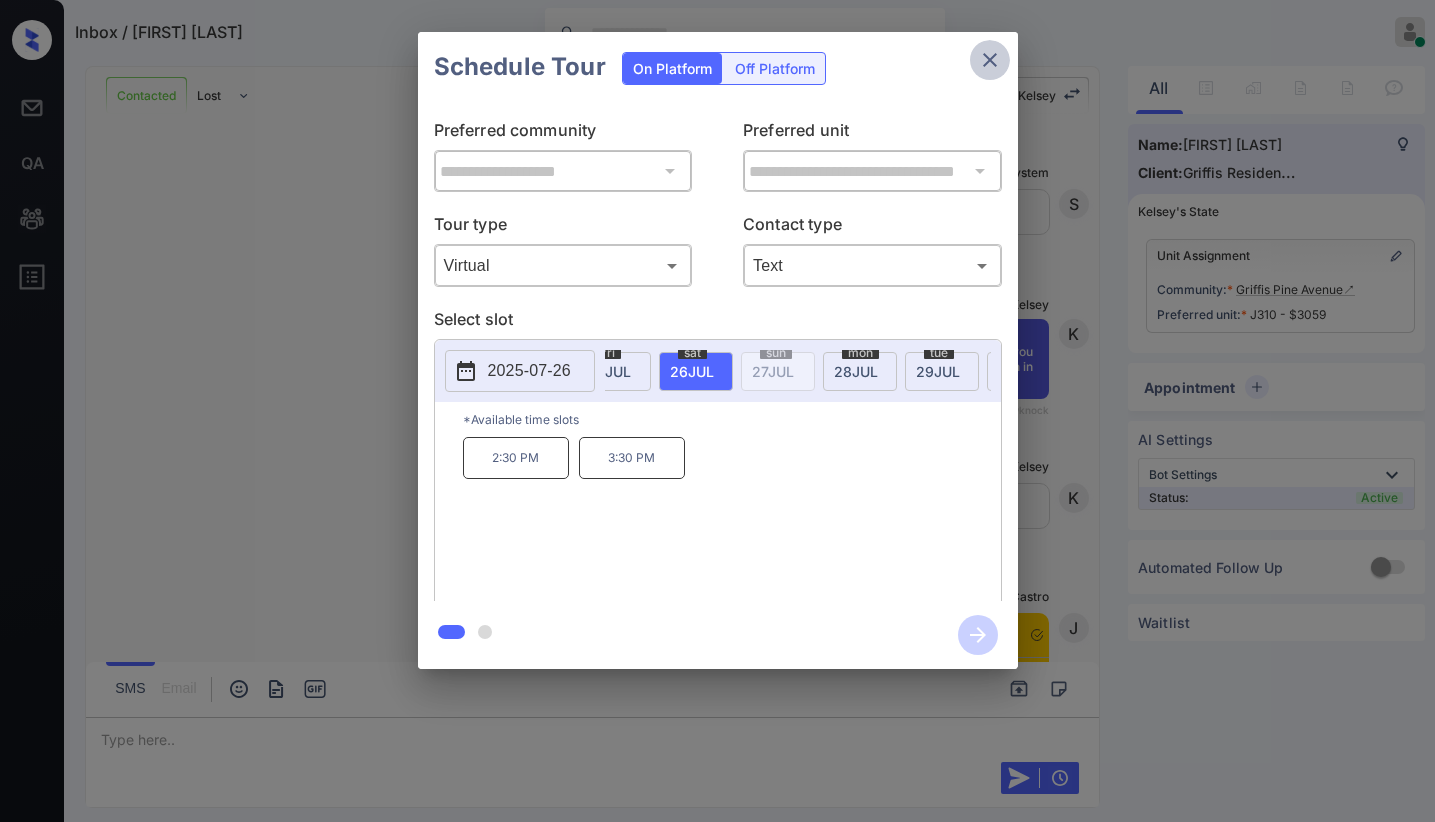 click 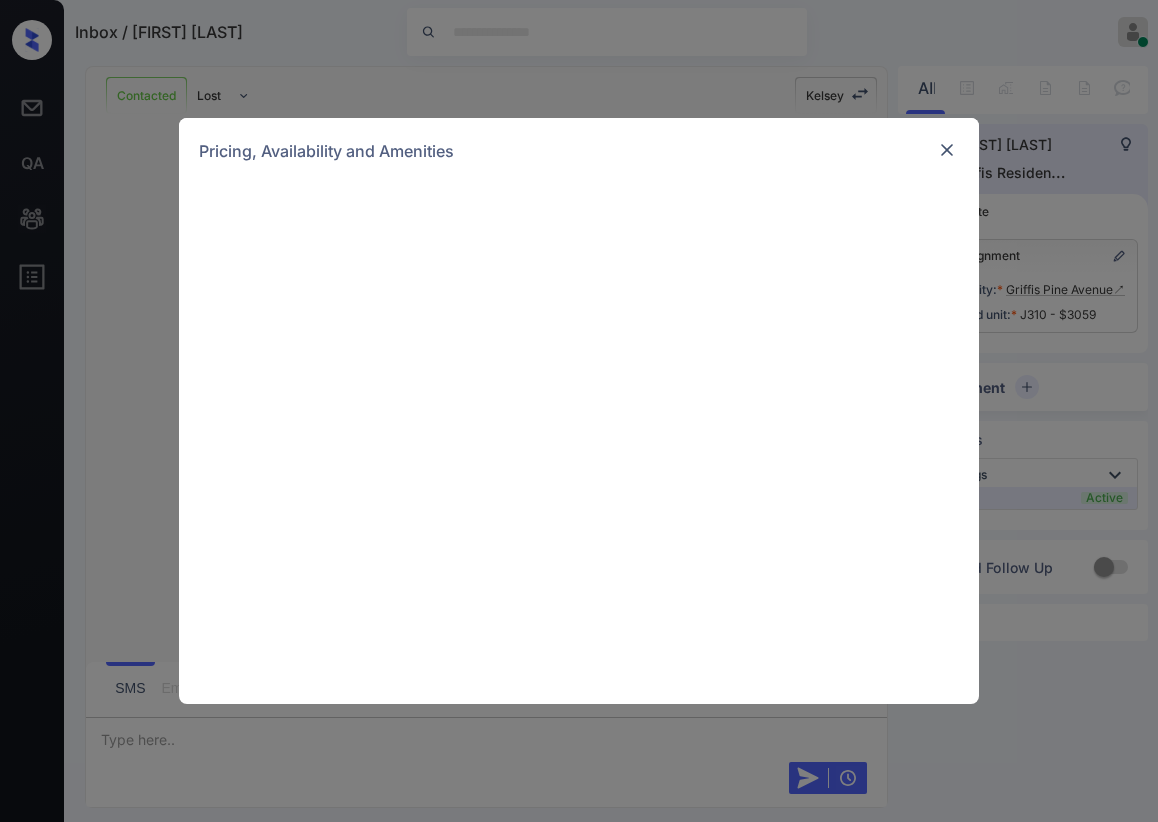 scroll, scrollTop: 0, scrollLeft: 0, axis: both 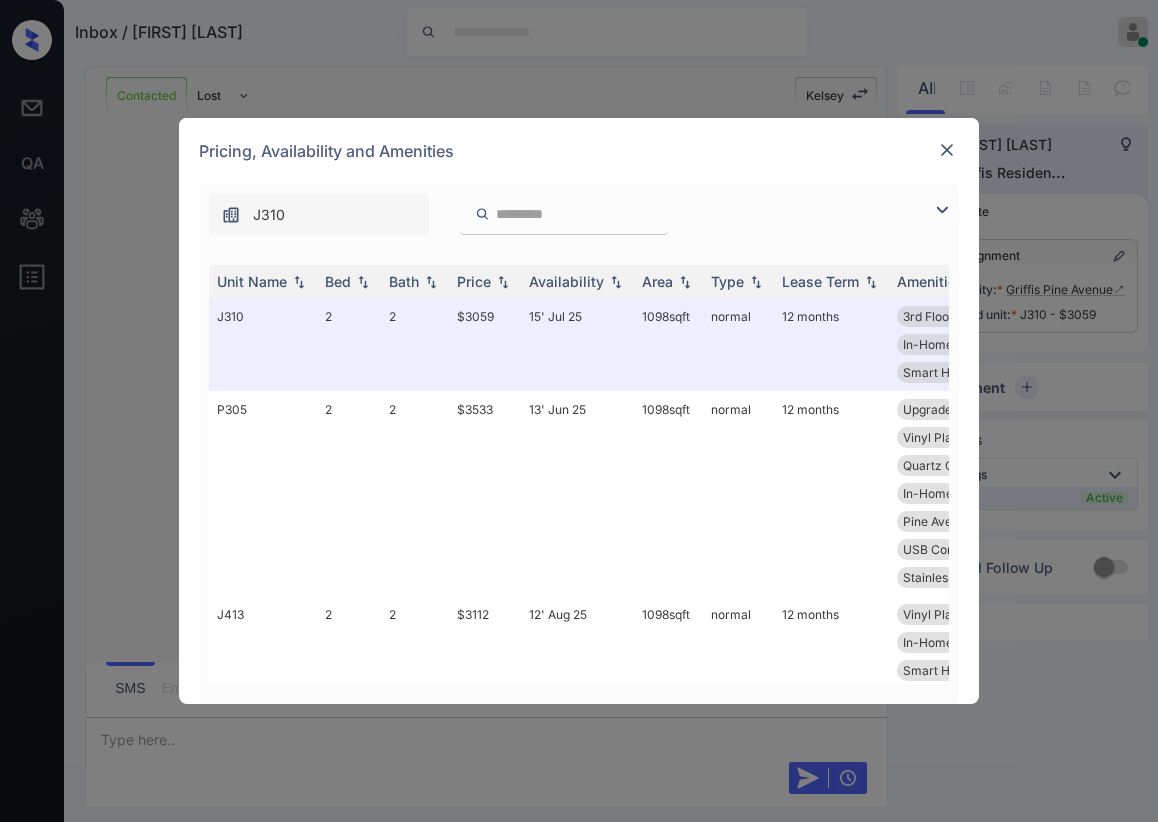 click at bounding box center (947, 150) 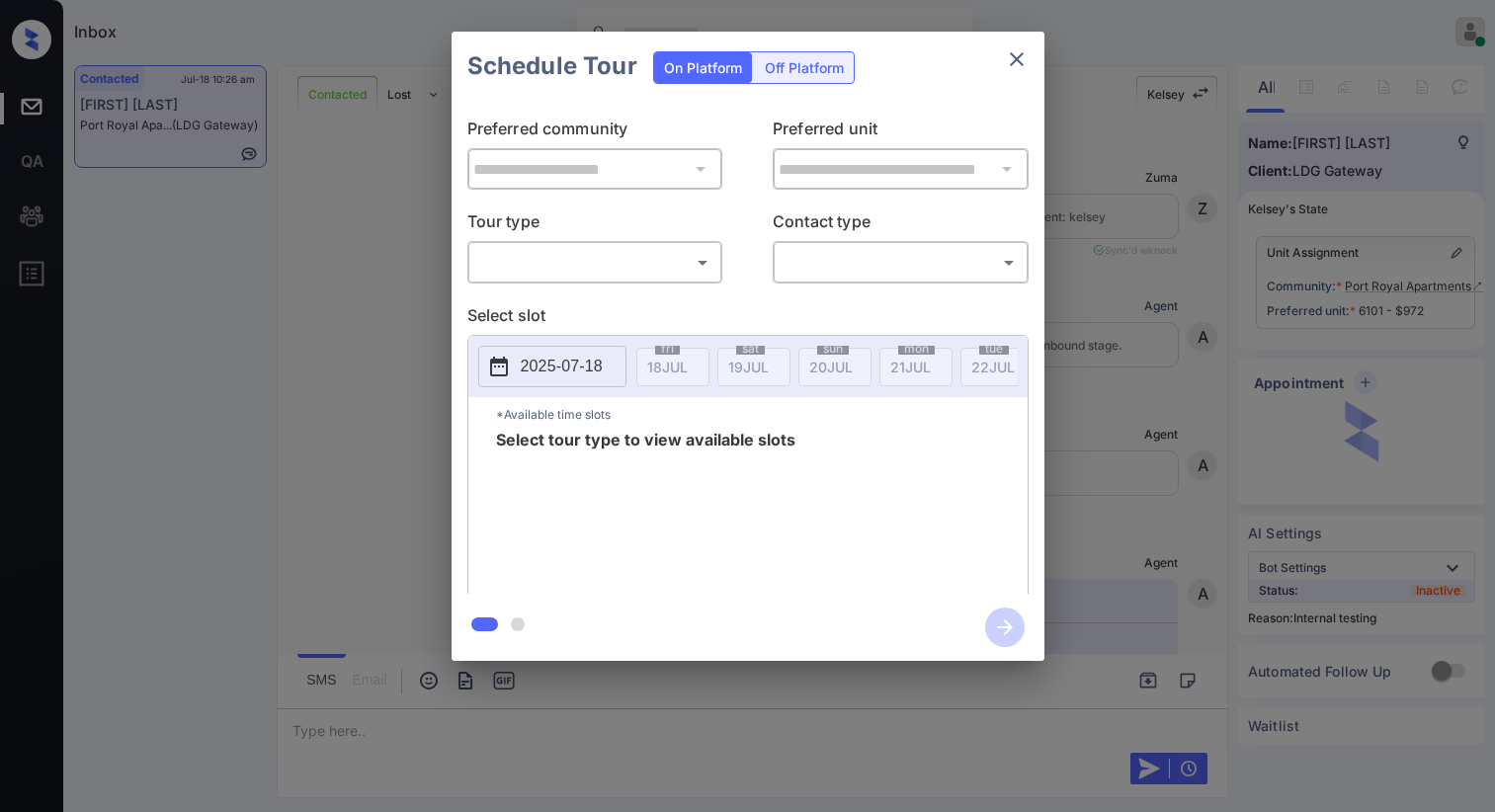 scroll, scrollTop: 0, scrollLeft: 0, axis: both 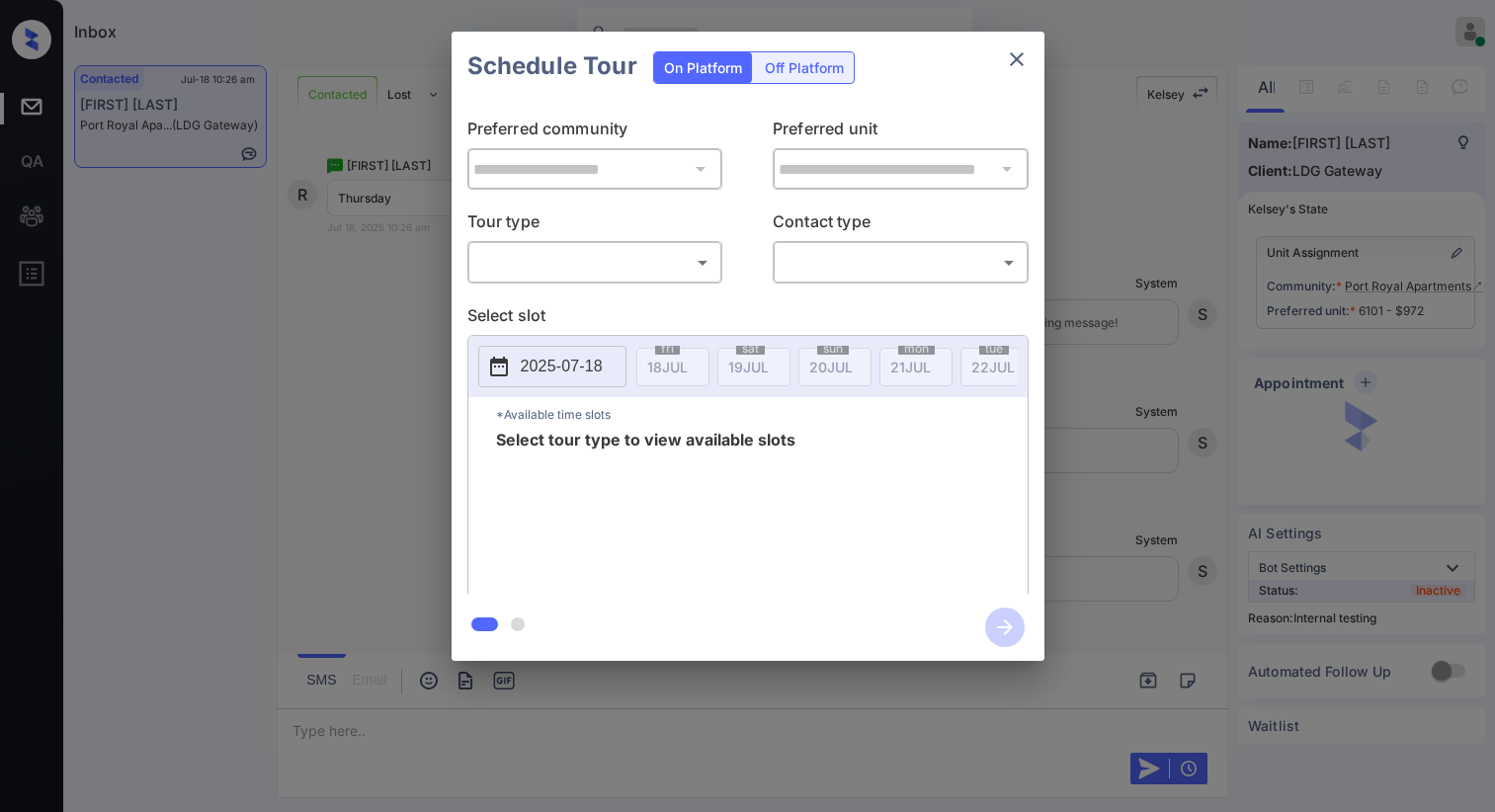 click on "Inbox [FIRST] [LAST]  Online Set yourself   offline Set yourself   on break Profile Switch to  dark  mode Sign out Contacted Jul-18 10:26 am   [FIRST] [LAST] Port Royal Apa...  (LDG Gateway) Contacted Lost Lead Sentiment: Angry Upon sliding the acknowledgement:  Lead will move to lost stage. * ​ SMS and call option will be set to opt out. AFM will be turned off for the lead. [FIRST] New Message Zuma Lead transferred to leasing agent: [FIRST] Jul 17, 2025 11:41 pm  Sync'd w  knock Z New Message Agent Lead created via webhook in Inbound stage. Jul 17, 2025 11:41 pm A New Message Agent AFM Request sent to [FIRST]. Jul 17, 2025 11:41 pm A New Message Agent Notes Note: Structured Note:
Move In Date: 2025-08-01
Bedroom: 3
Jul 17, 2025 11:41 pm A New Message [FIRST] Lead Details Updated
BedRoom: 3
Jul 17, 2025 11:42 pm K New Message [FIRST] Lead Details Updated
Move In Date:  1-8-2025
Jul 17, 2025 11:42 pm K New Message [FIRST] A preferred unit has been added as, 6101 Jul 17, 2025 11:42 pm K New Message [FIRST]" at bounding box center (747, 406) 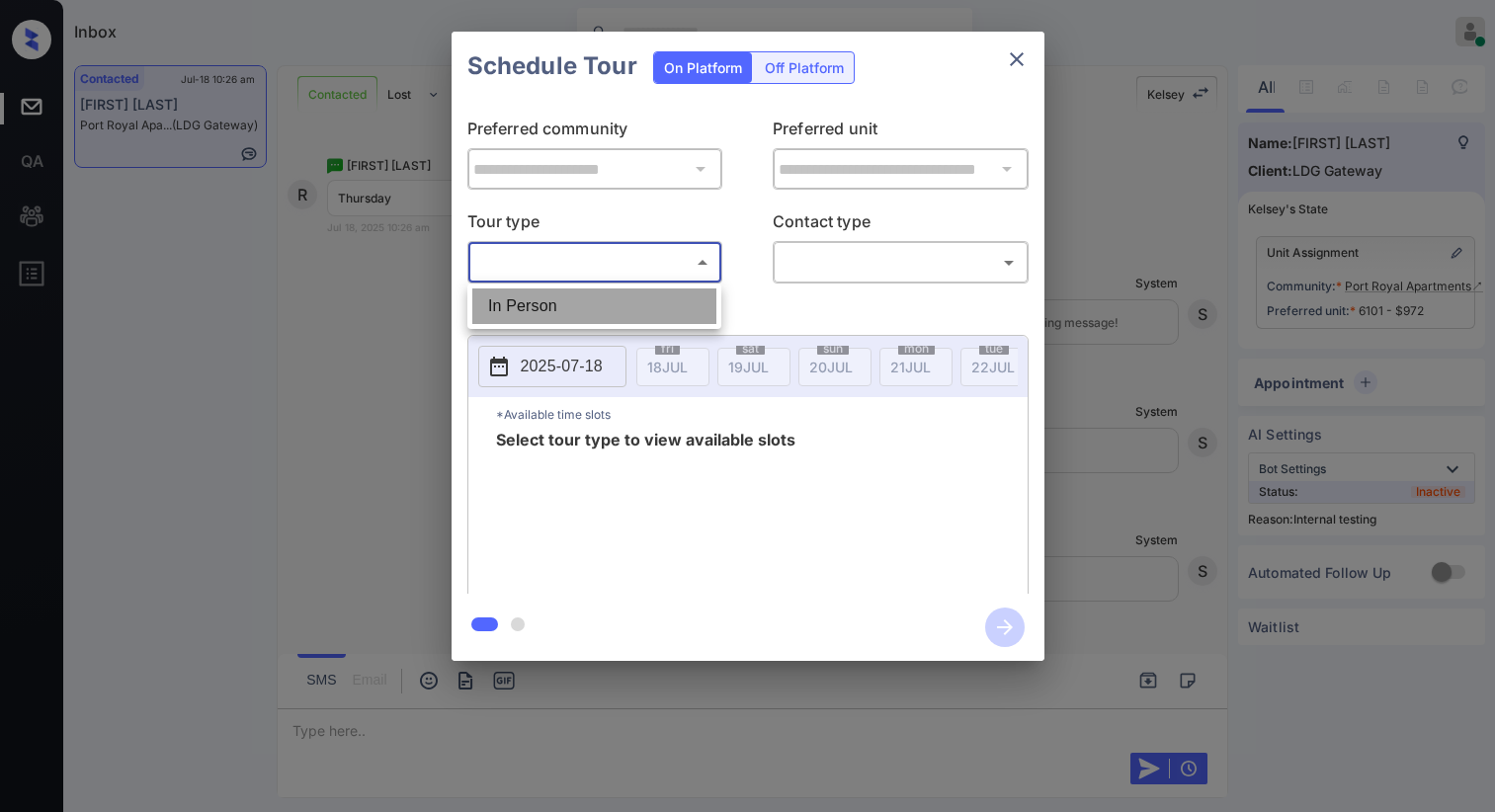 click on "In Person" at bounding box center (594, 306) 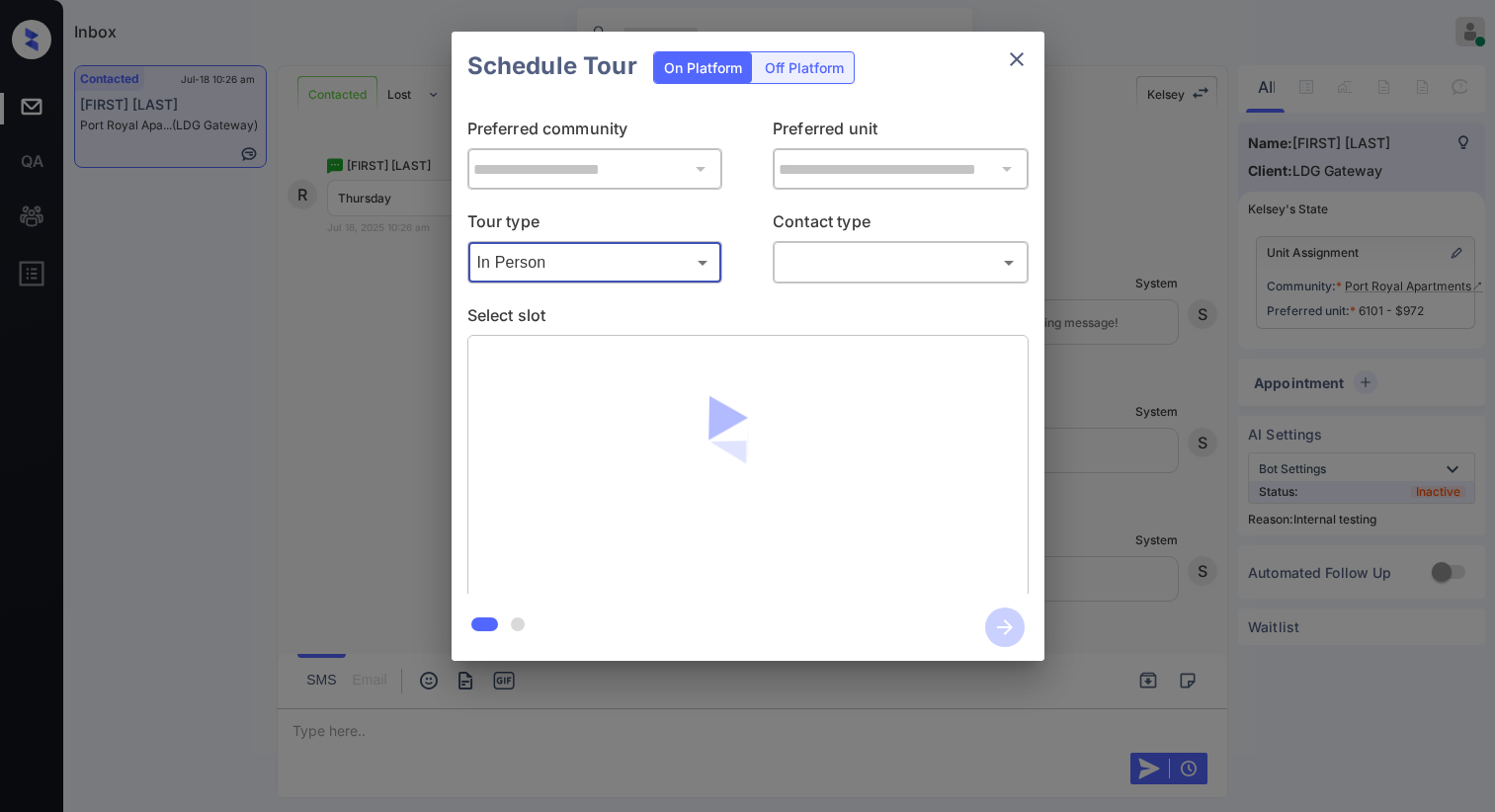 click on "Inbox [FIRST] [LAST]  Online Set yourself   offline Set yourself   on break Profile Switch to  dark  mode Sign out Contacted Jul-18 10:26 am   [FIRST] [LAST] Port Royal Apa...  (LDG Gateway) Contacted Lost Lead Sentiment: Angry Upon sliding the acknowledgement:  Lead will move to lost stage. * ​ SMS and call option will be set to opt out. AFM will be turned off for the lead. [FIRST] New Message Zuma Lead transferred to leasing agent: [FIRST] Jul 17, 2025 11:41 pm  Sync'd w  knock Z New Message Agent Lead created via webhook in Inbound stage. Jul 17, 2025 11:41 pm A New Message Agent AFM Request sent to [FIRST]. Jul 17, 2025 11:41 pm A New Message Agent Notes Note: Structured Note:
Move In Date: 2025-08-01
Bedroom: 3
Jul 17, 2025 11:41 pm A New Message [FIRST] Lead Details Updated
BedRoom: 3
Jul 17, 2025 11:42 pm K New Message [FIRST] Lead Details Updated
Move In Date:  1-8-2025
Jul 17, 2025 11:42 pm K New Message [FIRST] A preferred unit has been added as, 6101 Jul 17, 2025 11:42 pm K New Message [FIRST]" at bounding box center (747, 406) 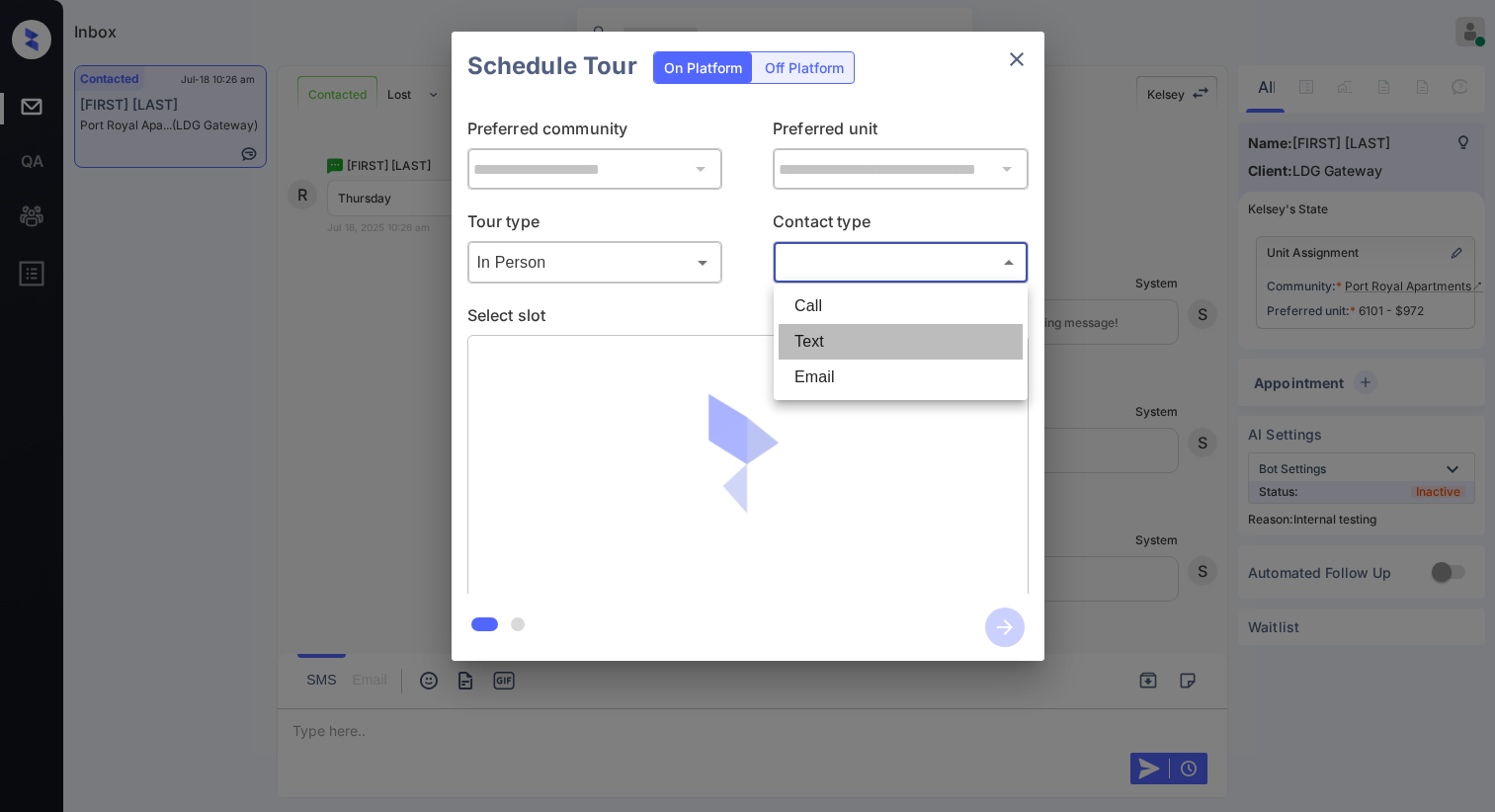 click on "Text" at bounding box center [900, 342] 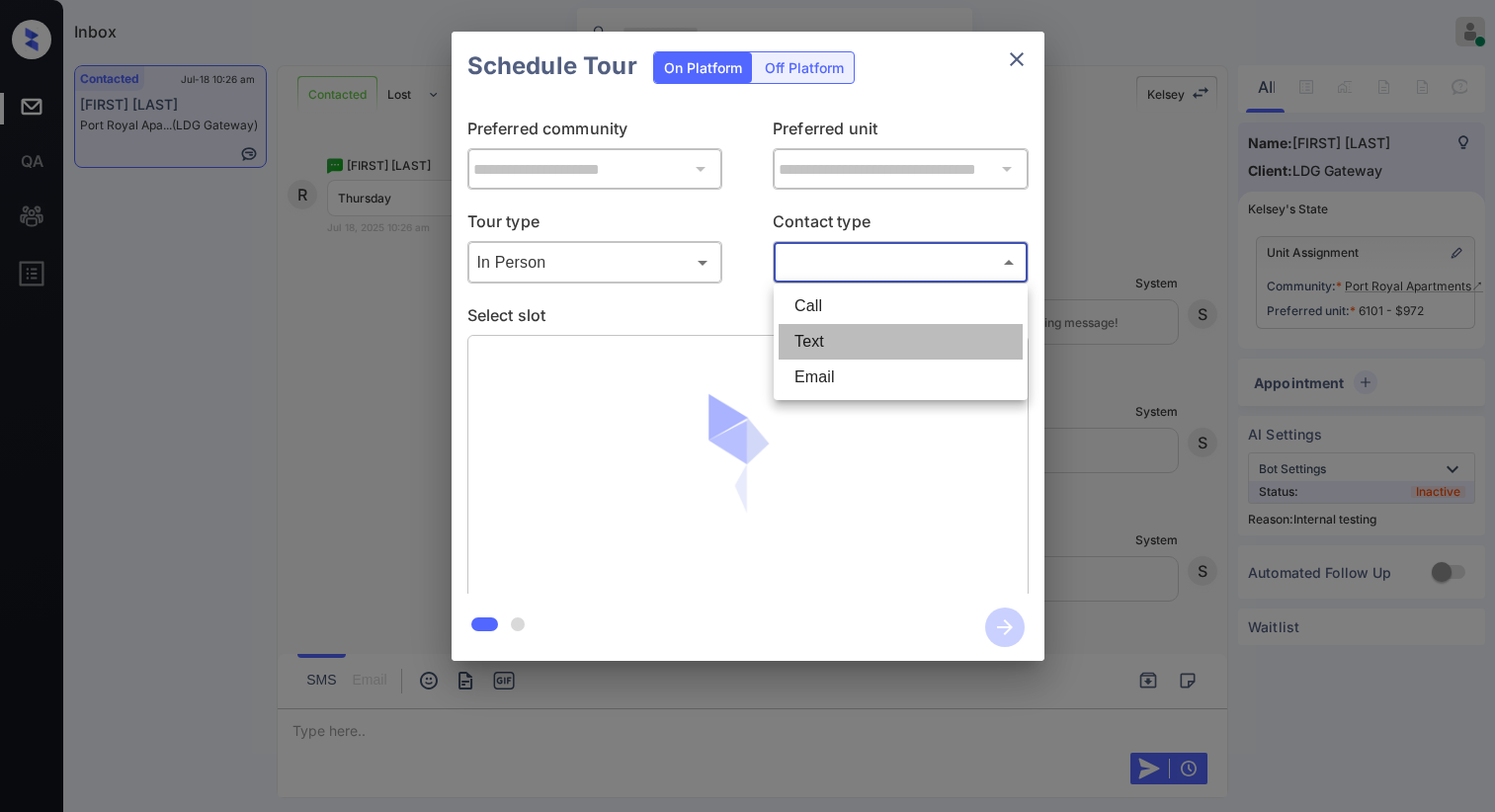 type on "****" 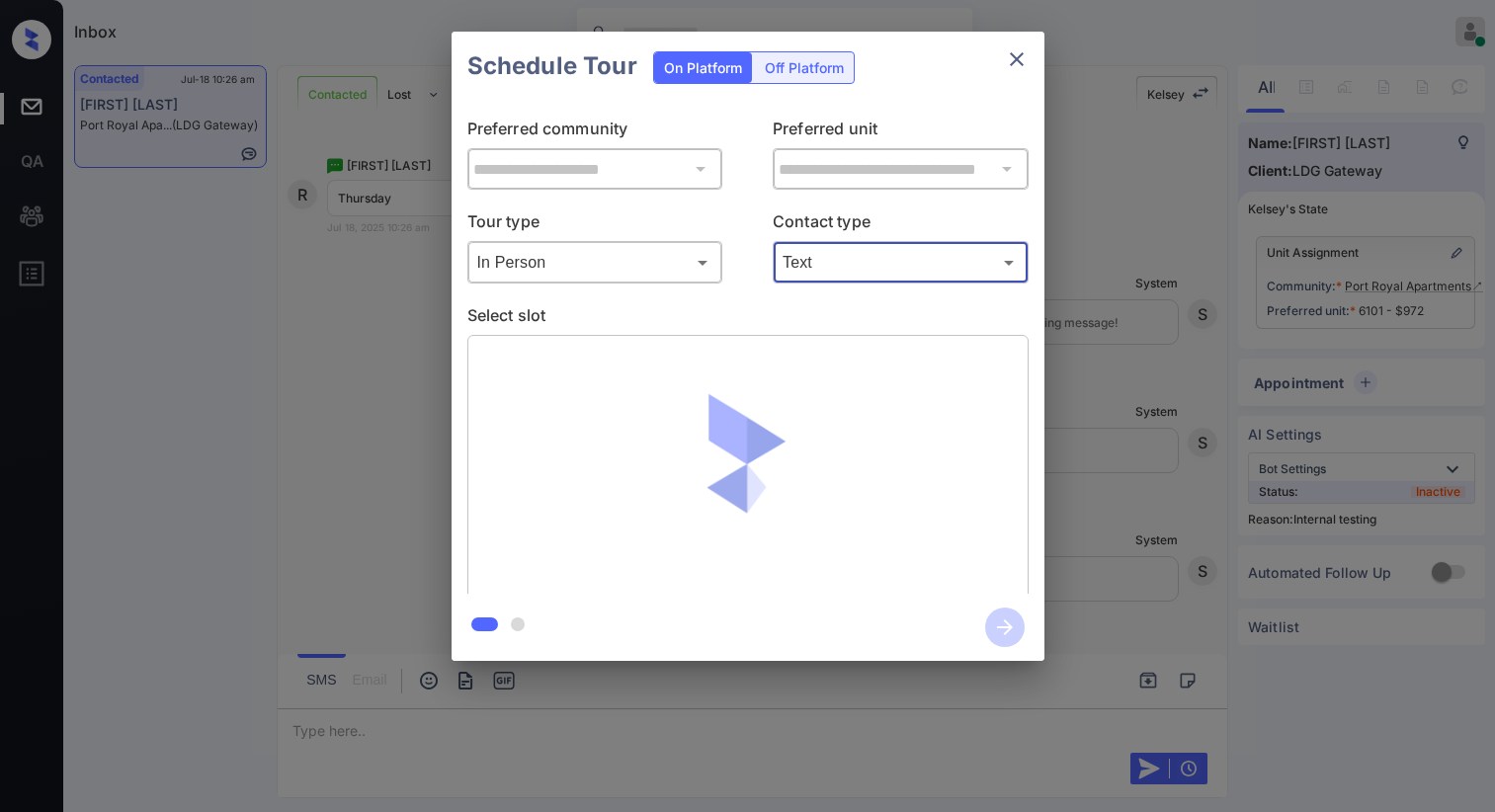 click on "Select slot" at bounding box center (748, 319) 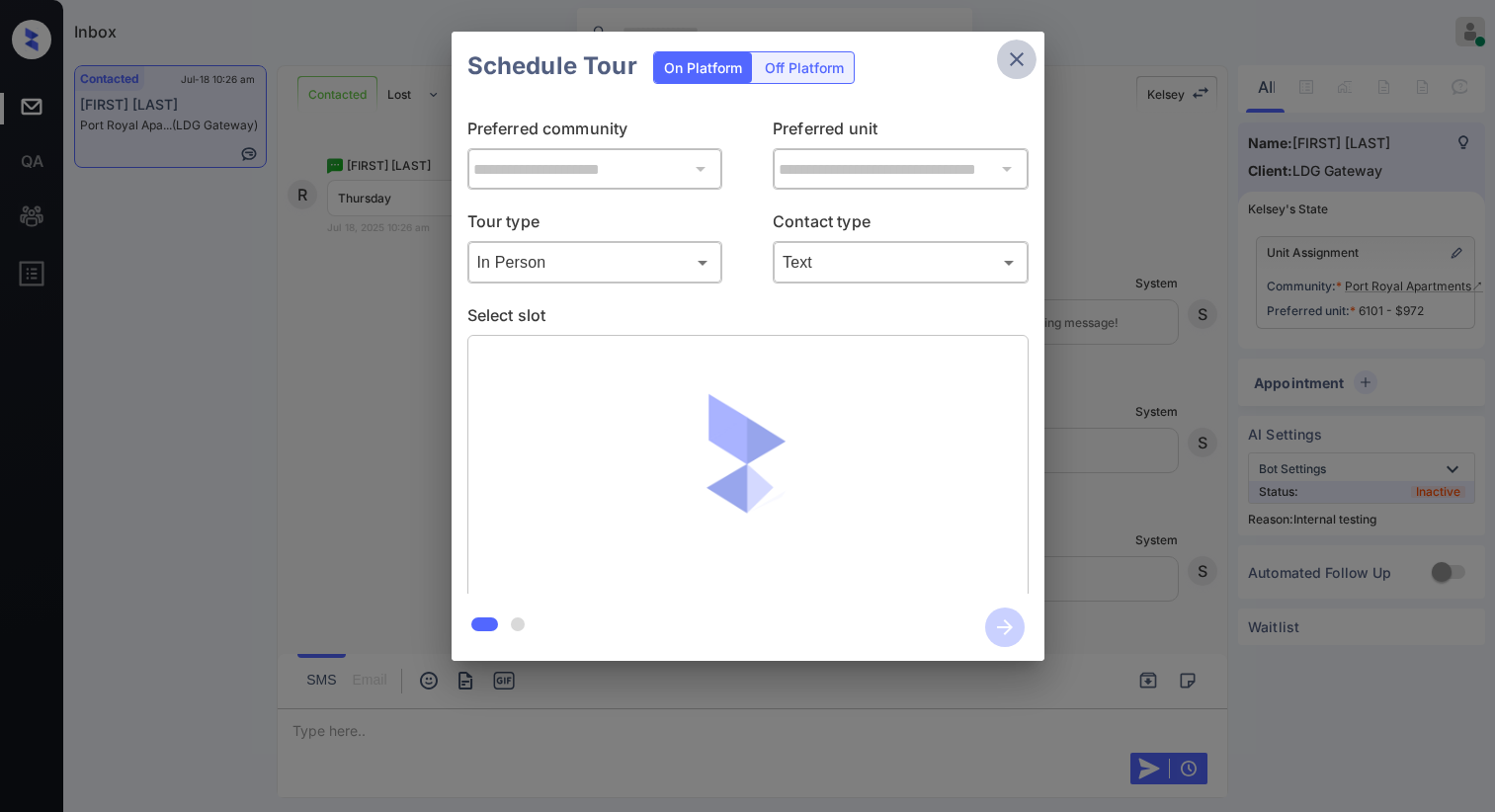 click 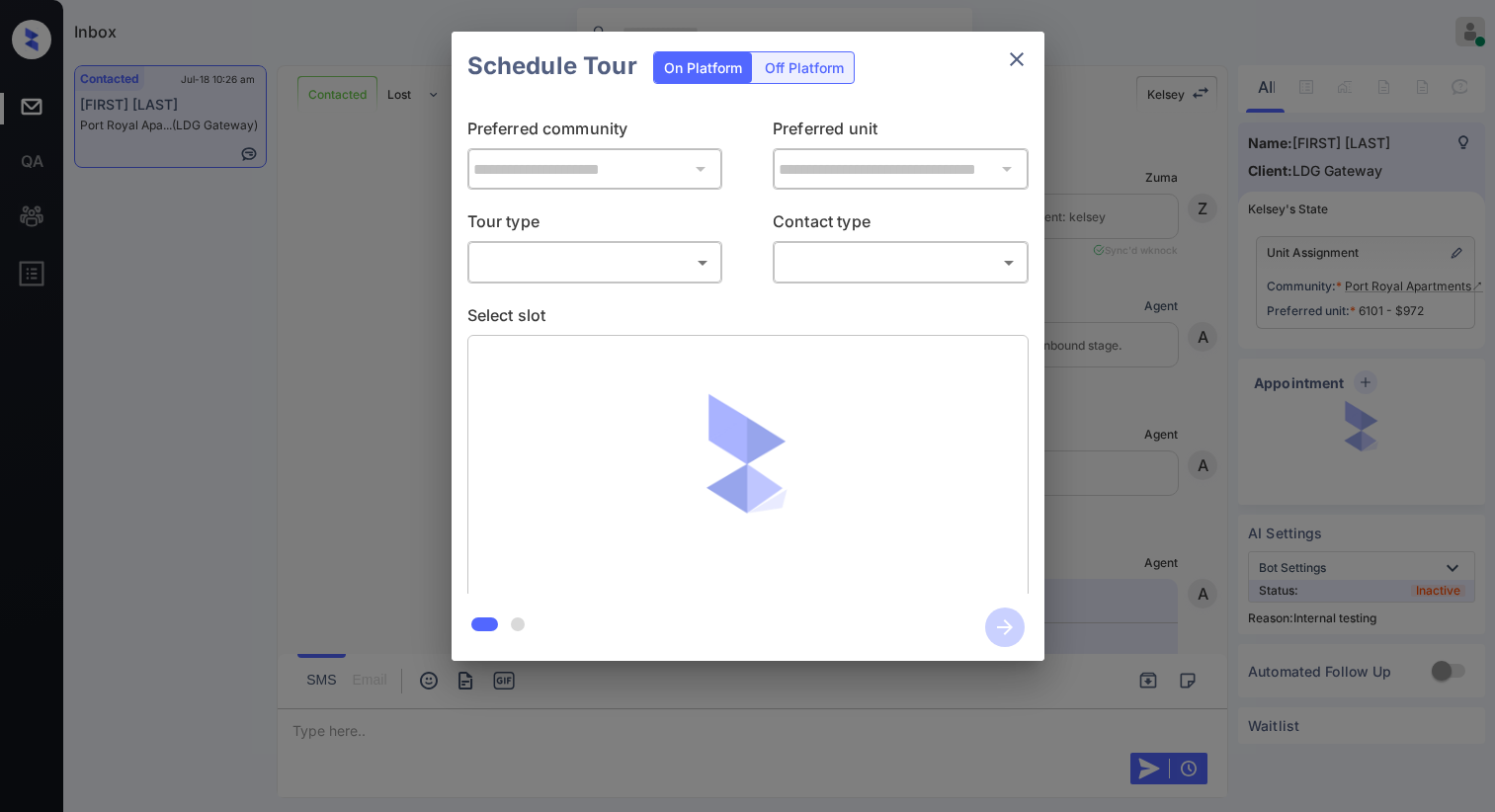 scroll, scrollTop: 0, scrollLeft: 0, axis: both 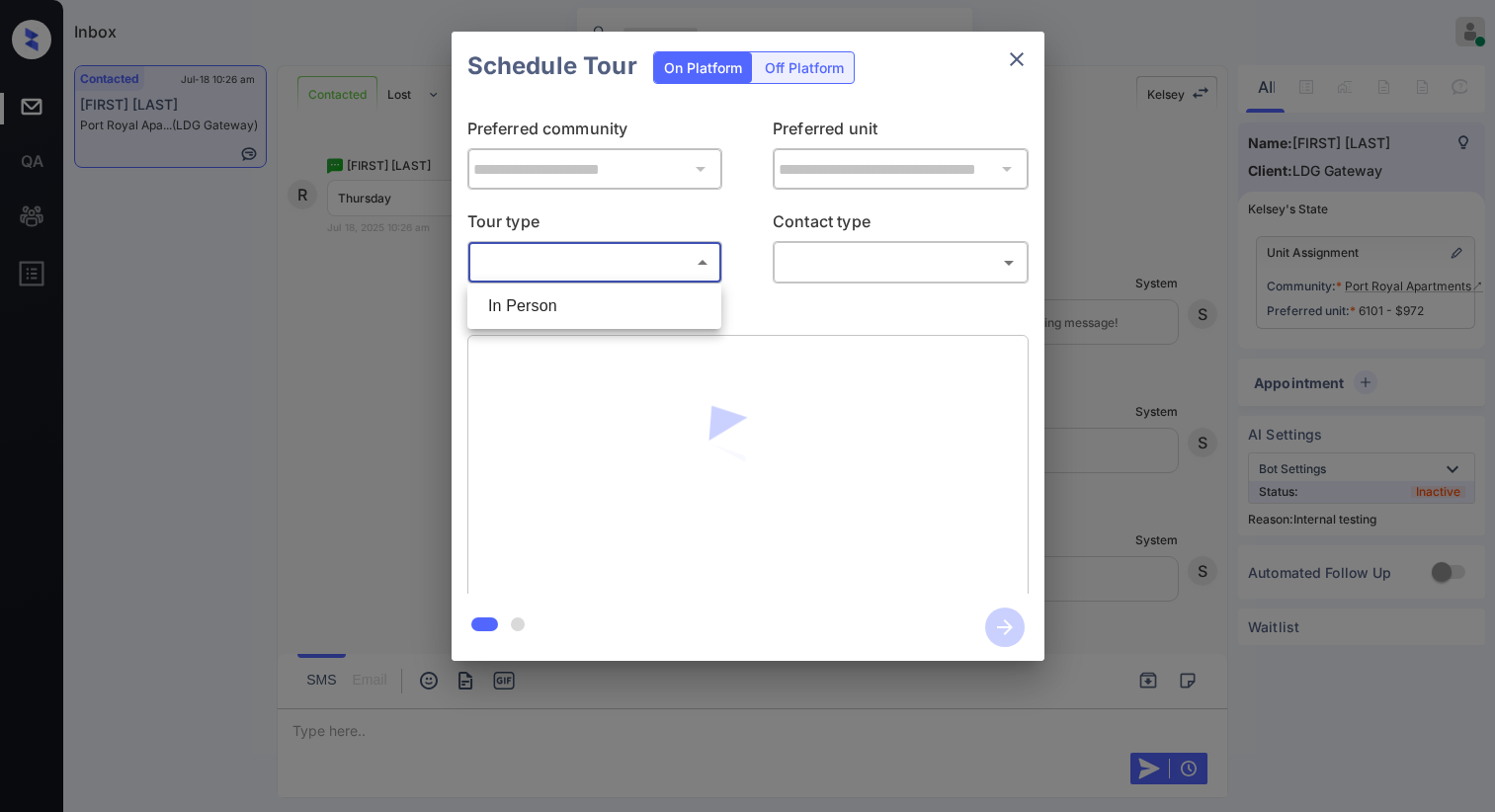 click on "Inbox [FIRST] [LAST]  Online Set yourself   offline Set yourself   on break Profile Switch to  dark  mode Sign out Contacted Jul-18 10:26 am   [FIRST] [LAST] Port Royal Apa...  (LDG Gateway) Contacted Lost Lead Sentiment: Angry Upon sliding the acknowledgement:  Lead will move to lost stage. * ​ SMS and call option will be set to opt out. AFM will be turned off for the lead. [FIRST] New Message Zuma Lead transferred to leasing agent: [FIRST] Jul 17, 2025 11:41 pm  Sync'd w  knock Z New Message Agent Lead created via webhook in Inbound stage. Jul 17, 2025 11:41 pm A New Message Agent AFM Request sent to [FIRST]. Jul 17, 2025 11:41 pm A New Message Agent Notes Note: Structured Note:
Move In Date: 2025-08-01
Bedroom: 3
Jul 17, 2025 11:41 pm A New Message [FIRST] Lead Details Updated
BedRoom: 3
Jul 17, 2025 11:42 pm K New Message [FIRST] Lead Details Updated
Move In Date:  1-8-2025
Jul 17, 2025 11:42 pm K New Message [FIRST] A preferred unit has been added as, 6101 Jul 17, 2025 11:42 pm K New Message [FIRST]" at bounding box center [747, 406] 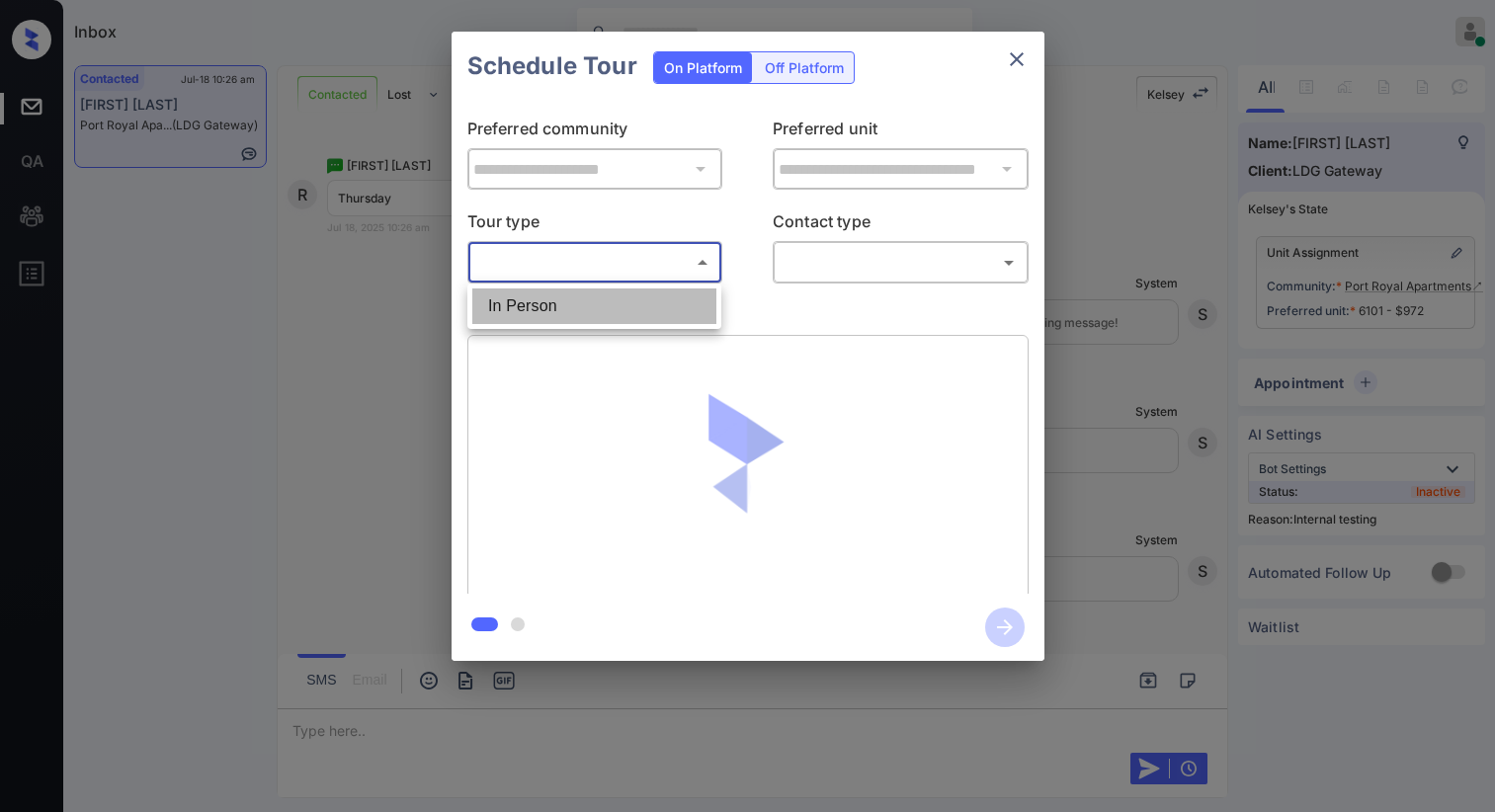 click on "In Person" at bounding box center [594, 306] 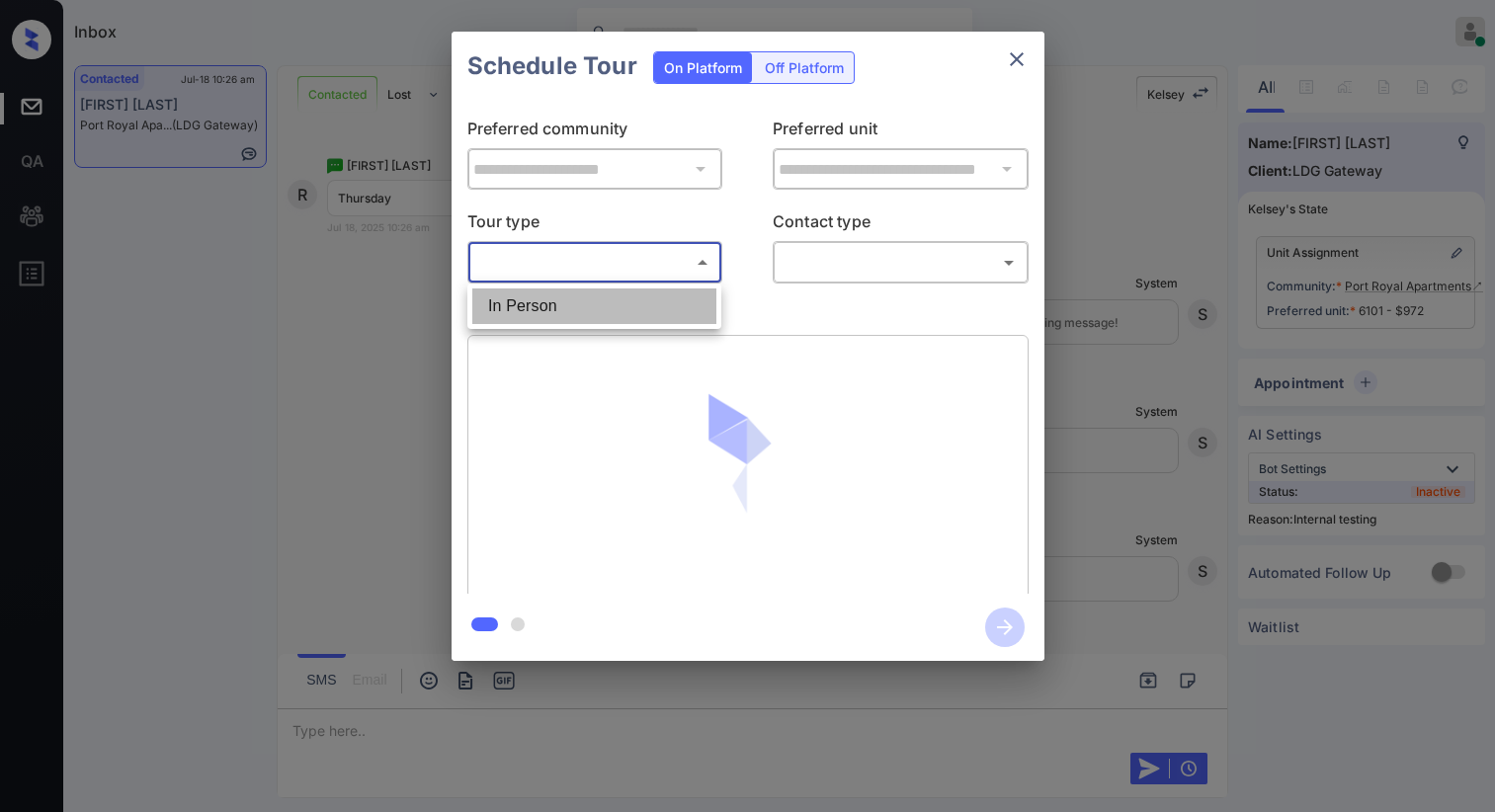 type on "********" 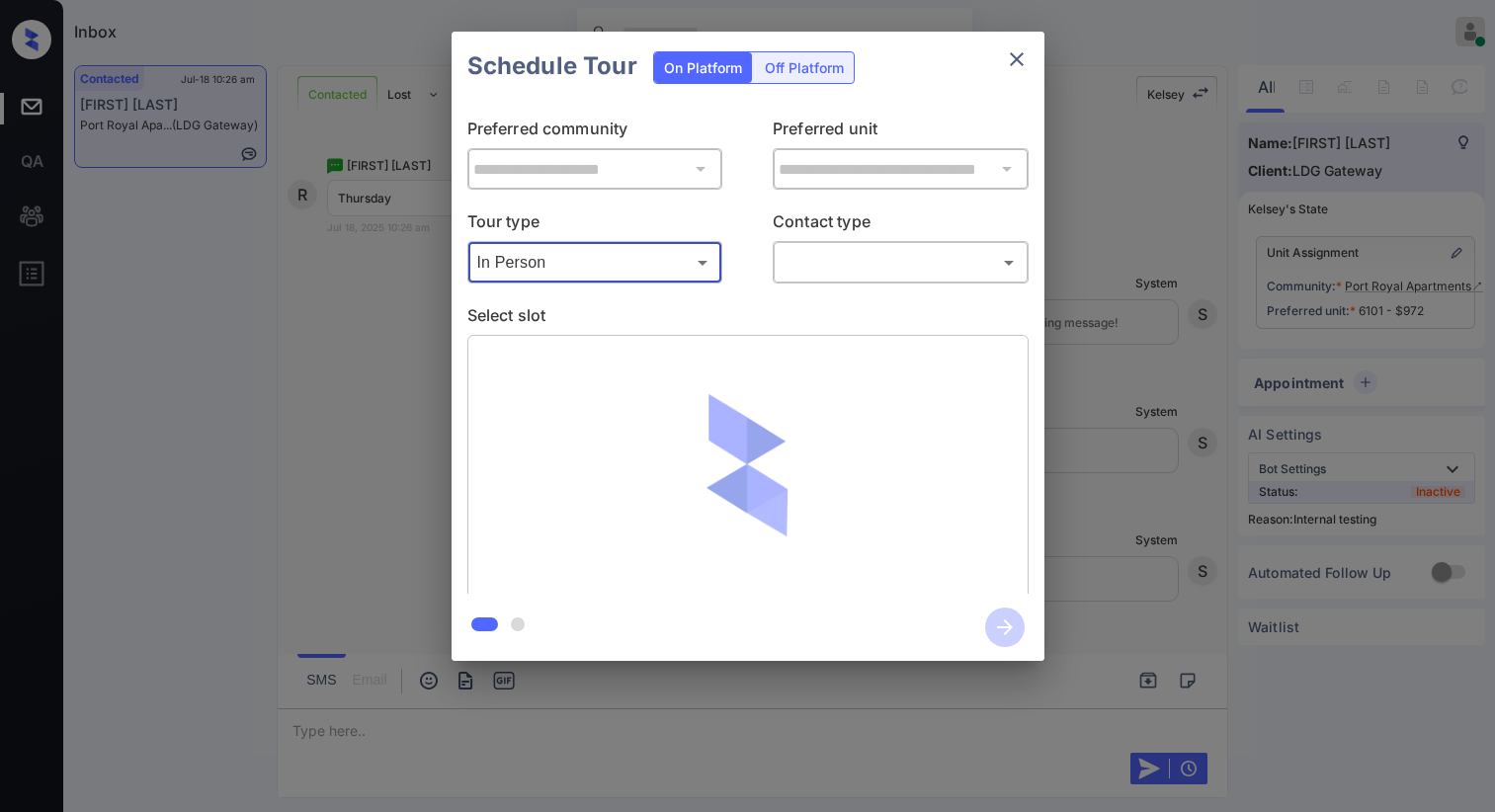 click on "Inbox [FIRST] [LAST]  Online Set yourself   offline Set yourself   on break Profile Switch to  dark  mode Sign out Contacted Jul-18 10:26 am   [FIRST] [LAST] Port Royal Apa...  (LDG Gateway) Contacted Lost Lead Sentiment: Angry Upon sliding the acknowledgement:  Lead will move to lost stage. * ​ SMS and call option will be set to opt out. AFM will be turned off for the lead. [FIRST] New Message Zuma Lead transferred to leasing agent: [FIRST] Jul 17, 2025 11:41 pm  Sync'd w  knock Z New Message Agent Lead created via webhook in Inbound stage. Jul 17, 2025 11:41 pm A New Message Agent AFM Request sent to [FIRST]. Jul 17, 2025 11:41 pm A New Message Agent Notes Note: Structured Note:
Move In Date: 2025-08-01
Bedroom: 3
Jul 17, 2025 11:41 pm A New Message [FIRST] Lead Details Updated
BedRoom: 3
Jul 17, 2025 11:42 pm K New Message [FIRST] Lead Details Updated
Move In Date:  1-8-2025
Jul 17, 2025 11:42 pm K New Message [FIRST] A preferred unit has been added as, 6101 Jul 17, 2025 11:42 pm K New Message [FIRST]" at bounding box center [747, 406] 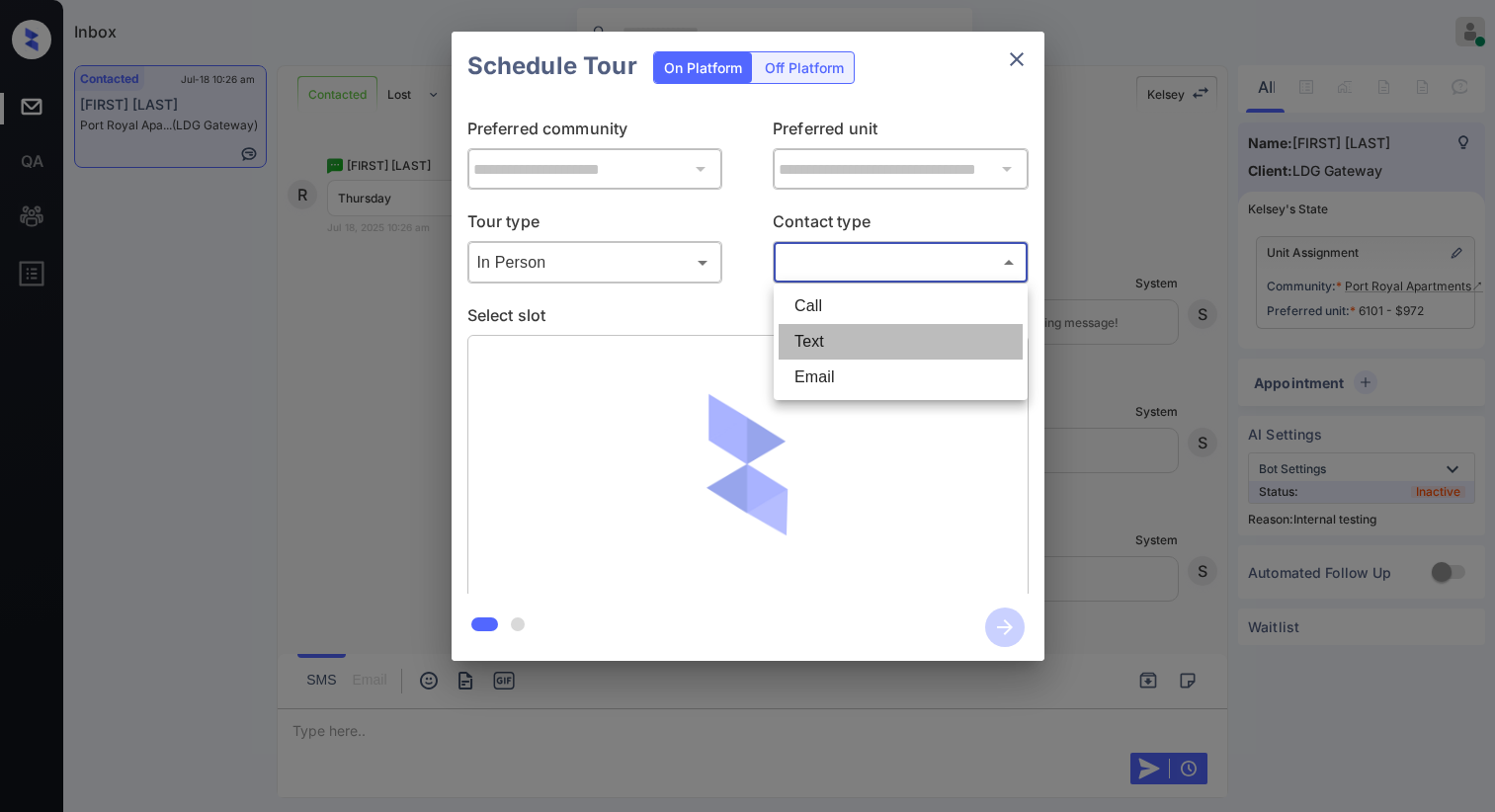 click on "Text" at bounding box center (900, 342) 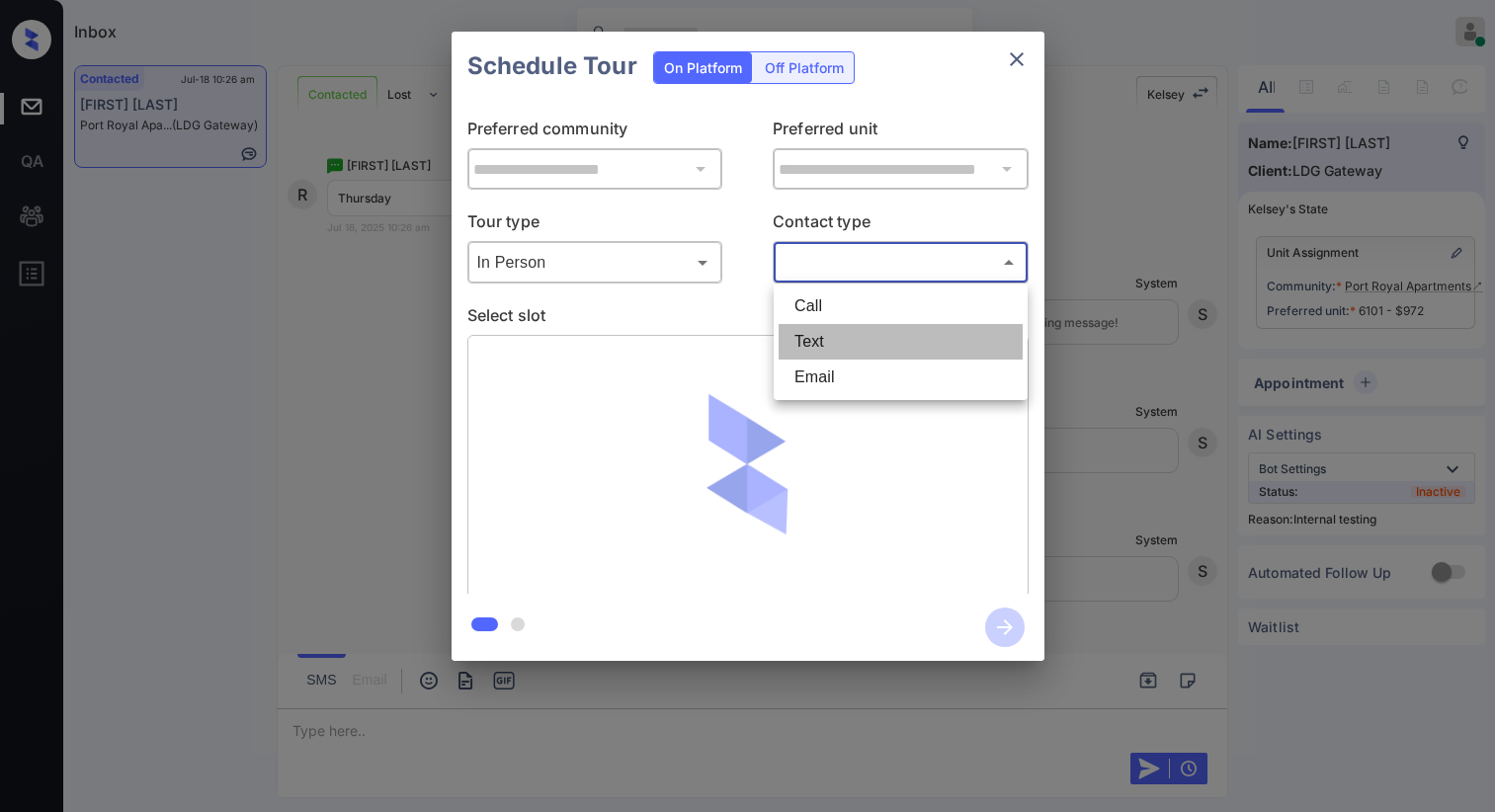 type on "****" 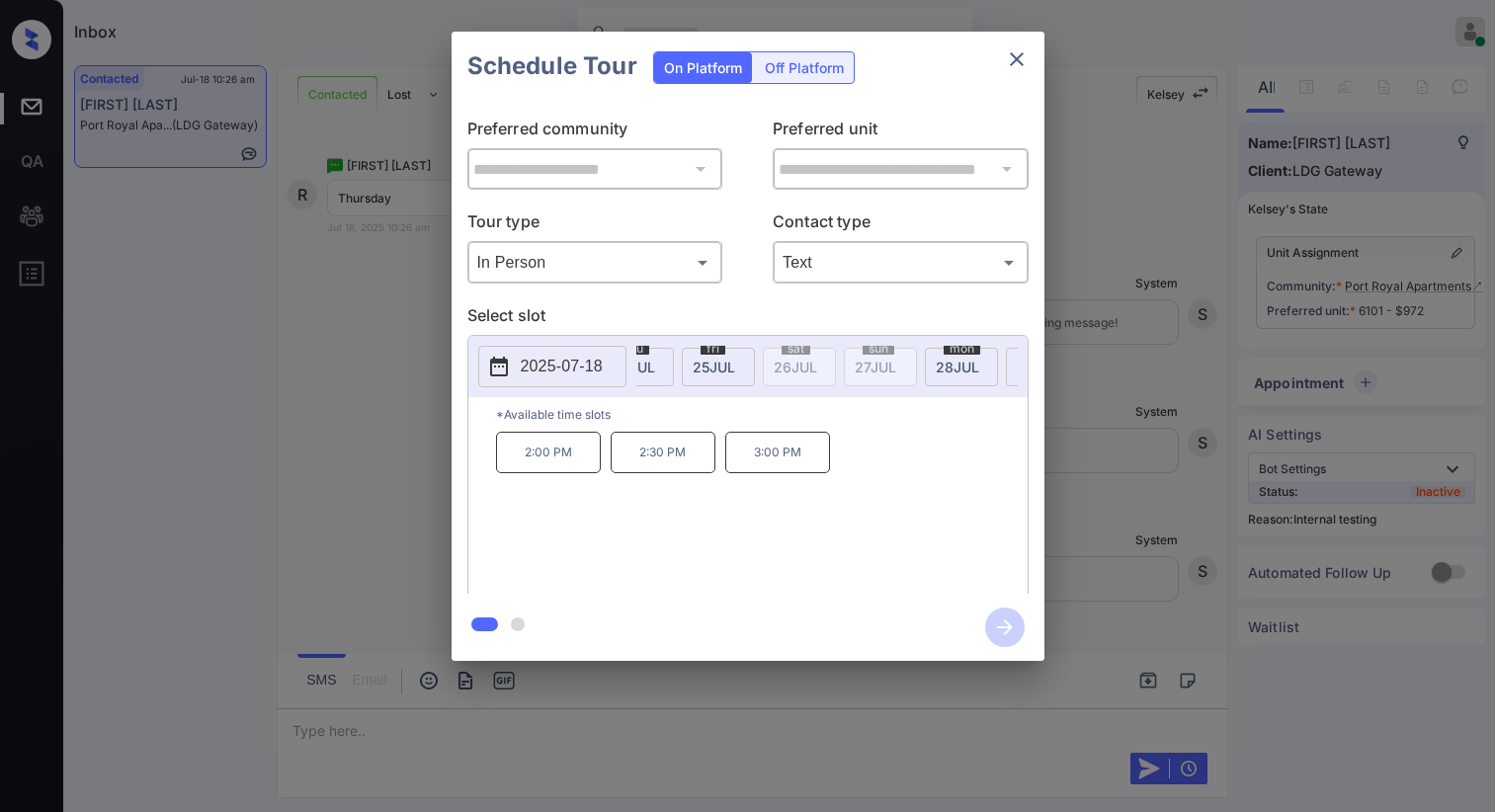 scroll, scrollTop: 0, scrollLeft: 391, axis: horizontal 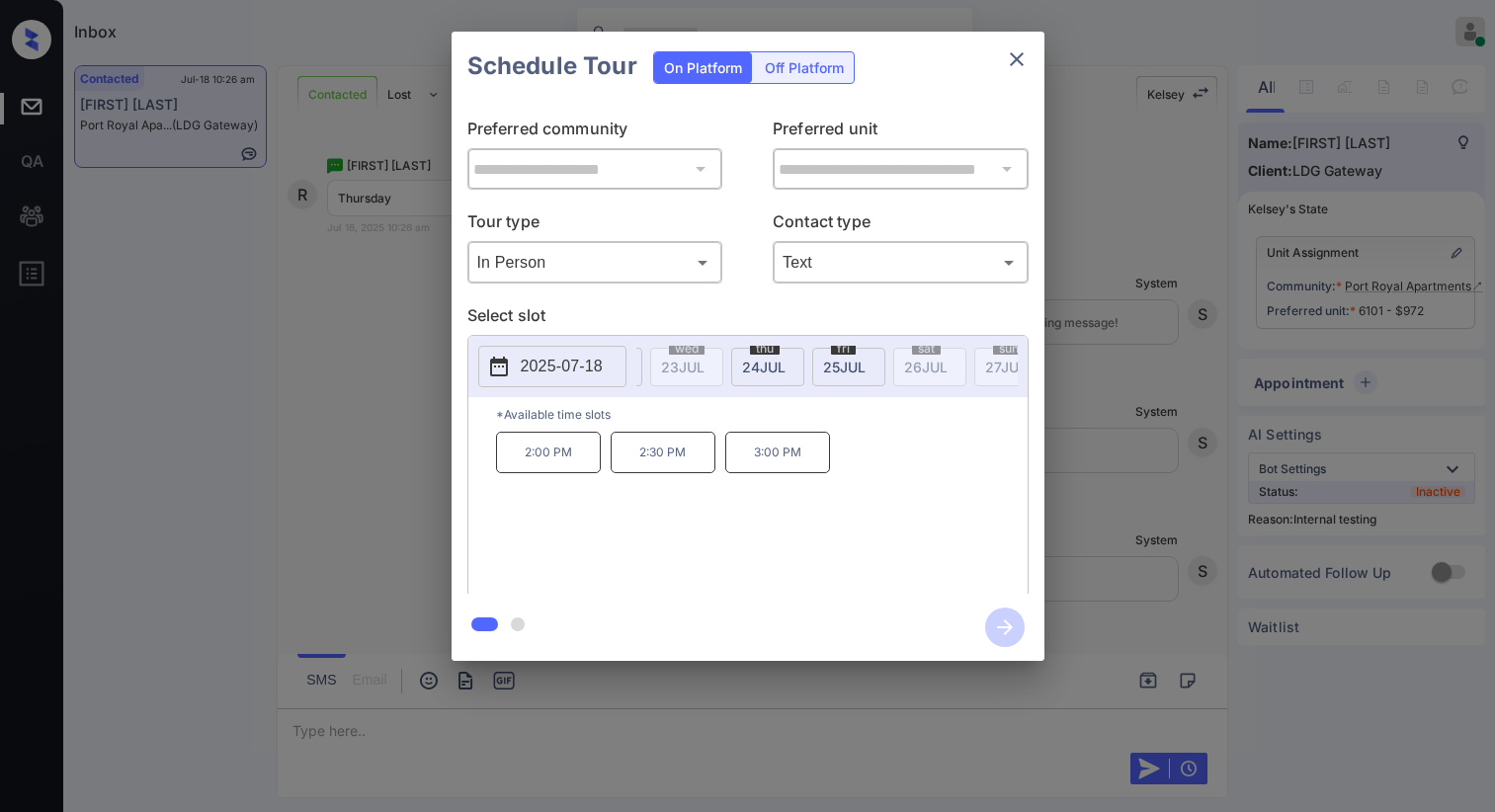 click on "2025-07-18" at bounding box center [561, 366] 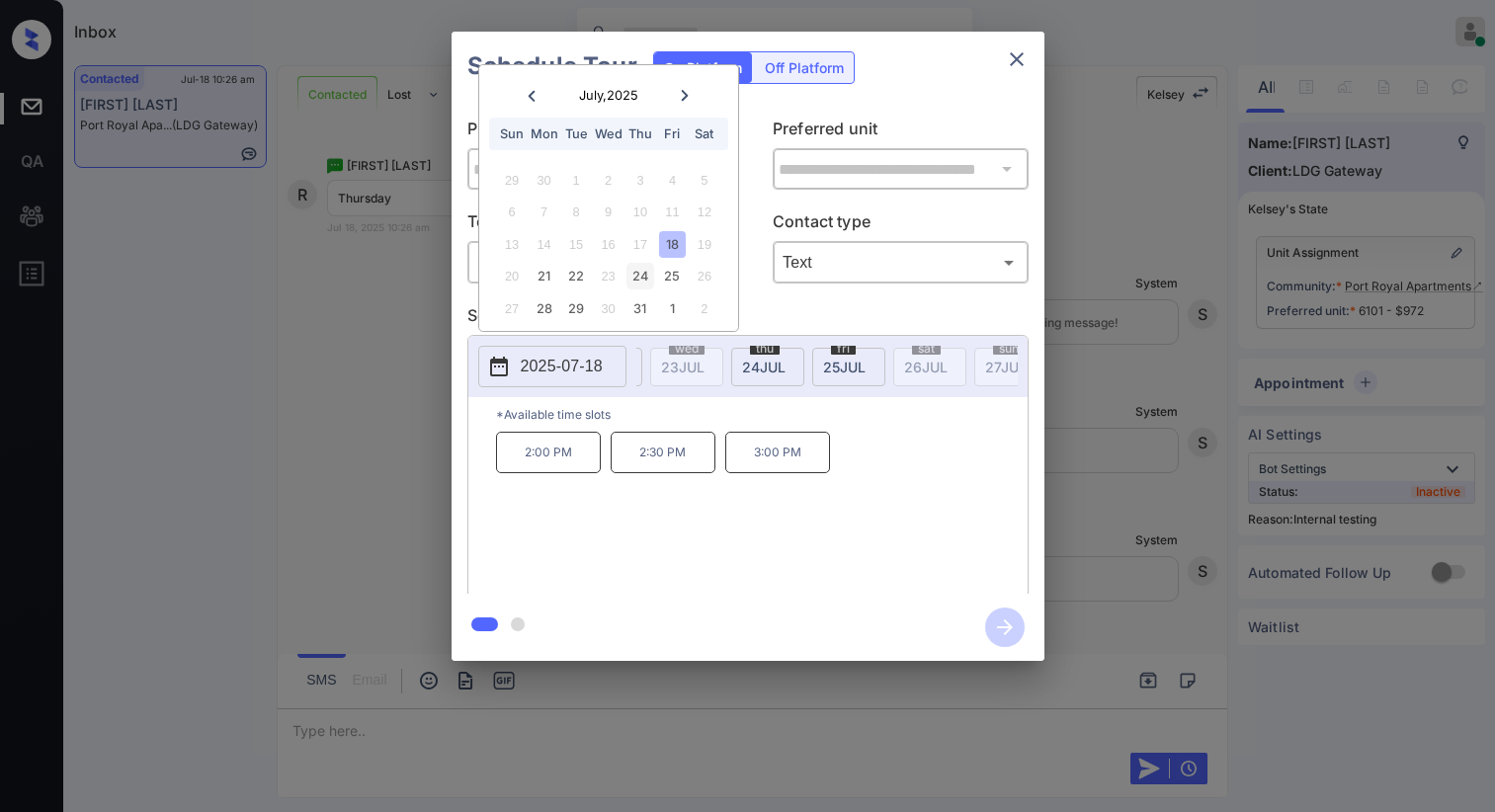 click on "24" at bounding box center (639, 276) 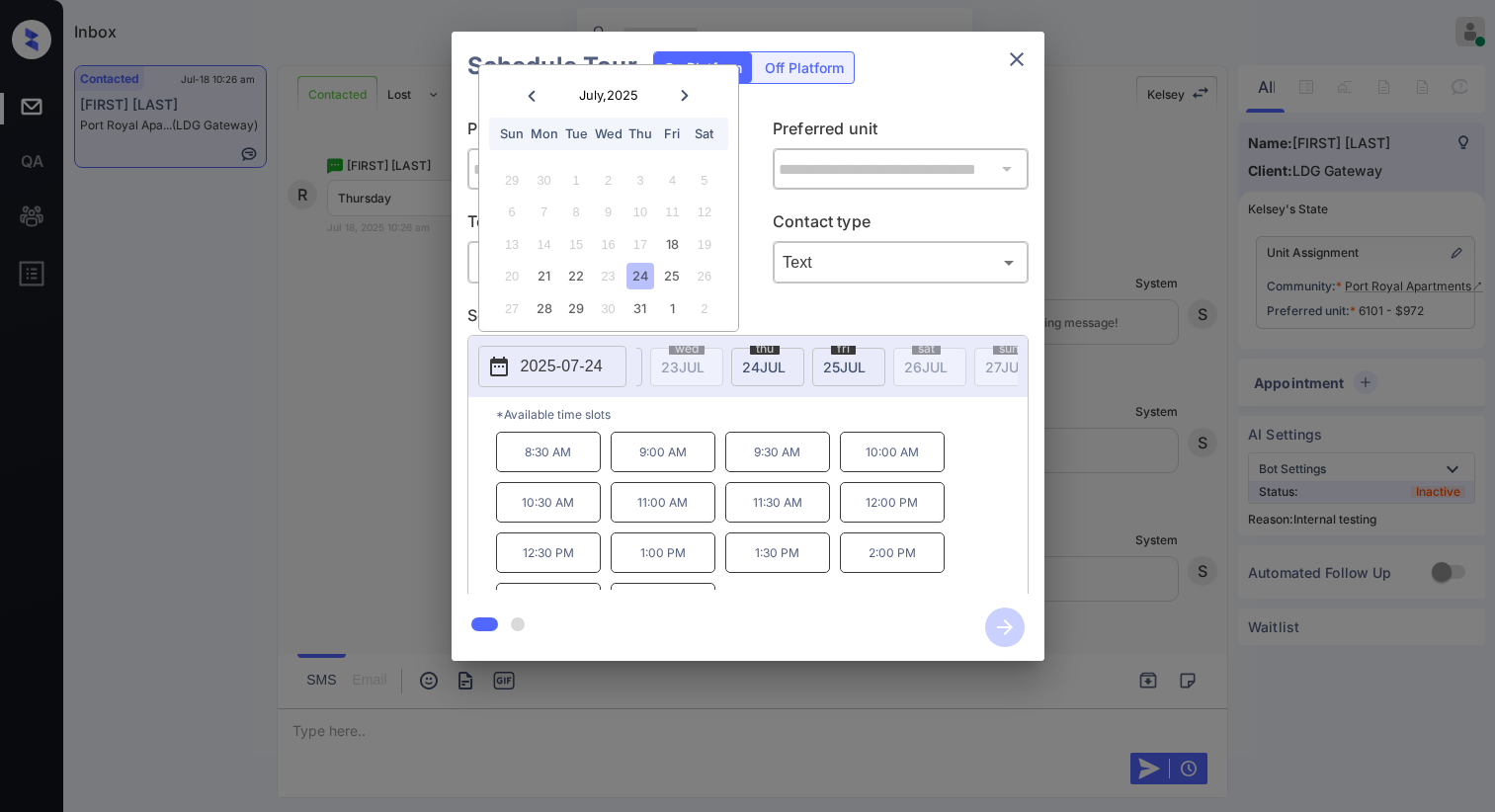 click on "Select slot" at bounding box center (748, 319) 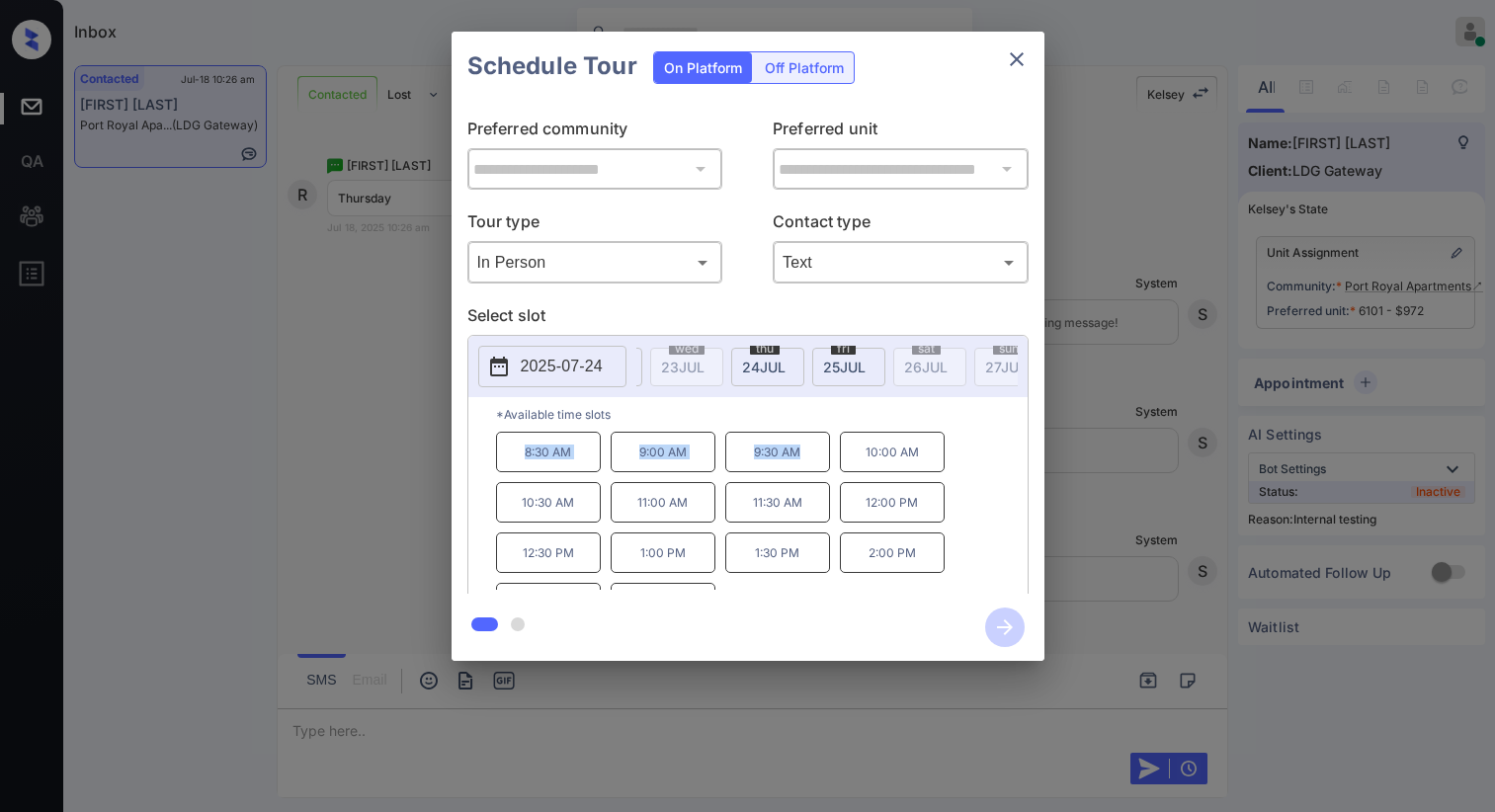 drag, startPoint x: 649, startPoint y: 466, endPoint x: 810, endPoint y: 465, distance: 161.00311 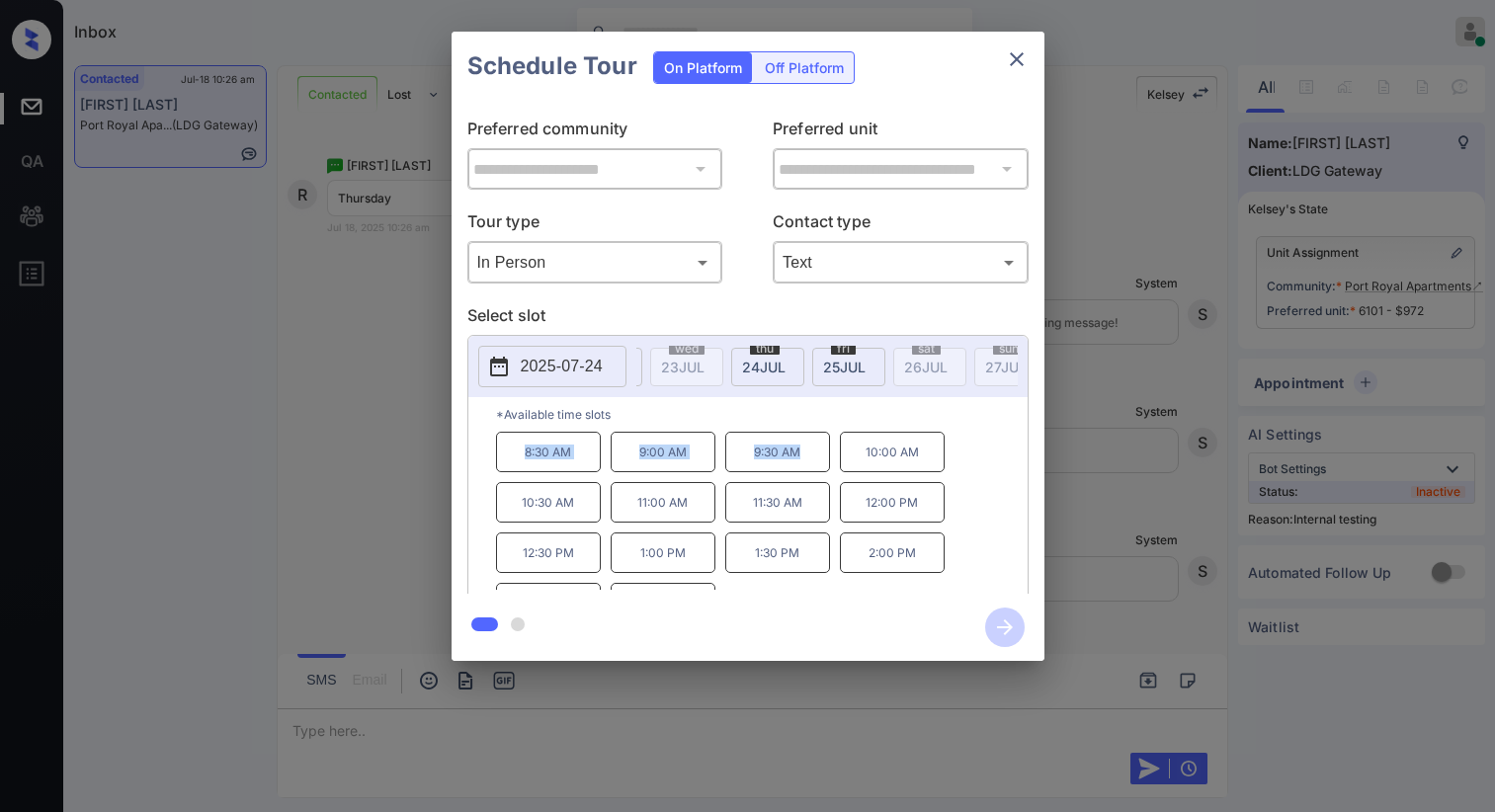 copy on "8:30 AM 9:00 AM 9:30 AM" 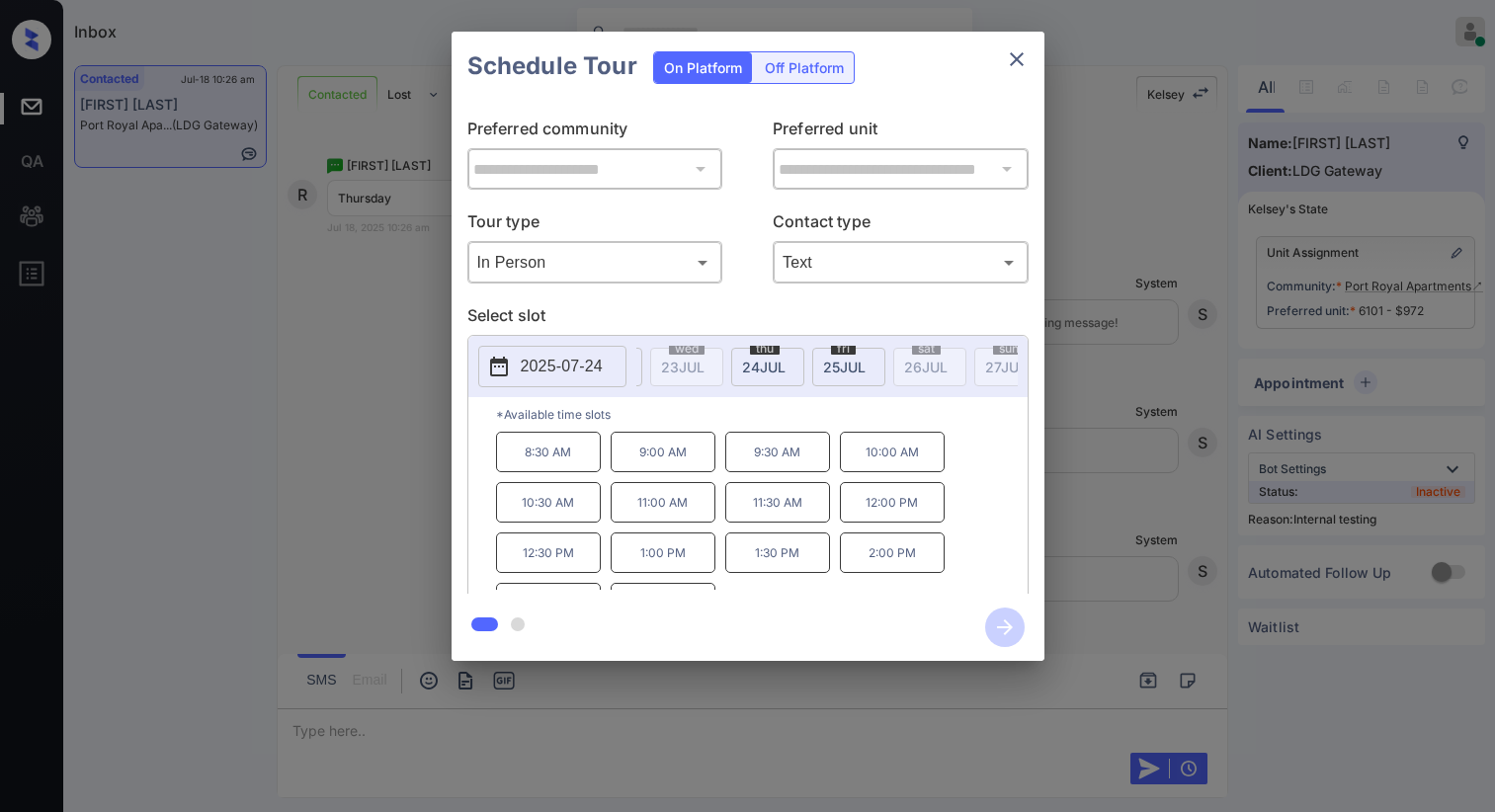 click on "Select slot" at bounding box center (748, 319) 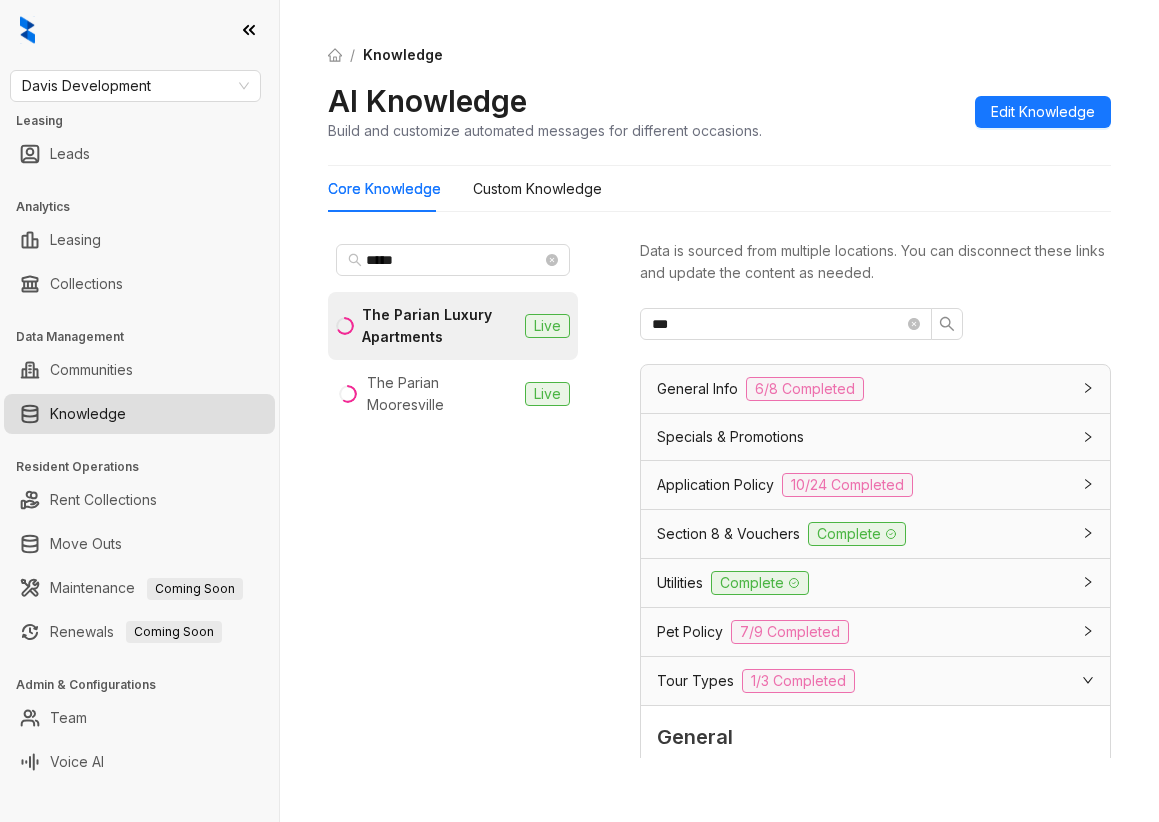 scroll, scrollTop: 0, scrollLeft: 0, axis: both 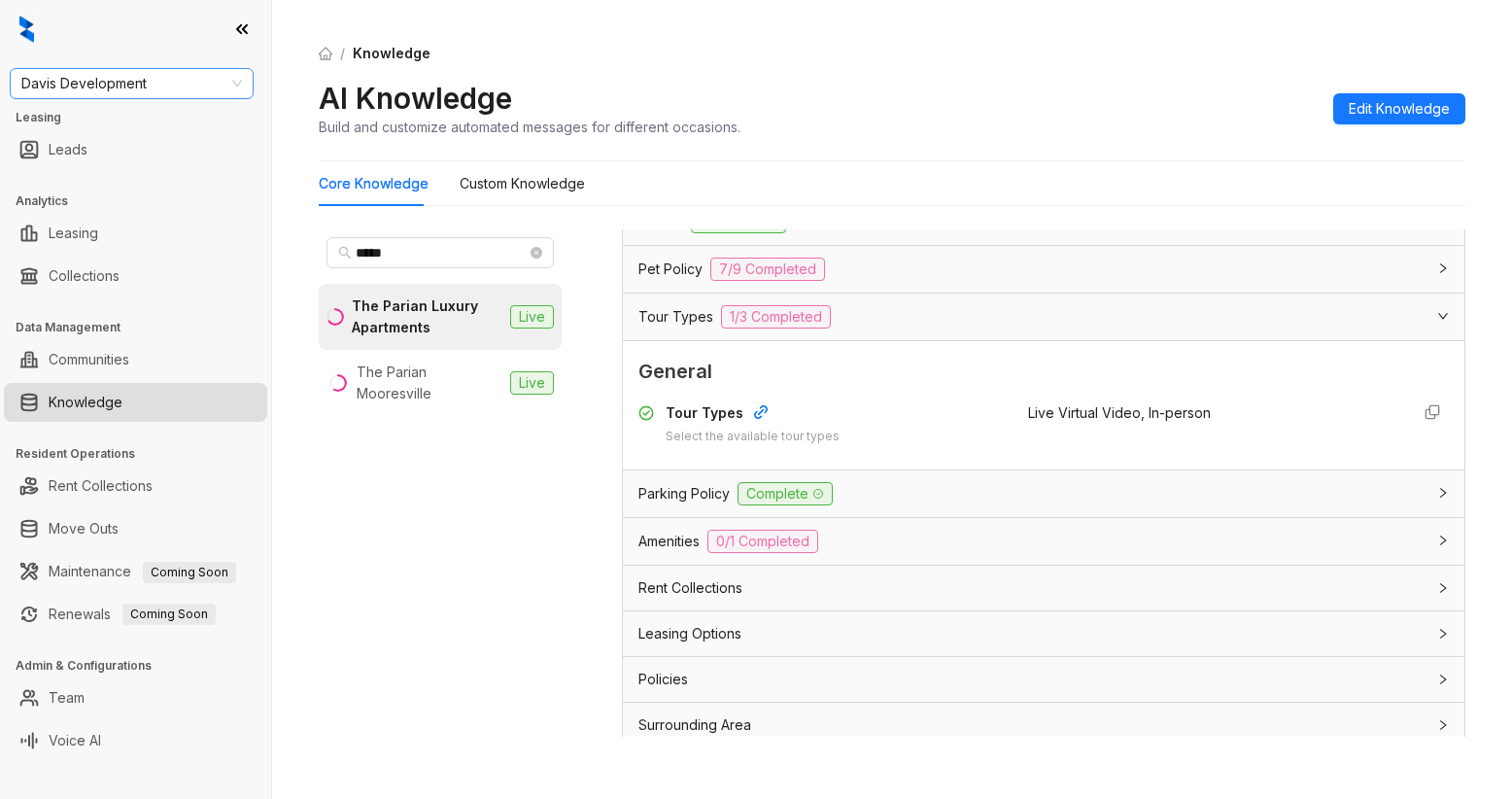 click on "Davis Development" at bounding box center [131, 84] 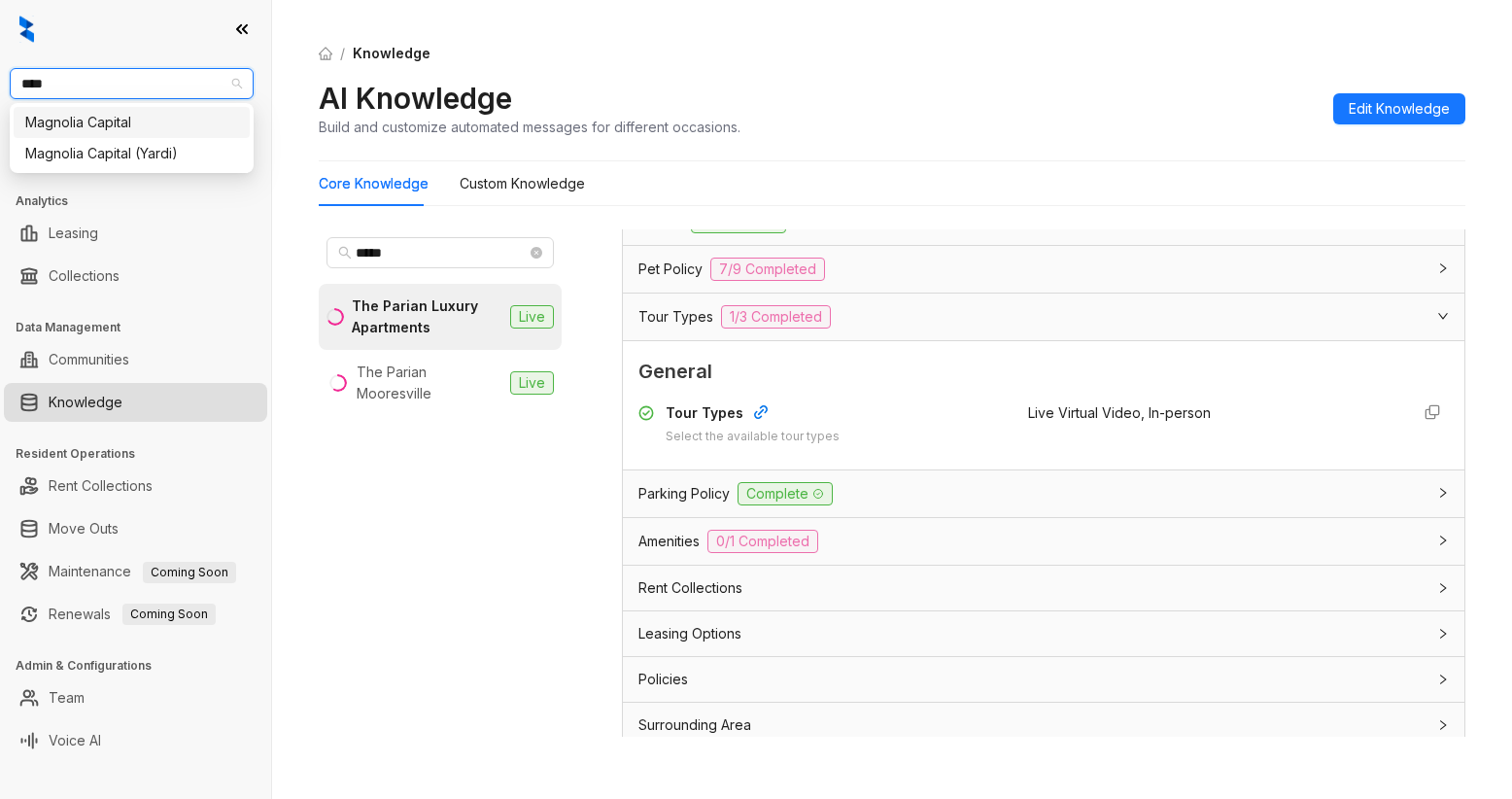 type on "*****" 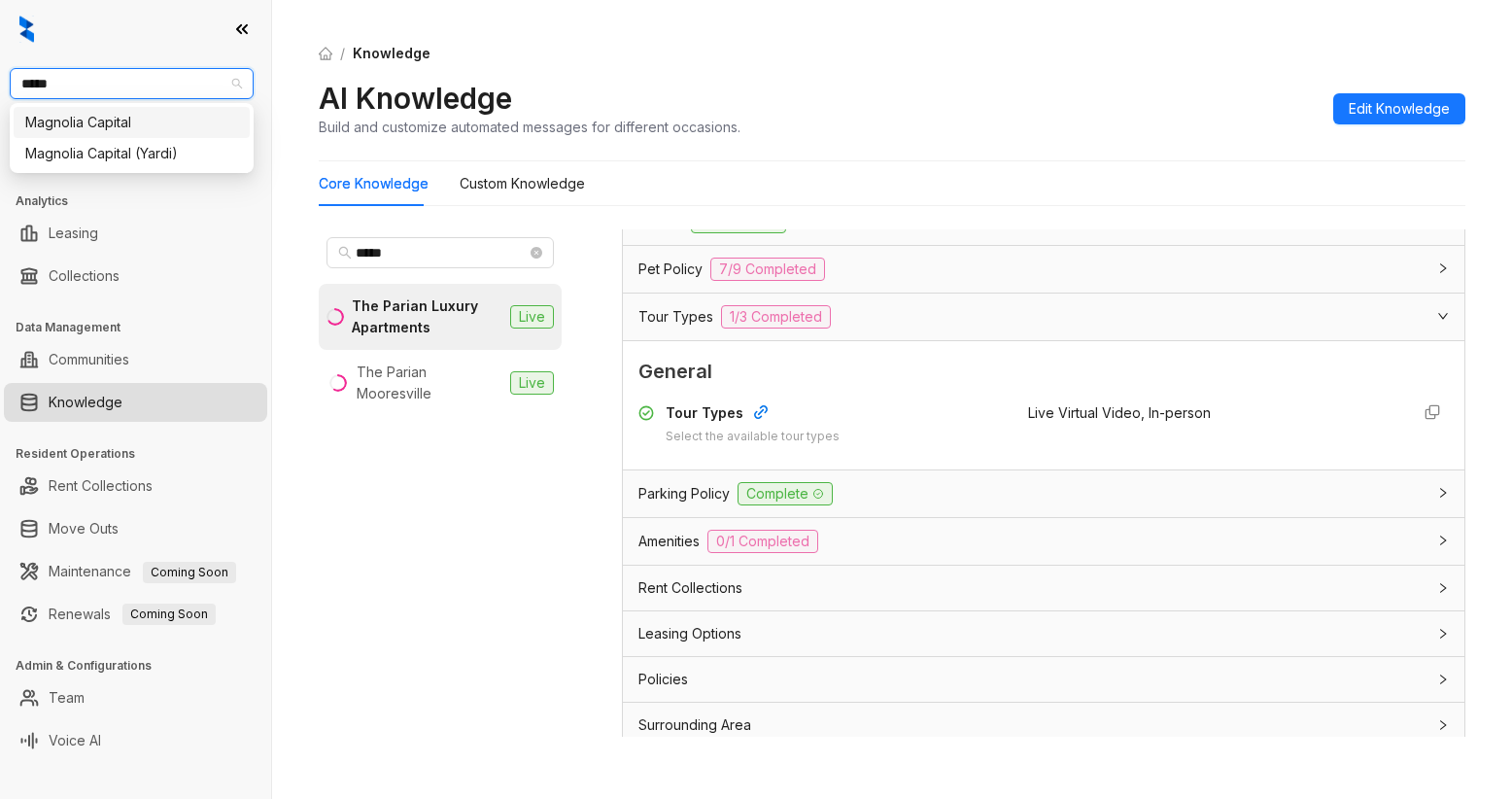 drag, startPoint x: 202, startPoint y: 124, endPoint x: 117, endPoint y: 3, distance: 147.87157 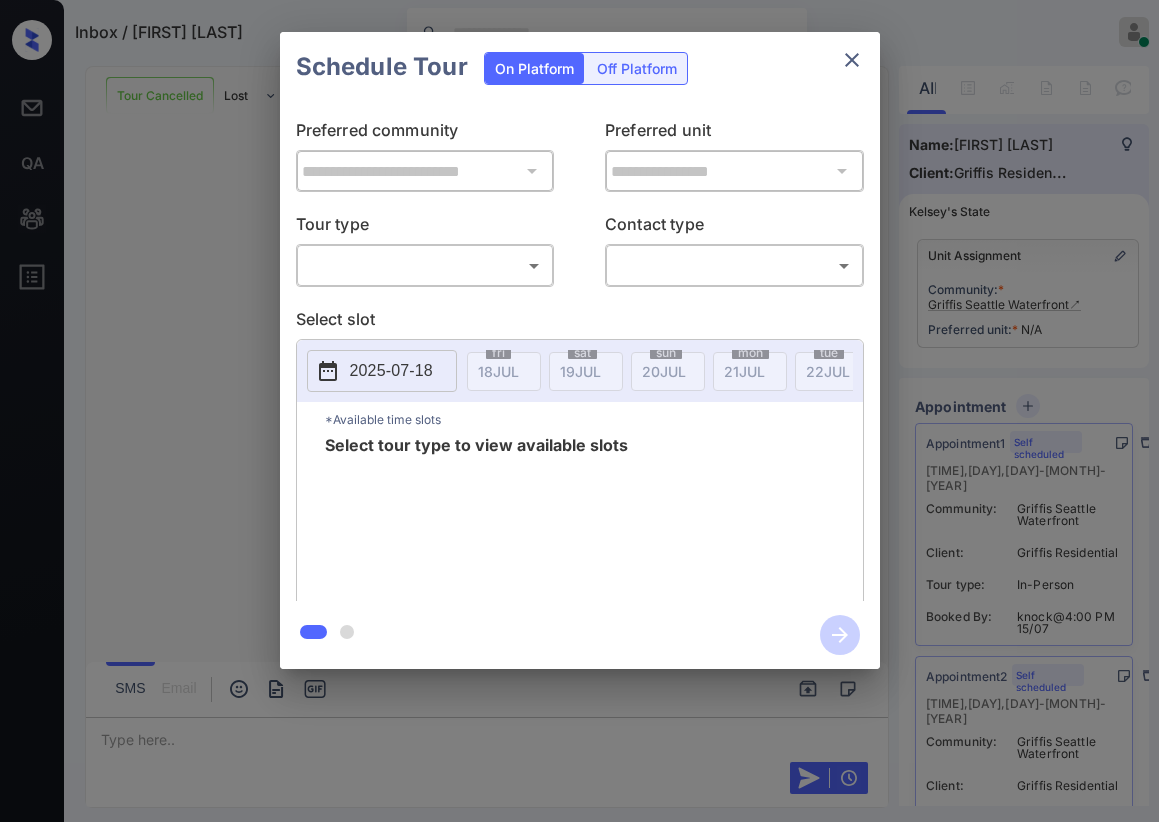 scroll, scrollTop: 0, scrollLeft: 0, axis: both 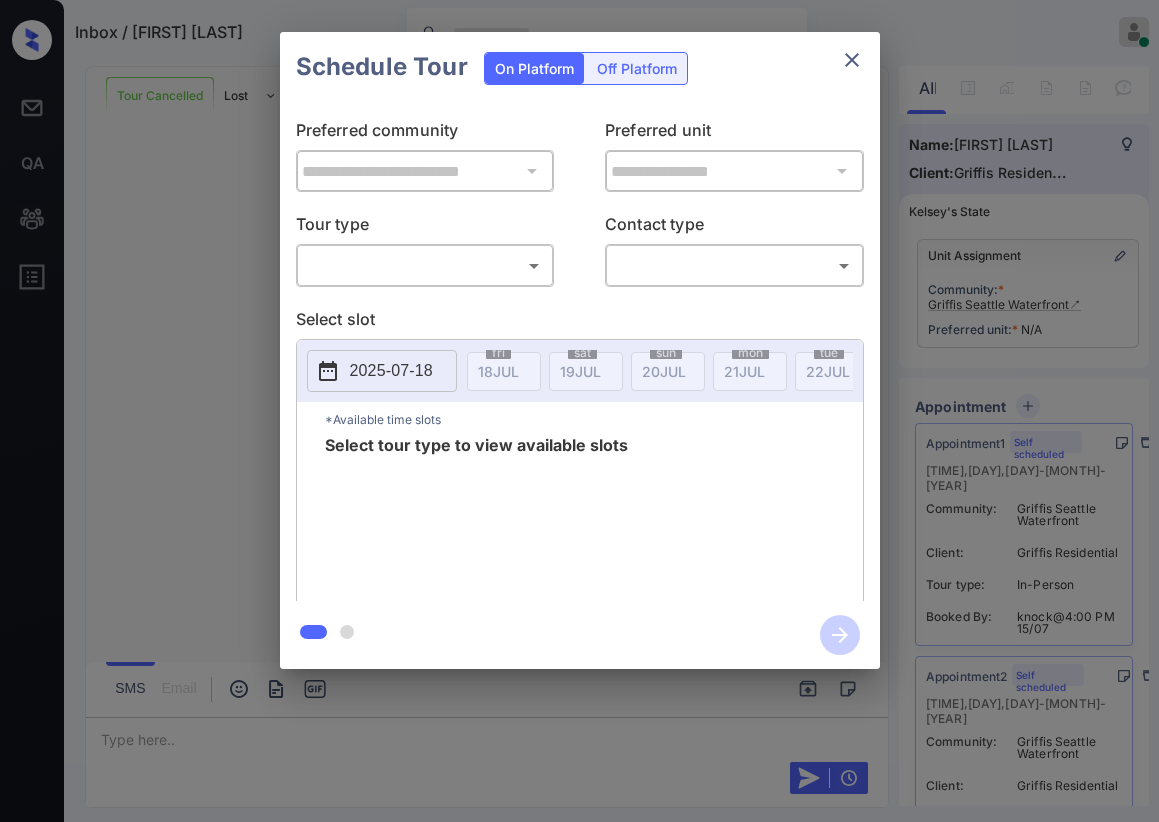 click on "Inbox / Simran Jain Paolo Gabriel  Online Set yourself   offline Set yourself   on break Profile Switch to  dark  mode Sign out Tour Cancelled Lost Lead Sentiment: Angry Upon sliding the acknowledgement:  Lead will move to lost stage. * ​ SMS and call option will be set to opt out. AFM will be turned off for the lead. Kelsey New Message Zuma Lead transferred to leasing agent: Griffis Seattle Waterfront Jul 14, 2025 01:56 pm  Sync'd w  knock Z New Message Agent Lead created via webhook in Tour Scheduled stage. Jul 14, 2025 01:56 pm A New Message Zuma Lead transferred to leasing agent: Griffis Seattle Waterfront Jul 15, 2025 04:00 pm  Sync'd w  knock Z New Message Integrations knock changed lead status from "Tour Scheduled" to "Tour Completed" Jul 15, 2025 04:00 pm  Sync'd w  Integrations I New Message Zuma Lead transferred to leasing agent: Griffis Seattle Waterfront Jul 16, 2025 08:59 pm  Sync'd w  knock Z New Message Integrations knock changed lead status from "Tour Completed" to "Tour Scheduled" I I Zuma" at bounding box center (579, 411) 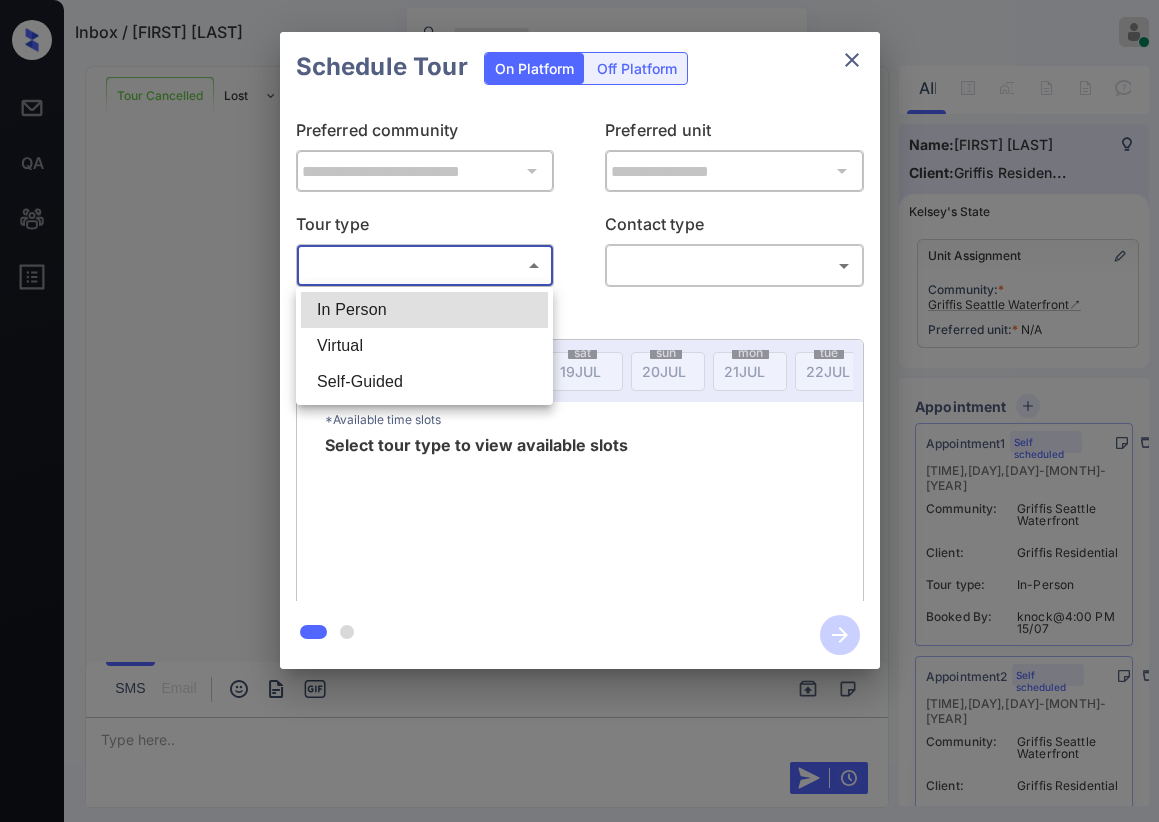 click on "In Person" at bounding box center (424, 310) 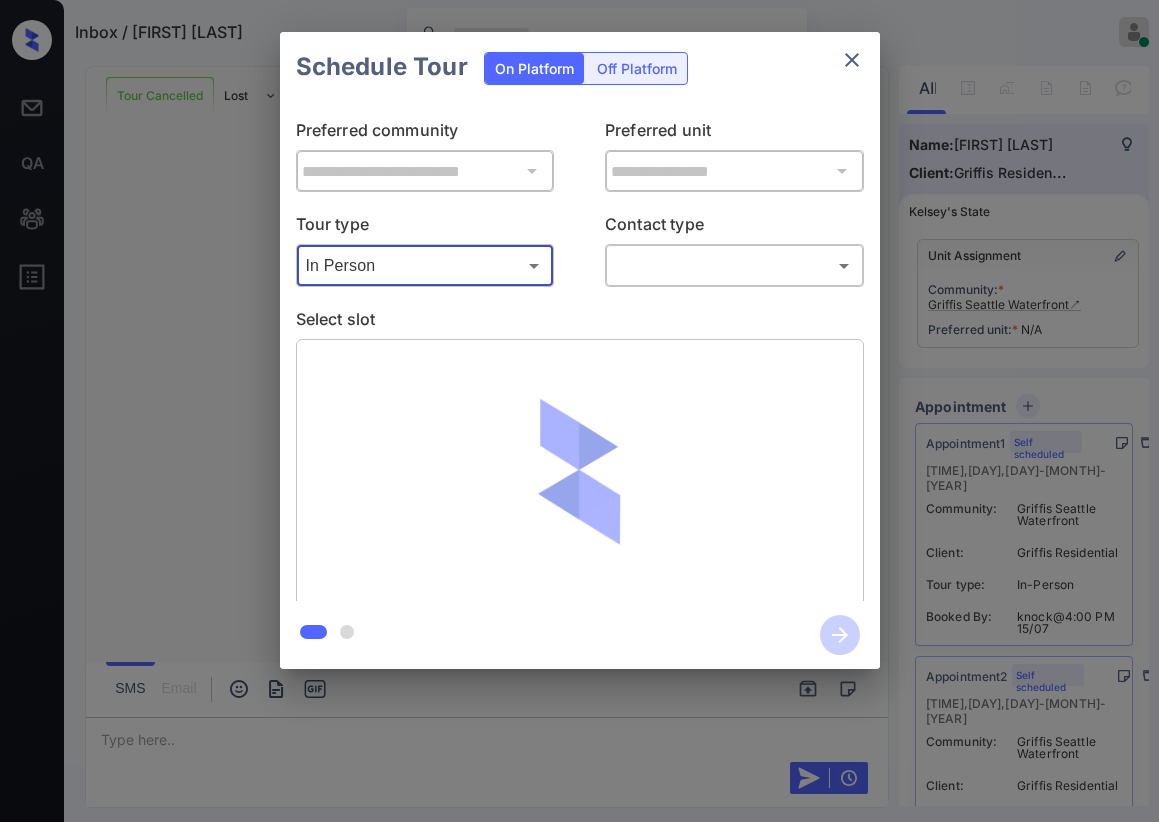 click on "Inbox / Simran Jain Paolo Gabriel  Online Set yourself   offline Set yourself   on break Profile Switch to  dark  mode Sign out Tour Cancelled Lost Lead Sentiment: Angry Upon sliding the acknowledgement:  Lead will move to lost stage. * ​ SMS and call option will be set to opt out. AFM will be turned off for the lead. Kelsey New Message Zuma Lead transferred to leasing agent: Griffis Seattle Waterfront Jul 14, 2025 01:56 pm  Sync'd w  knock Z New Message Agent Lead created via webhook in Tour Scheduled stage. Jul 14, 2025 01:56 pm A New Message Zuma Lead transferred to leasing agent: Griffis Seattle Waterfront Jul 15, 2025 04:00 pm  Sync'd w  knock Z New Message Integrations knock changed lead status from "Tour Scheduled" to "Tour Completed" Jul 15, 2025 04:00 pm  Sync'd w  Integrations I New Message Zuma Lead transferred to leasing agent: Griffis Seattle Waterfront Jul 16, 2025 08:59 pm  Sync'd w  knock Z New Message Integrations knock changed lead status from "Tour Completed" to "Tour Scheduled" I I Zuma" at bounding box center (579, 411) 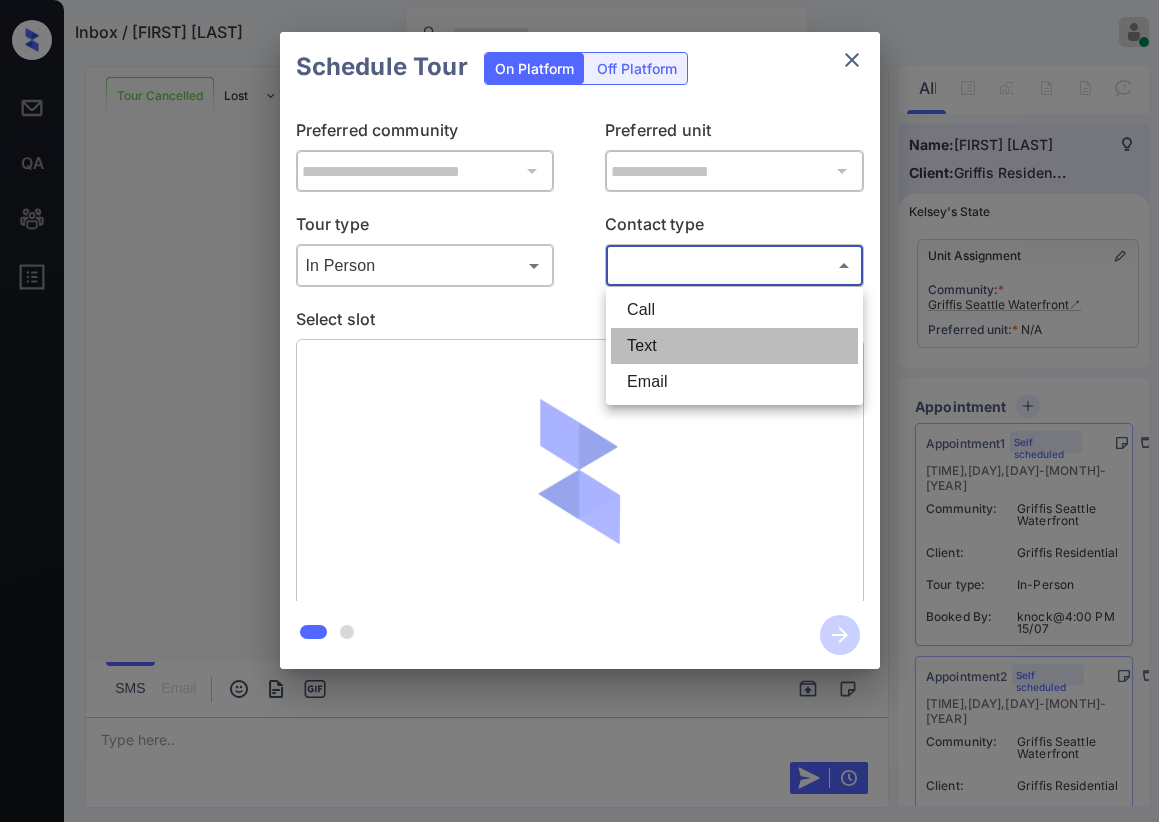 click on "Text" at bounding box center (734, 346) 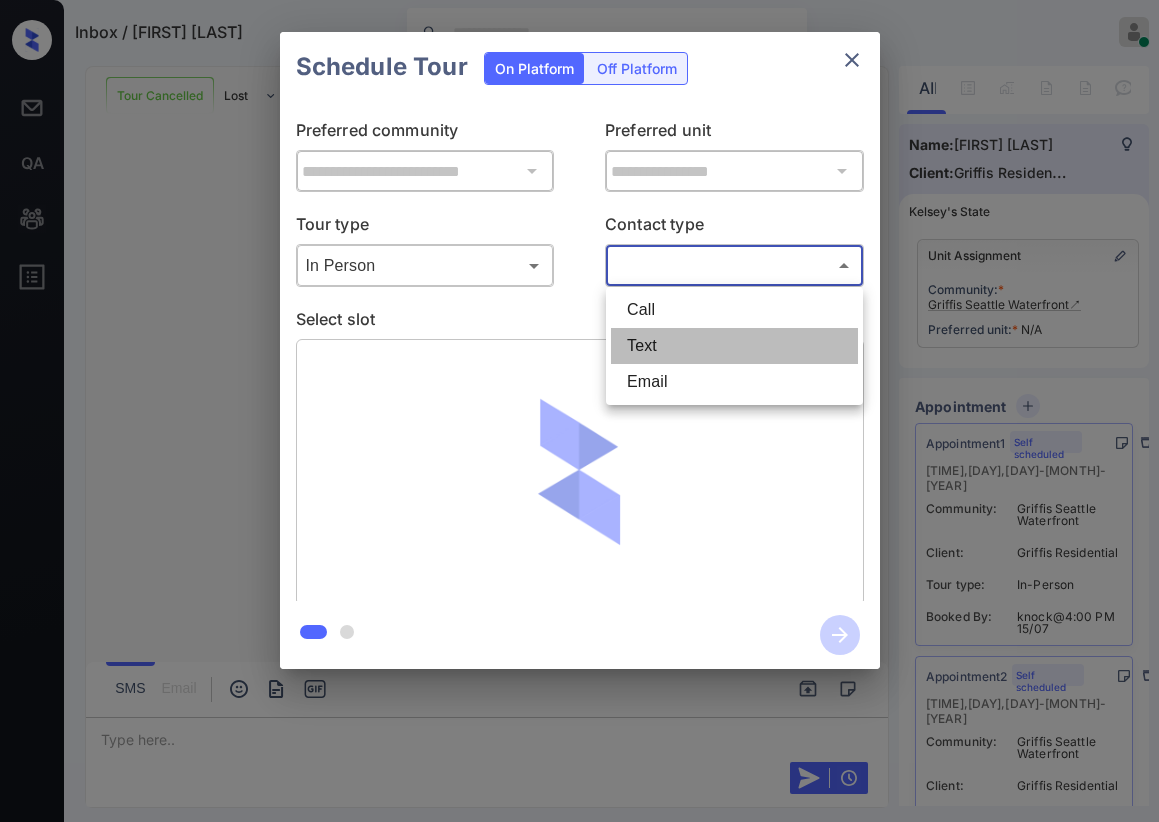 type on "****" 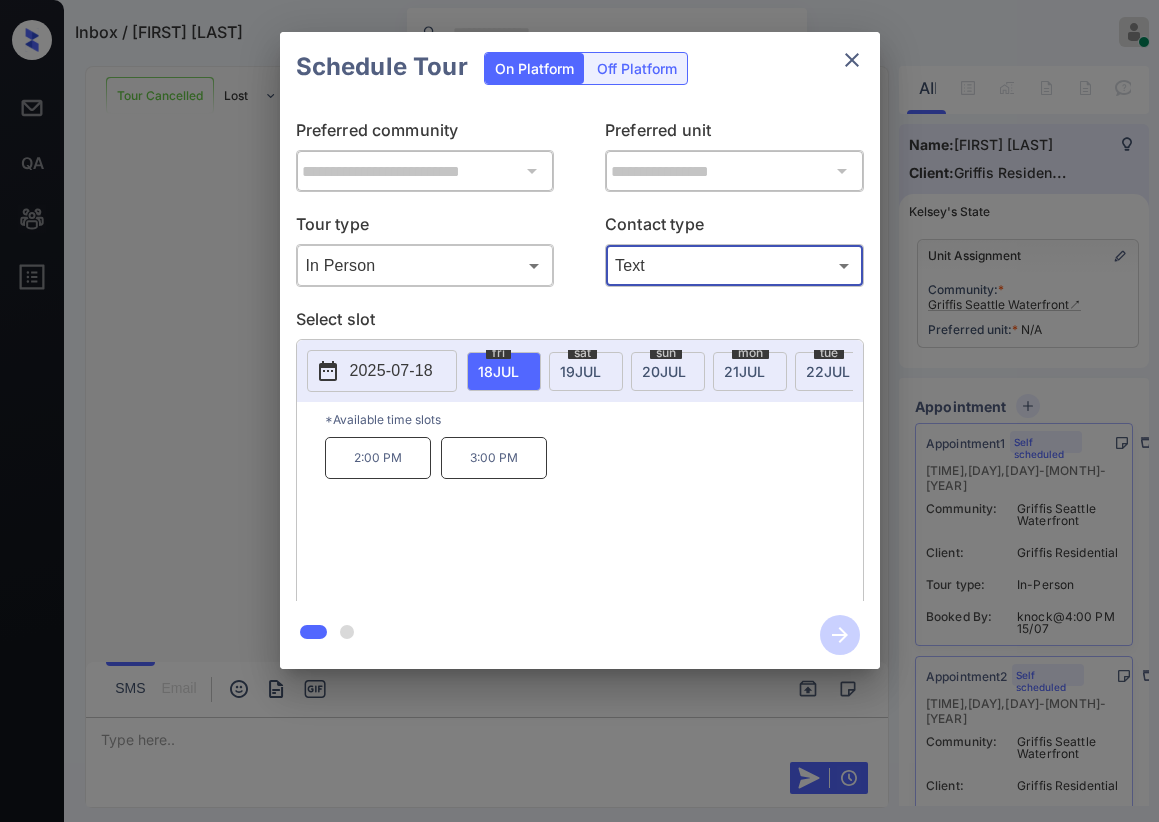 click on "19 JUL" at bounding box center [498, 371] 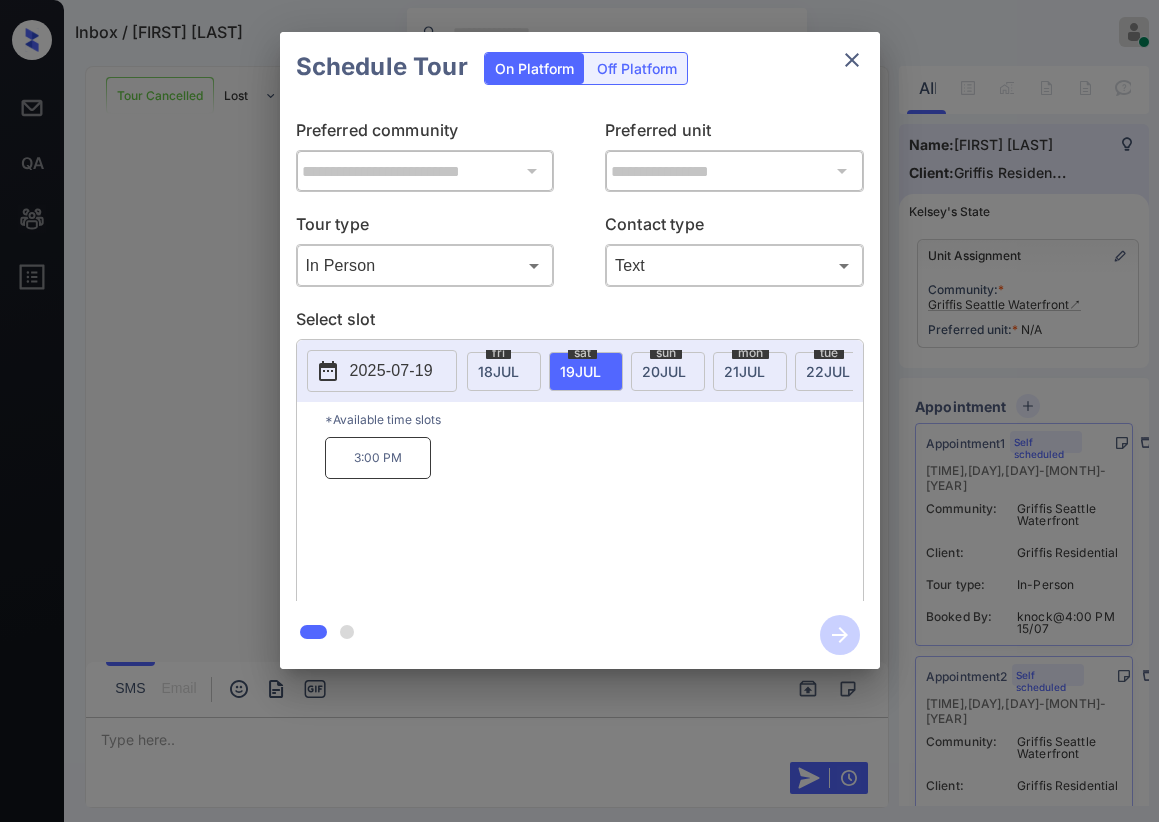 click on "20 JUL" at bounding box center [498, 371] 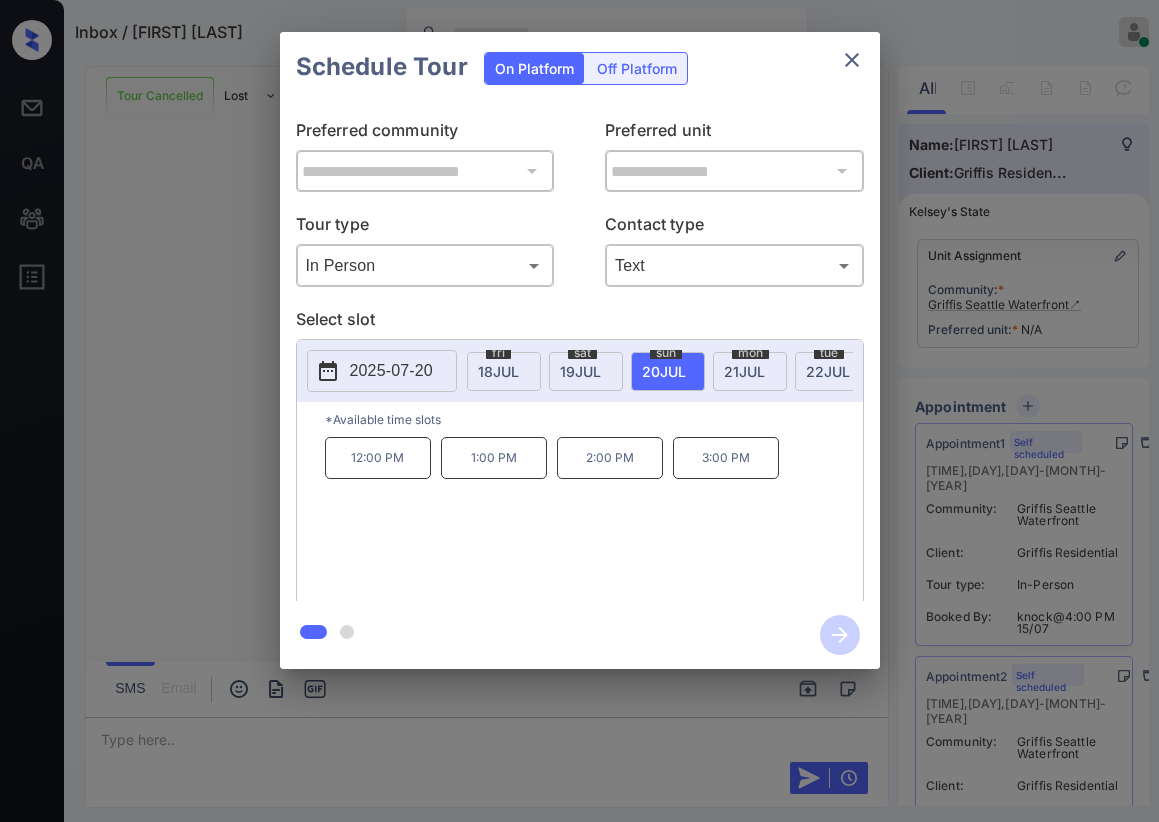 click on "21 JUL" at bounding box center [498, 371] 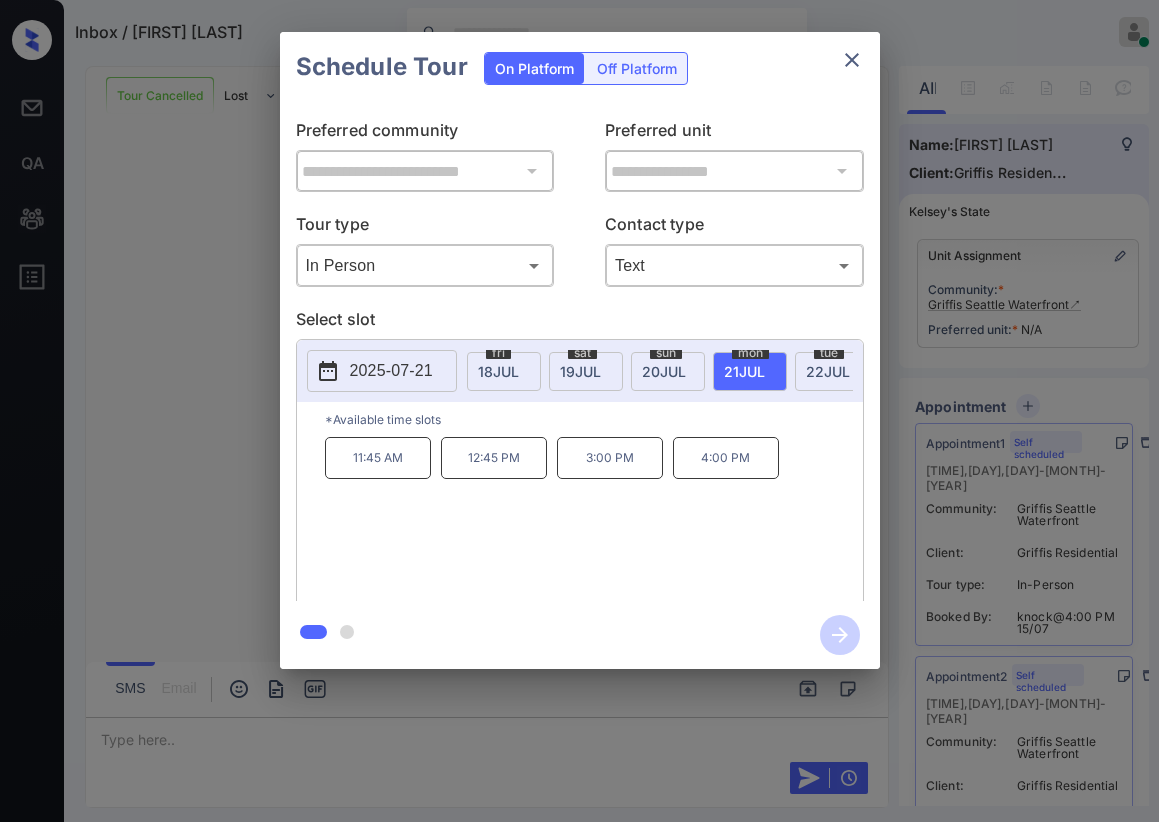 click on "22 JUL" at bounding box center [498, 371] 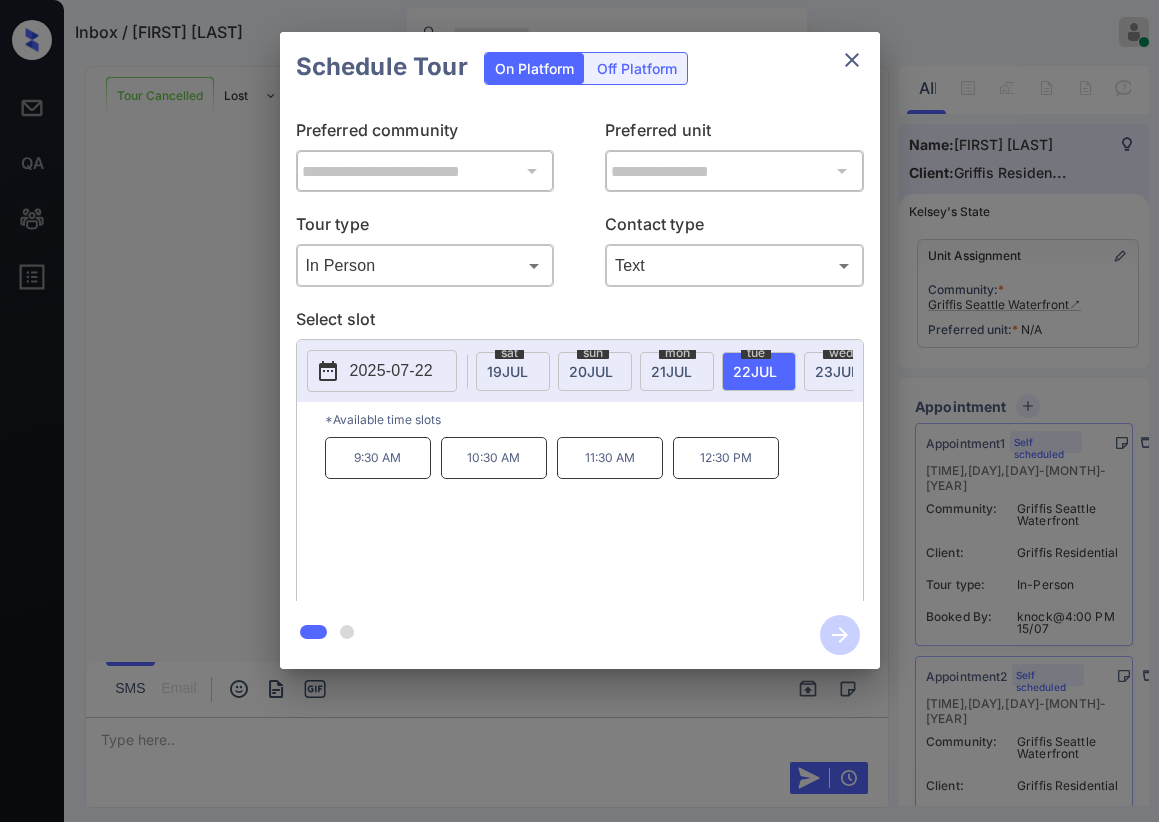 scroll, scrollTop: 0, scrollLeft: 88, axis: horizontal 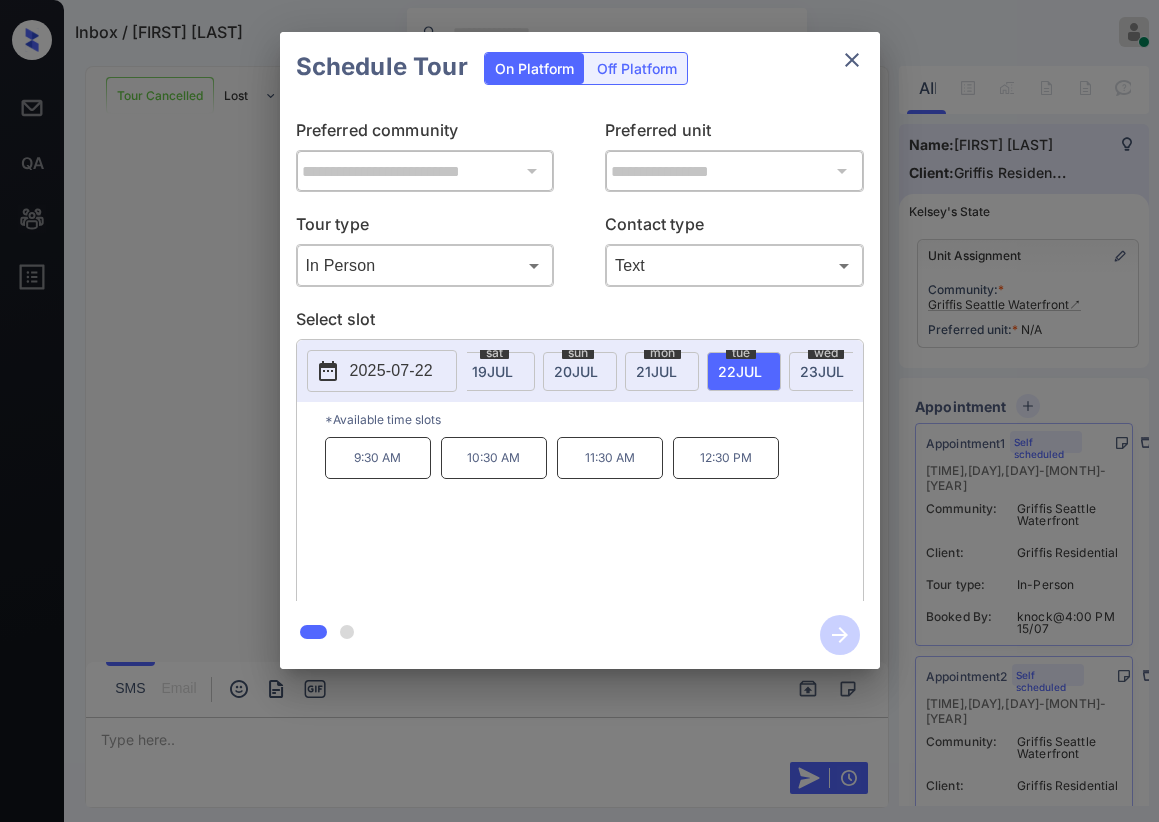 drag, startPoint x: 559, startPoint y: 376, endPoint x: 600, endPoint y: 375, distance: 41.01219 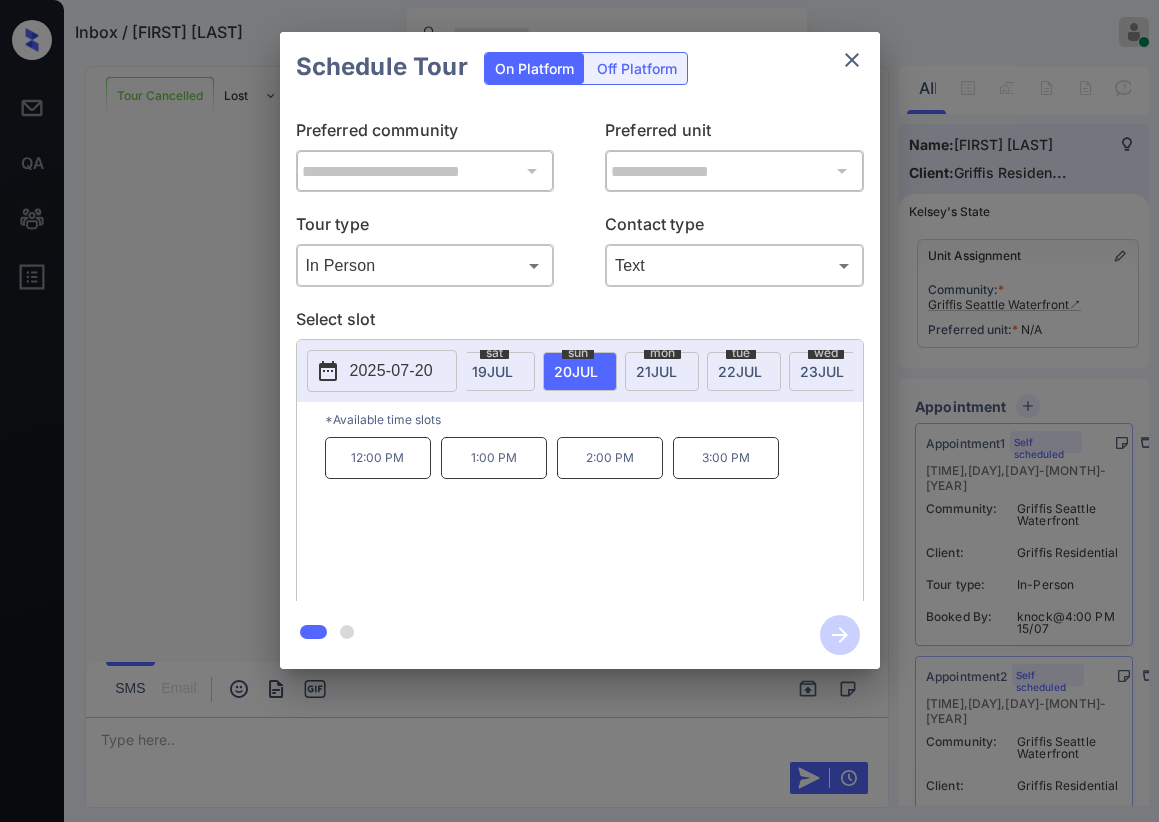 click on "19 JUL" at bounding box center (410, 371) 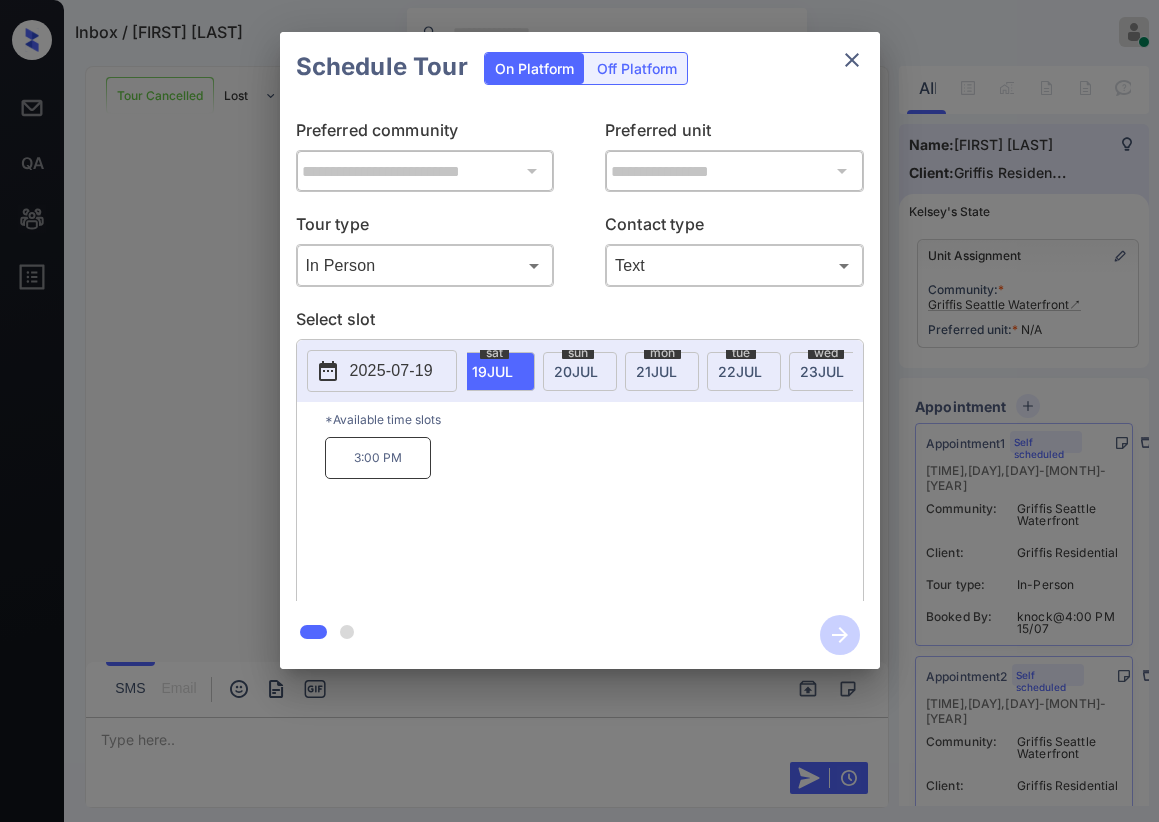 click on "sun 20 JUL" at bounding box center [580, 371] 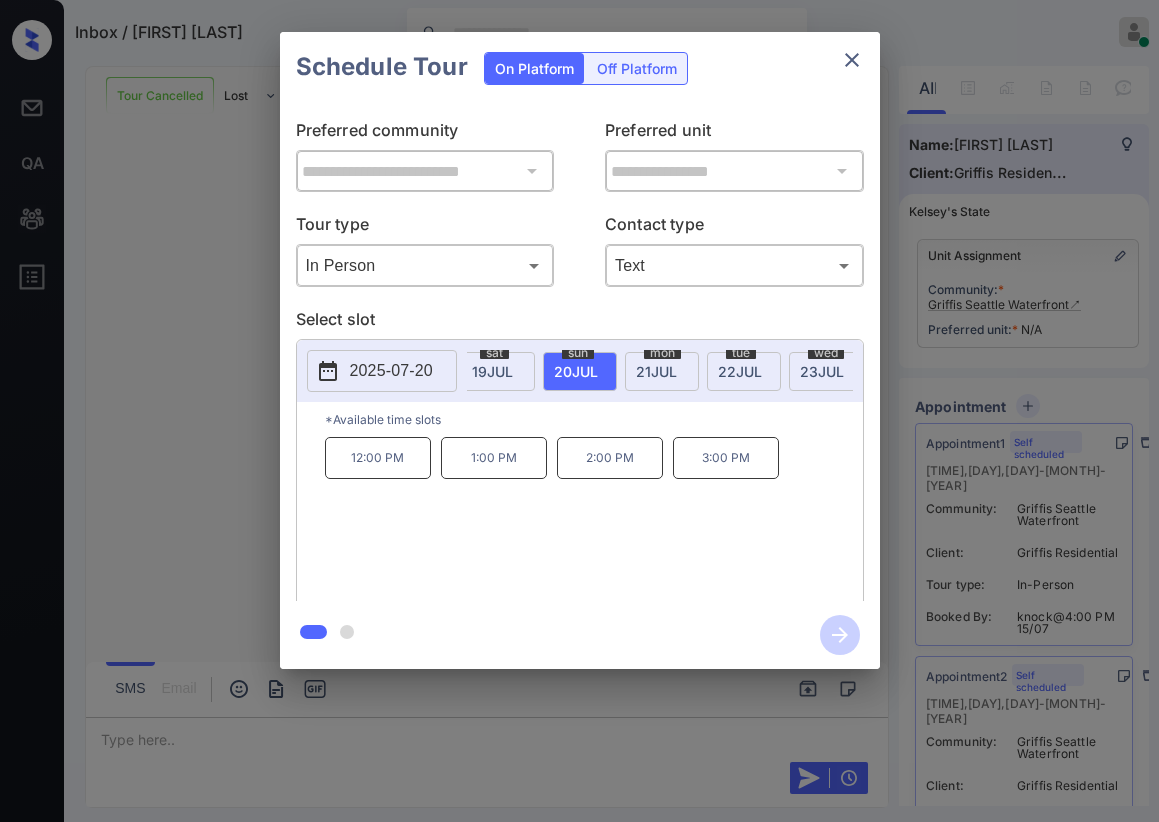 click on "mon 21 JUL" at bounding box center (662, 371) 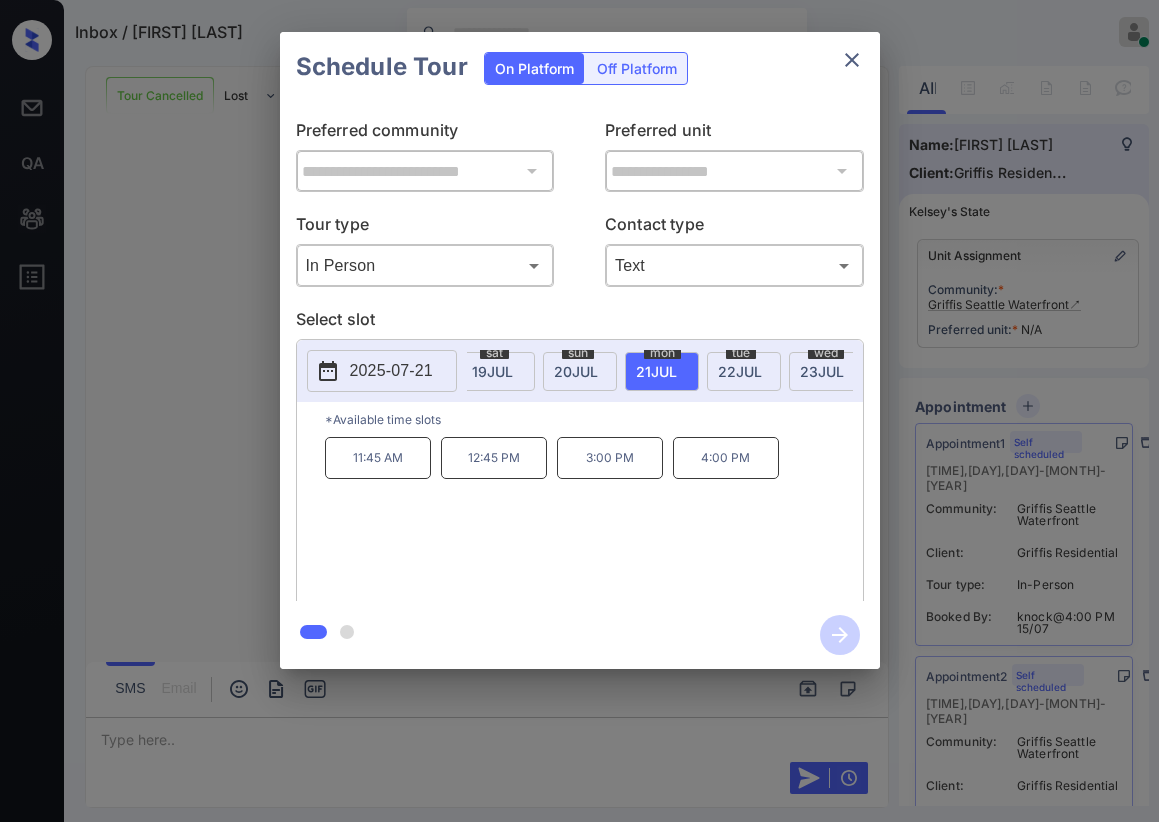 click on "22 JUL" at bounding box center (410, 371) 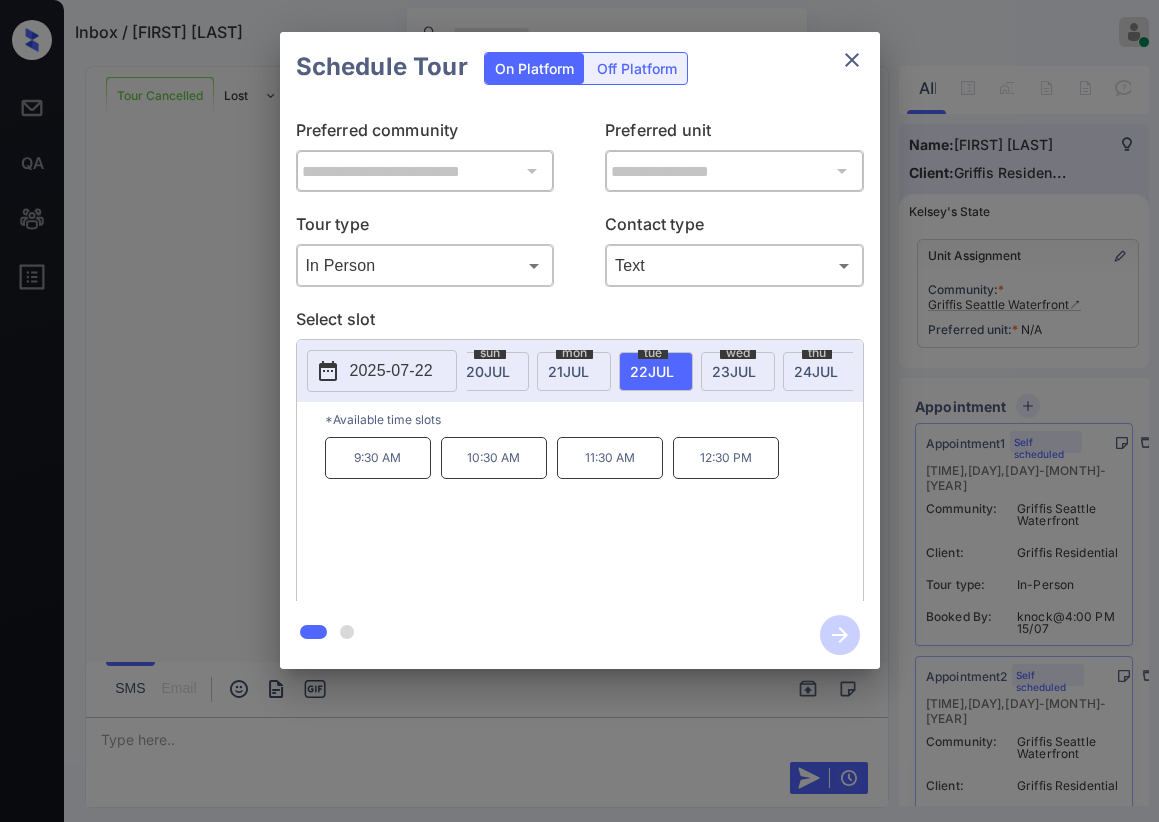 scroll, scrollTop: 0, scrollLeft: 191, axis: horizontal 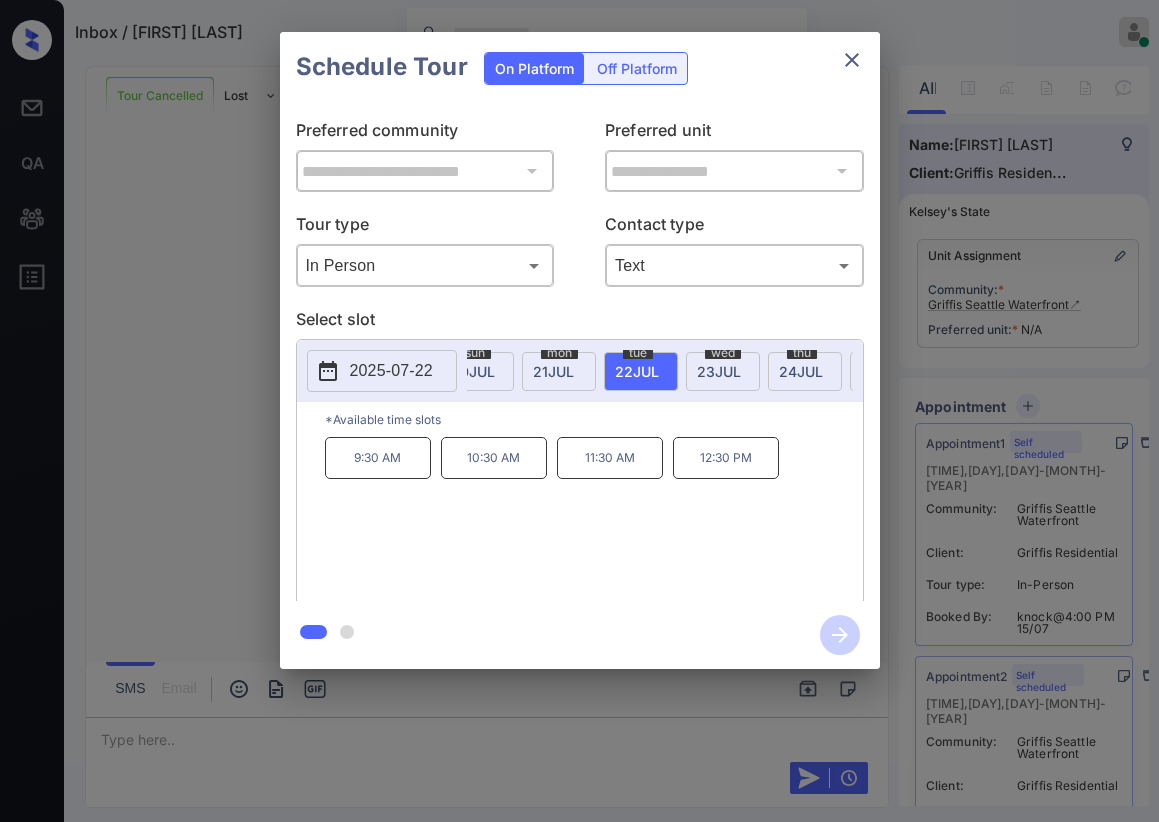 click on "23 JUL" at bounding box center (307, 371) 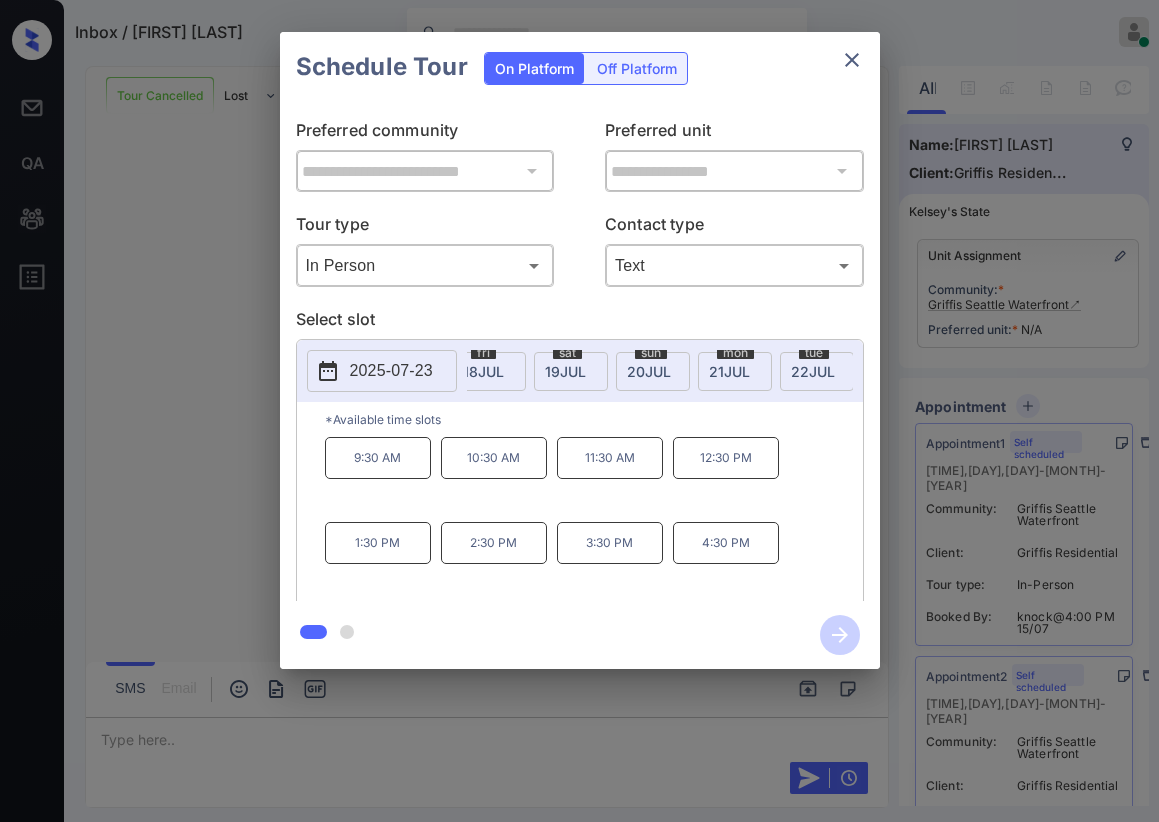 scroll, scrollTop: 0, scrollLeft: 0, axis: both 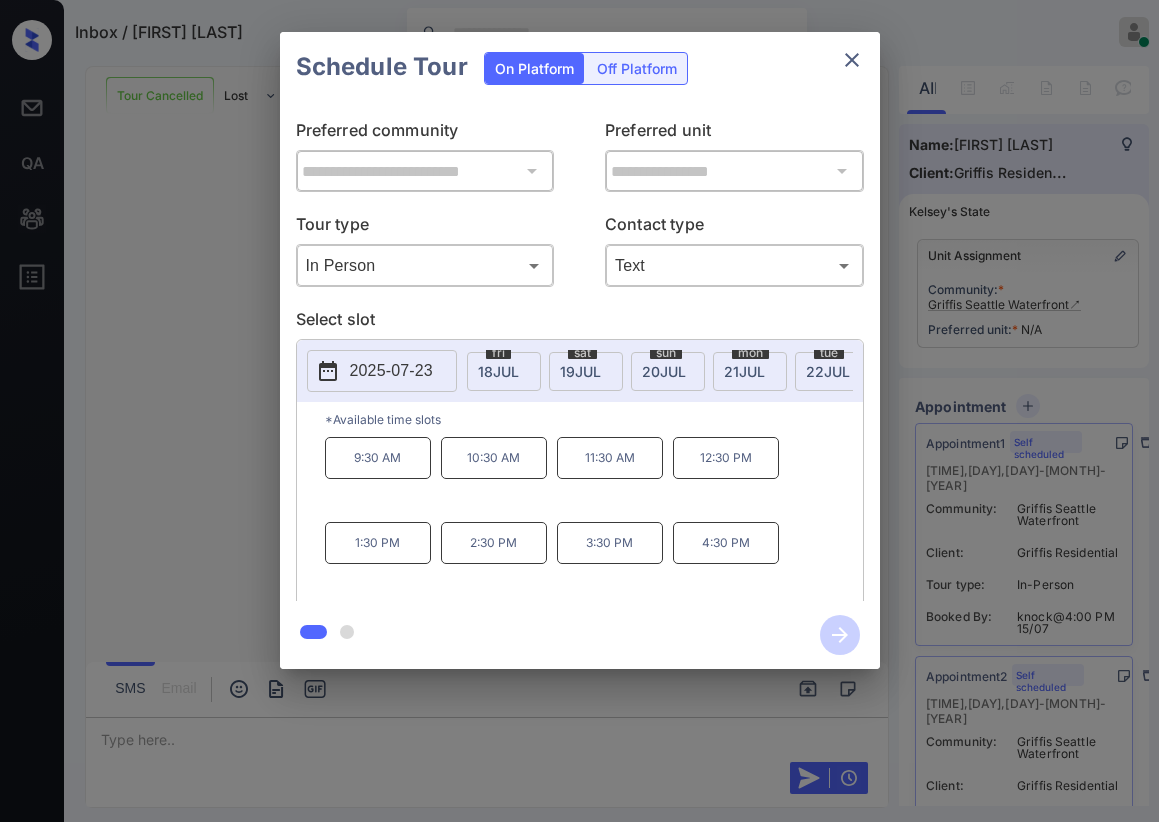 click on "19 JUL" at bounding box center (498, 371) 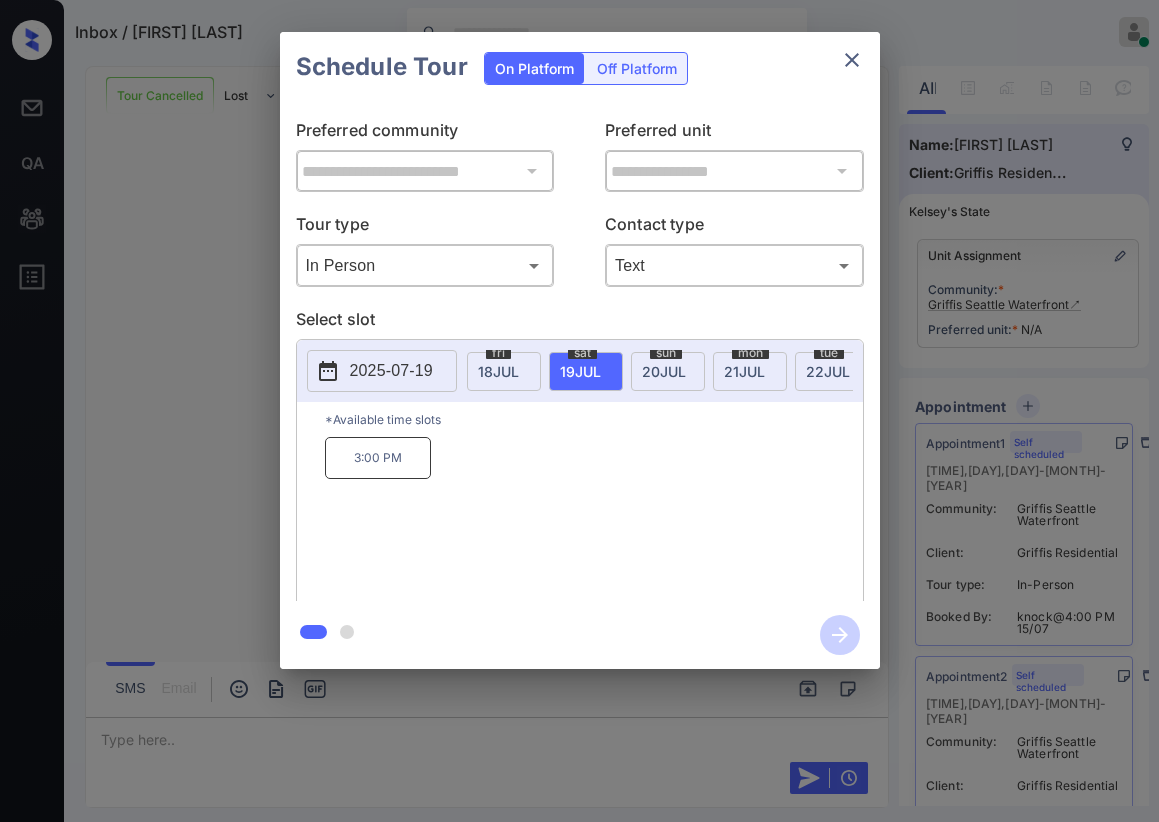 click on "sun 20 JUL" at bounding box center [668, 371] 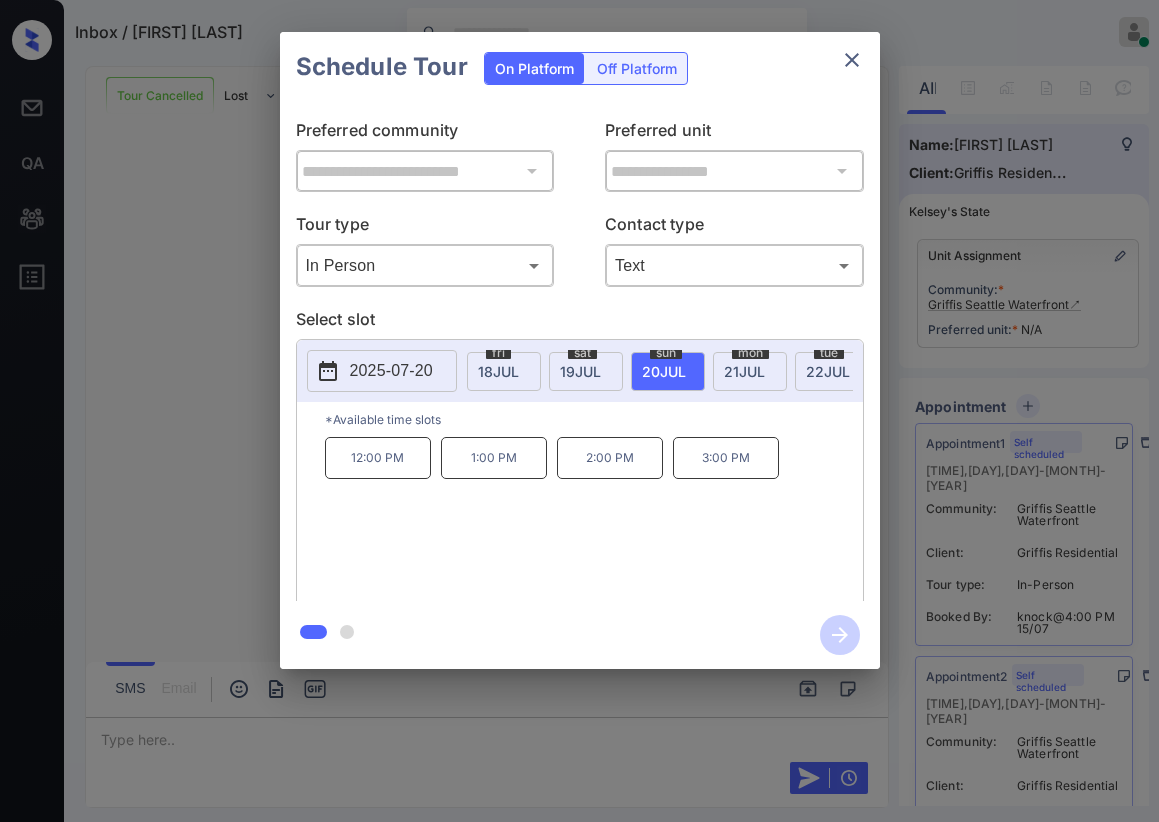 scroll, scrollTop: 0, scrollLeft: 15, axis: horizontal 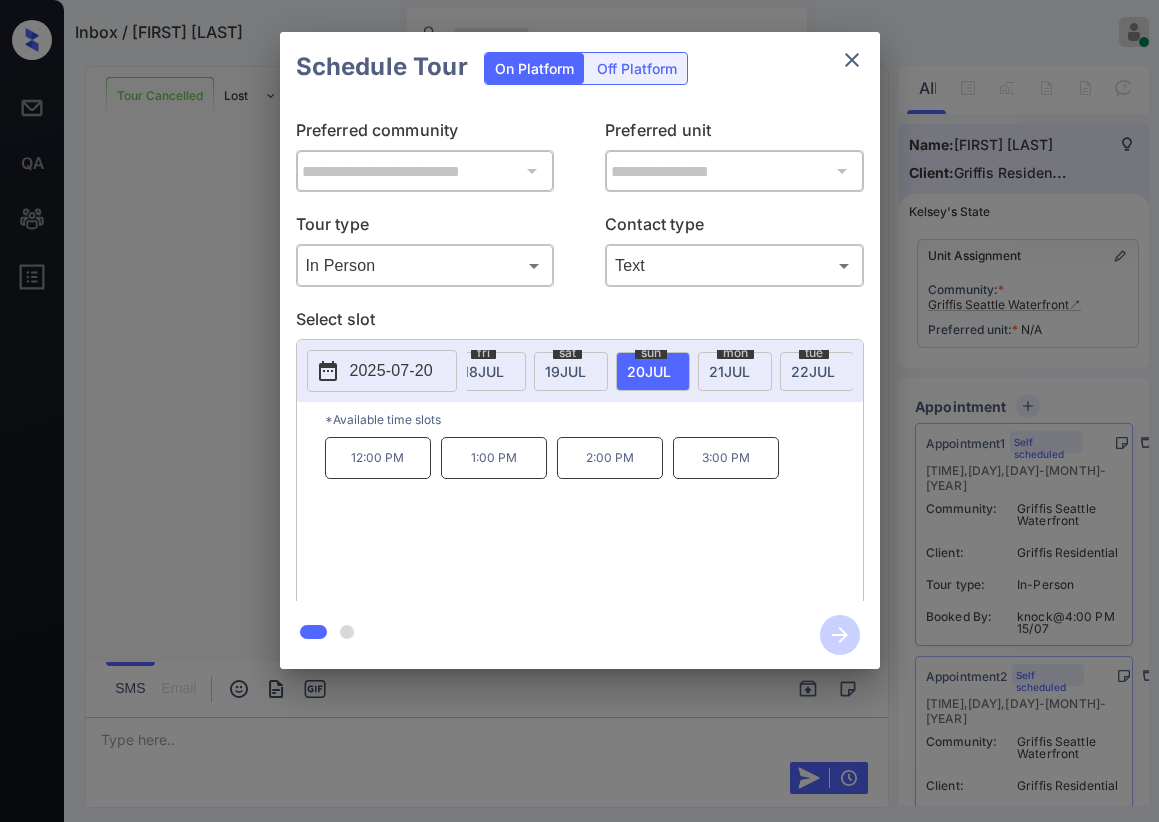click 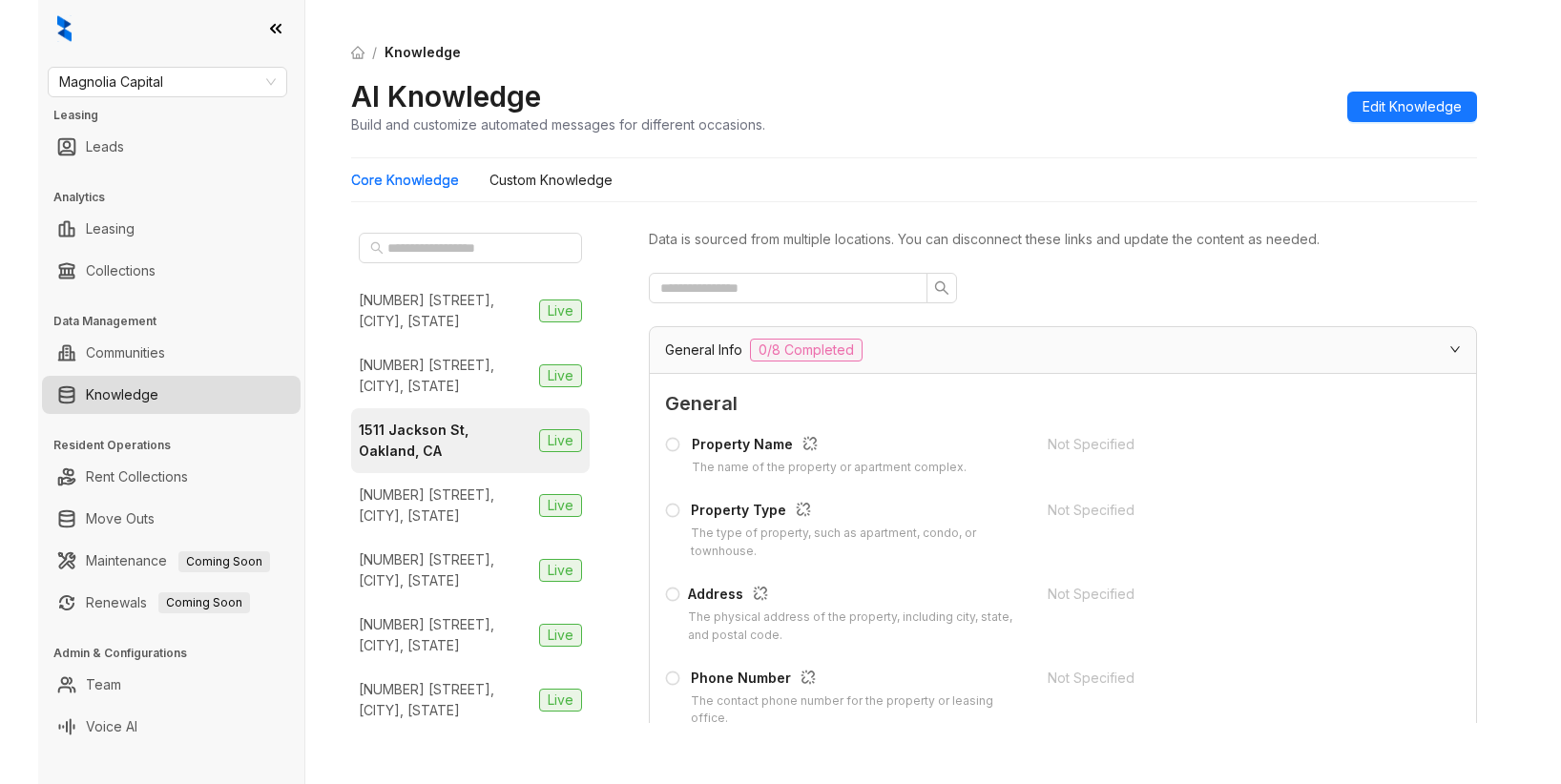 scroll, scrollTop: 0, scrollLeft: 0, axis: both 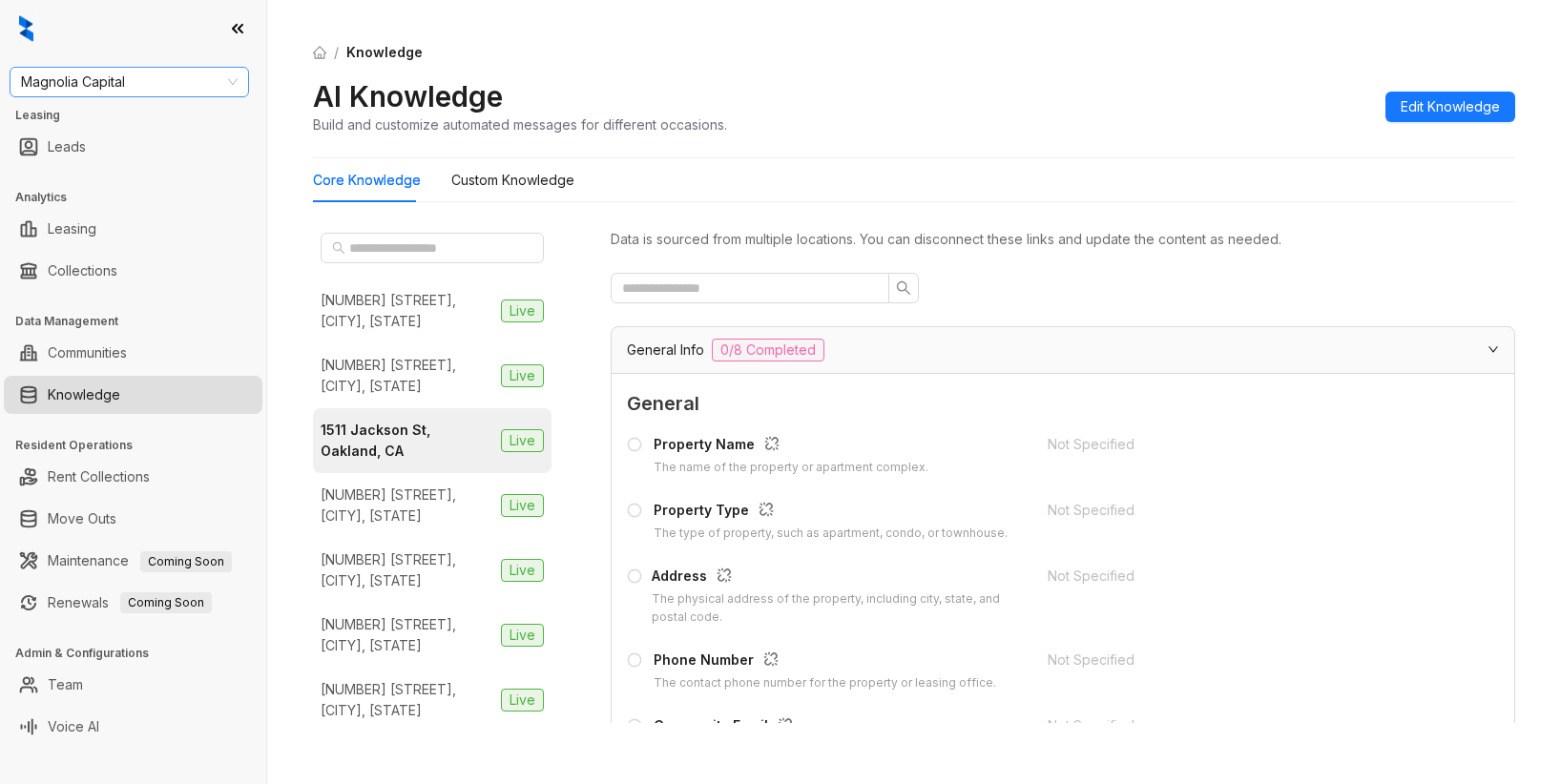click on "Magnolia Capital" at bounding box center (129, 82) 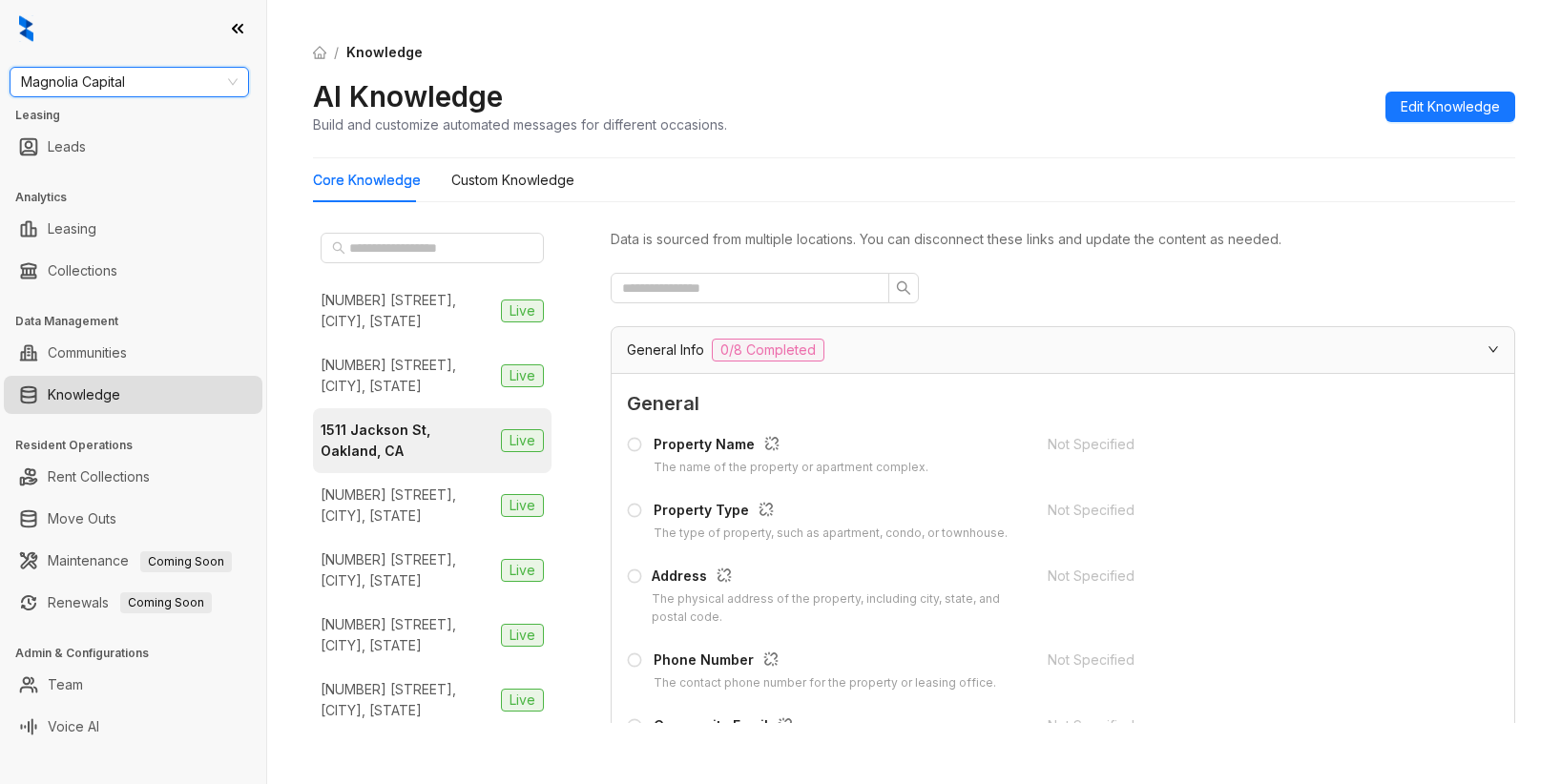 click on "Magnolia Capital" at bounding box center [129, 82] 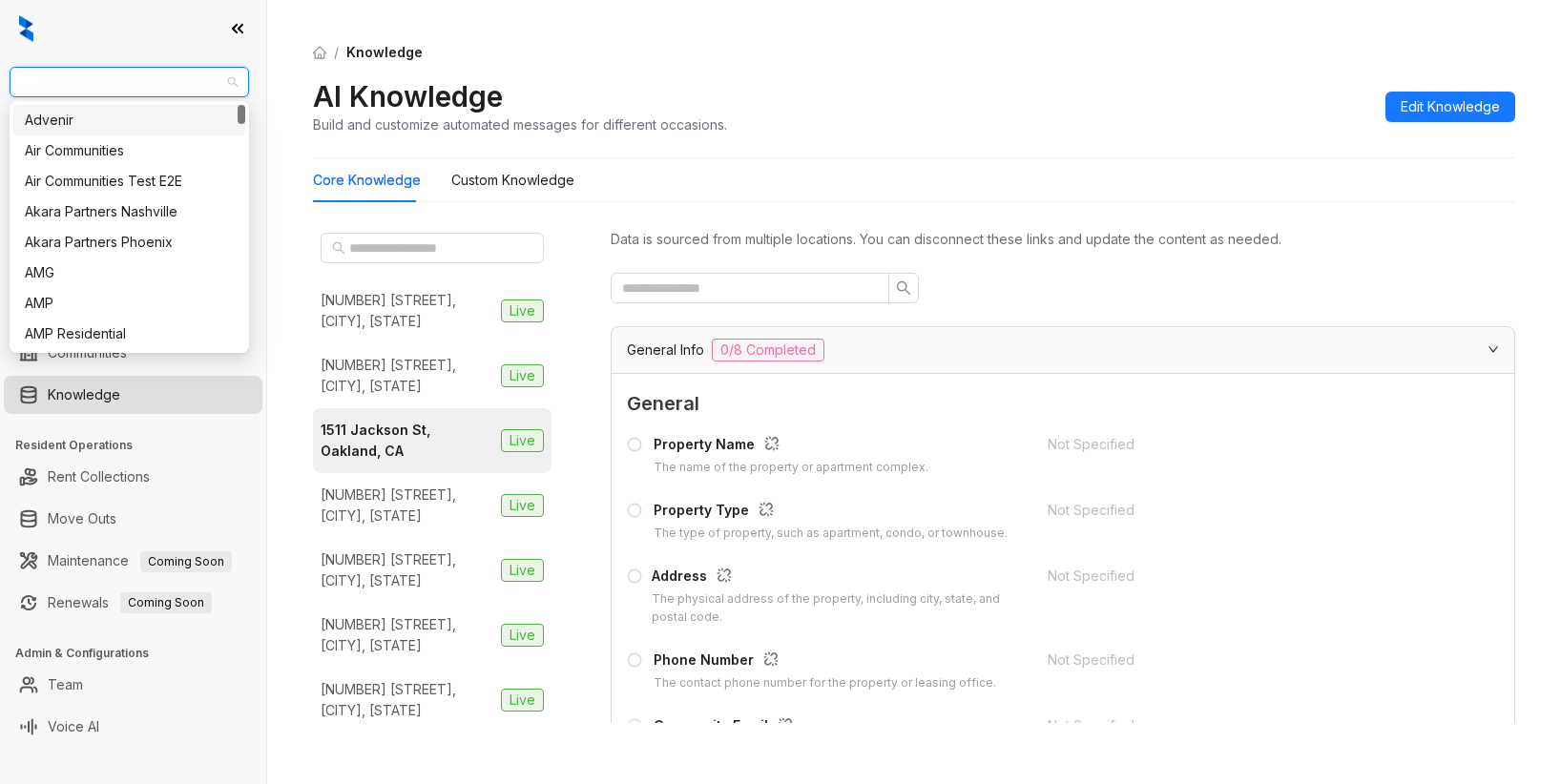 click on "Magnolia Capital" at bounding box center [129, 82] 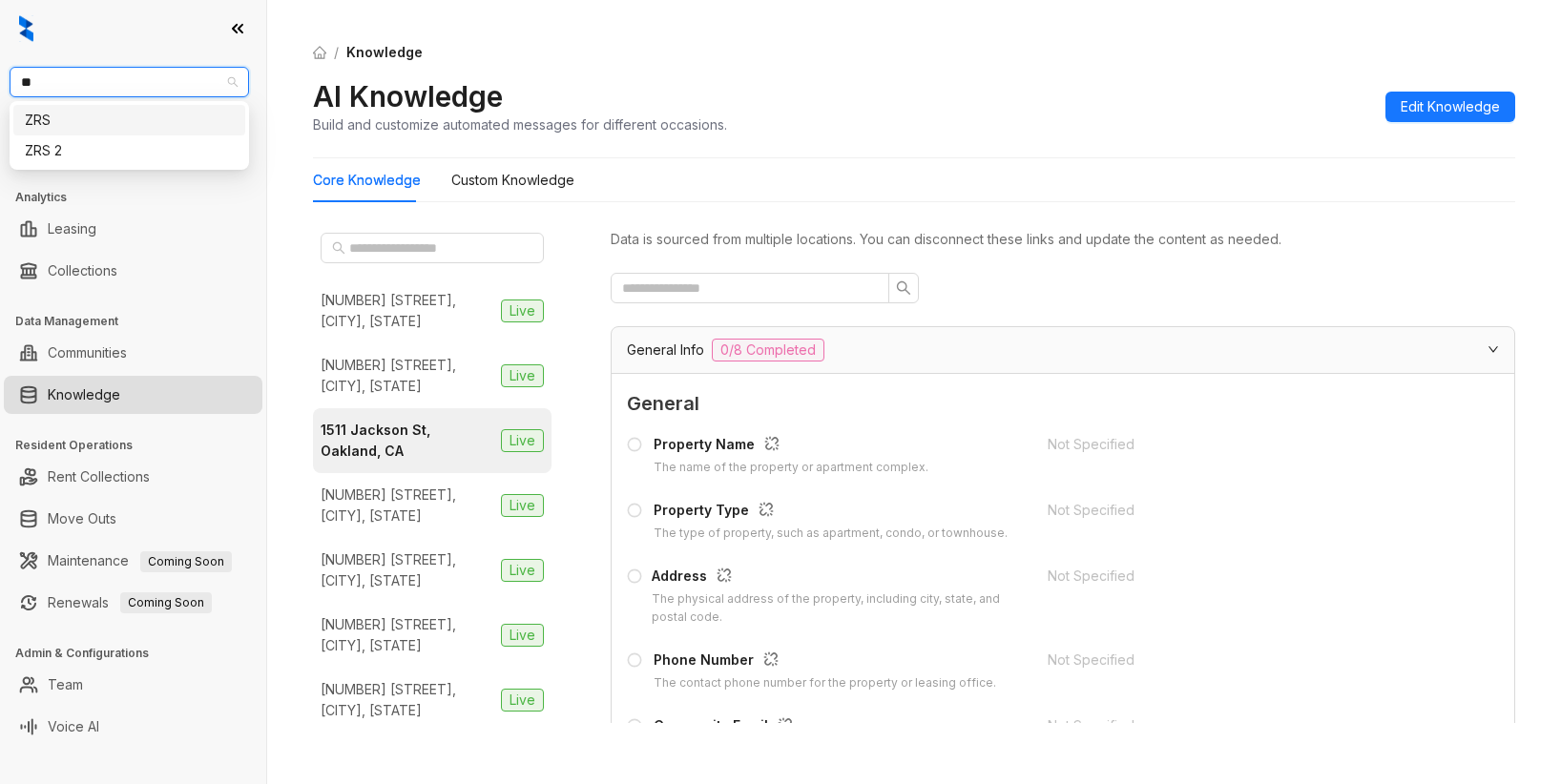 type on "***" 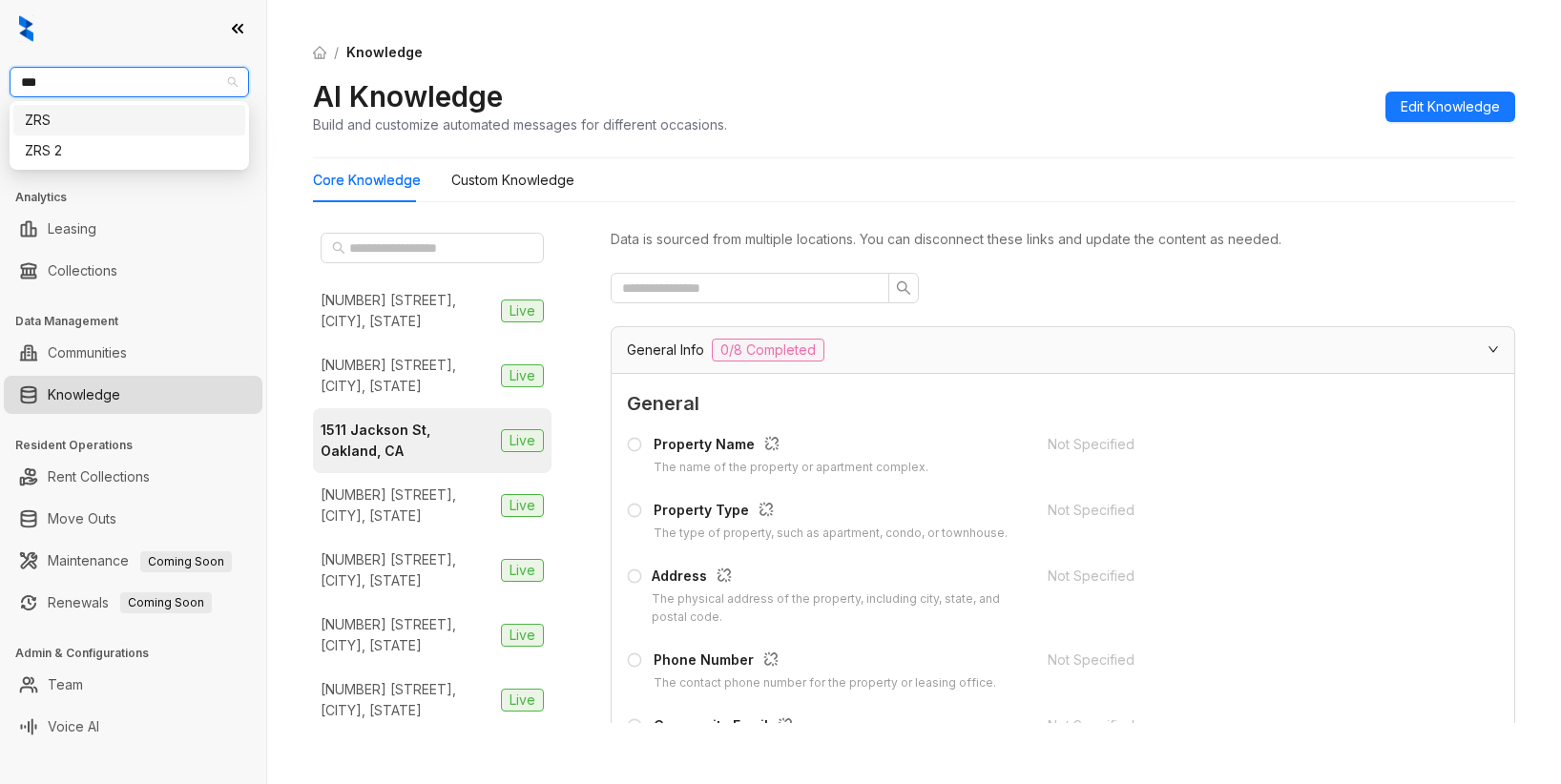 click on "ZRS" at bounding box center [129, 120] 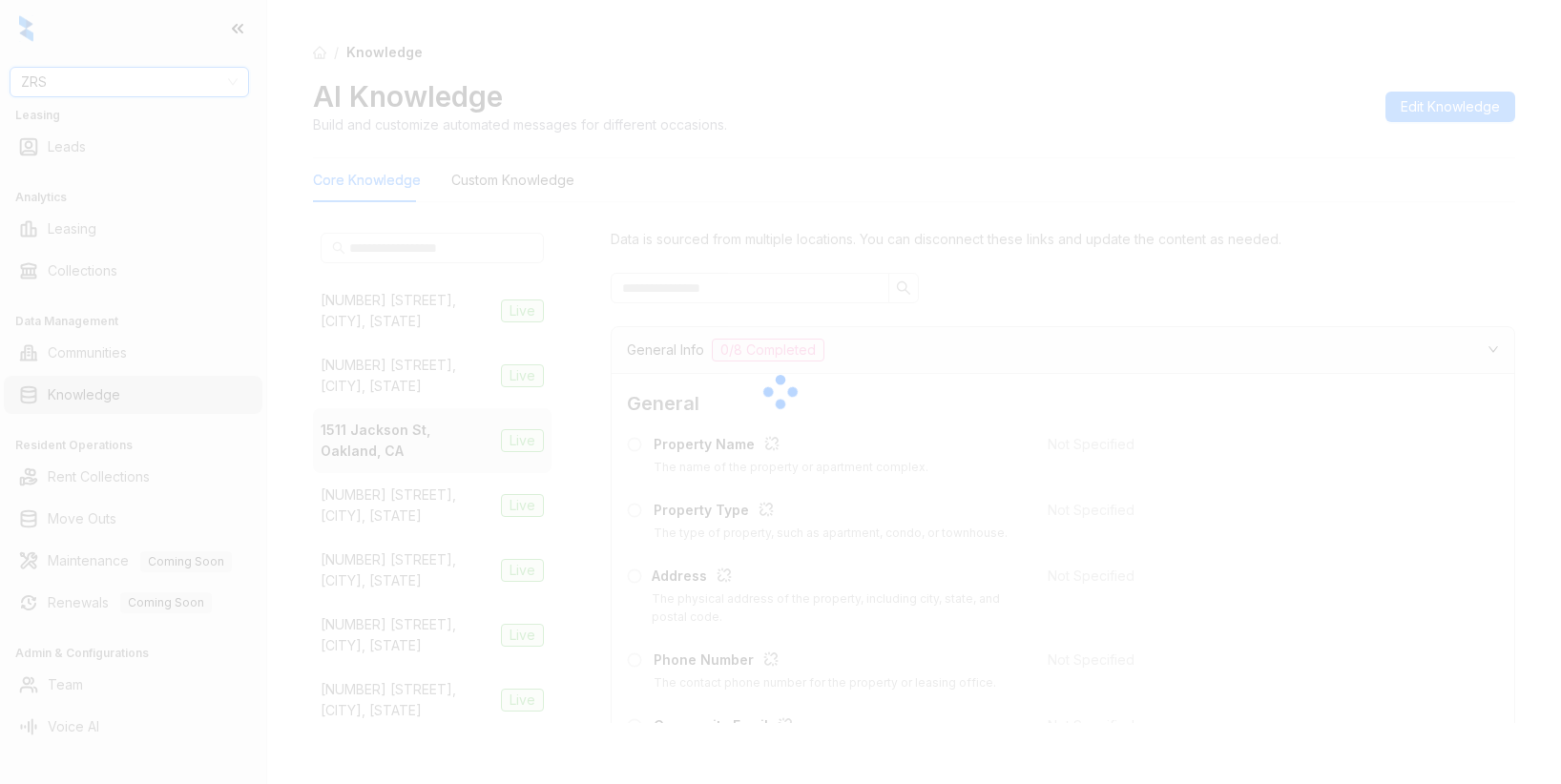 click at bounding box center [780, 392] 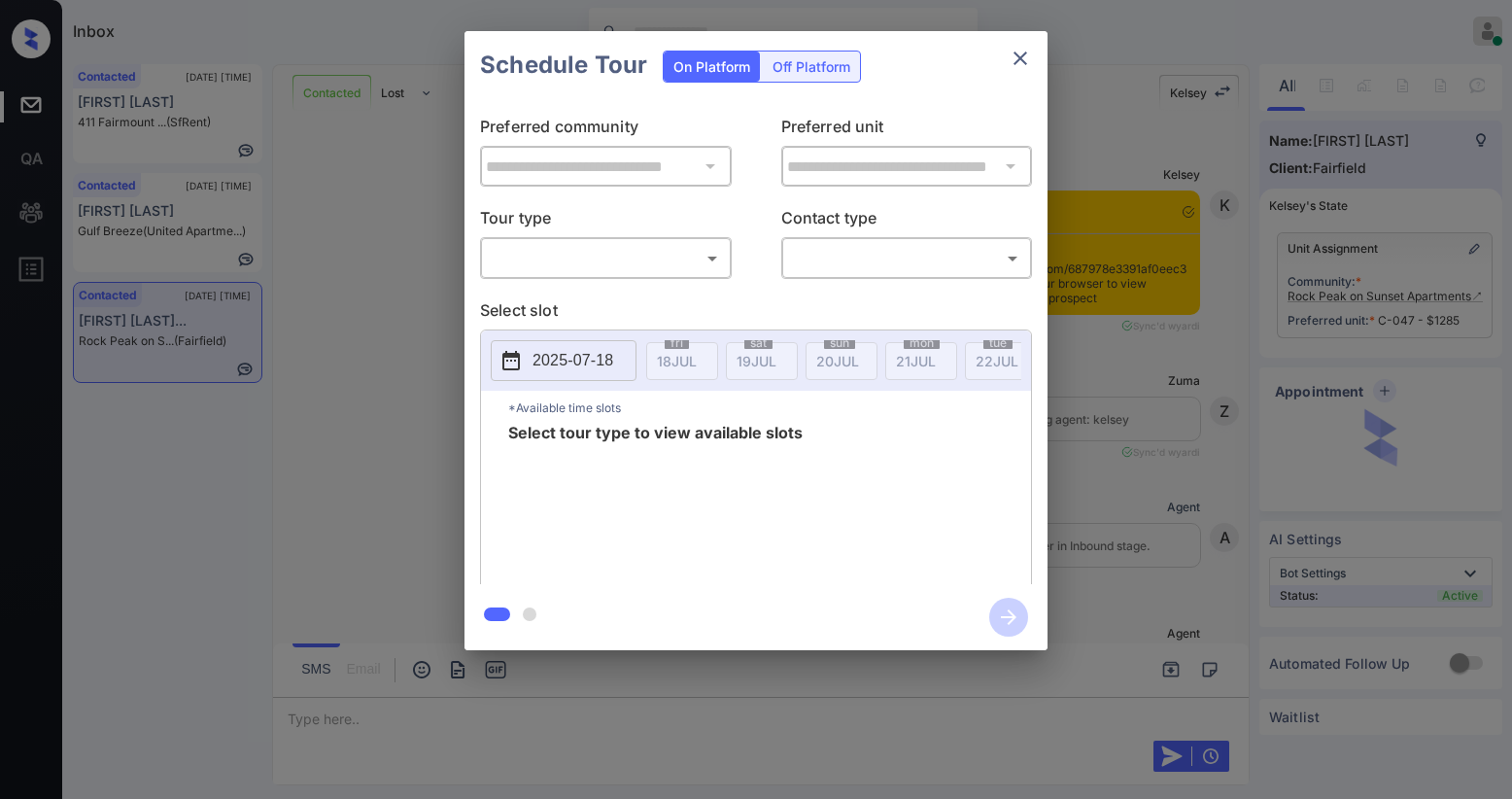 scroll, scrollTop: 0, scrollLeft: 0, axis: both 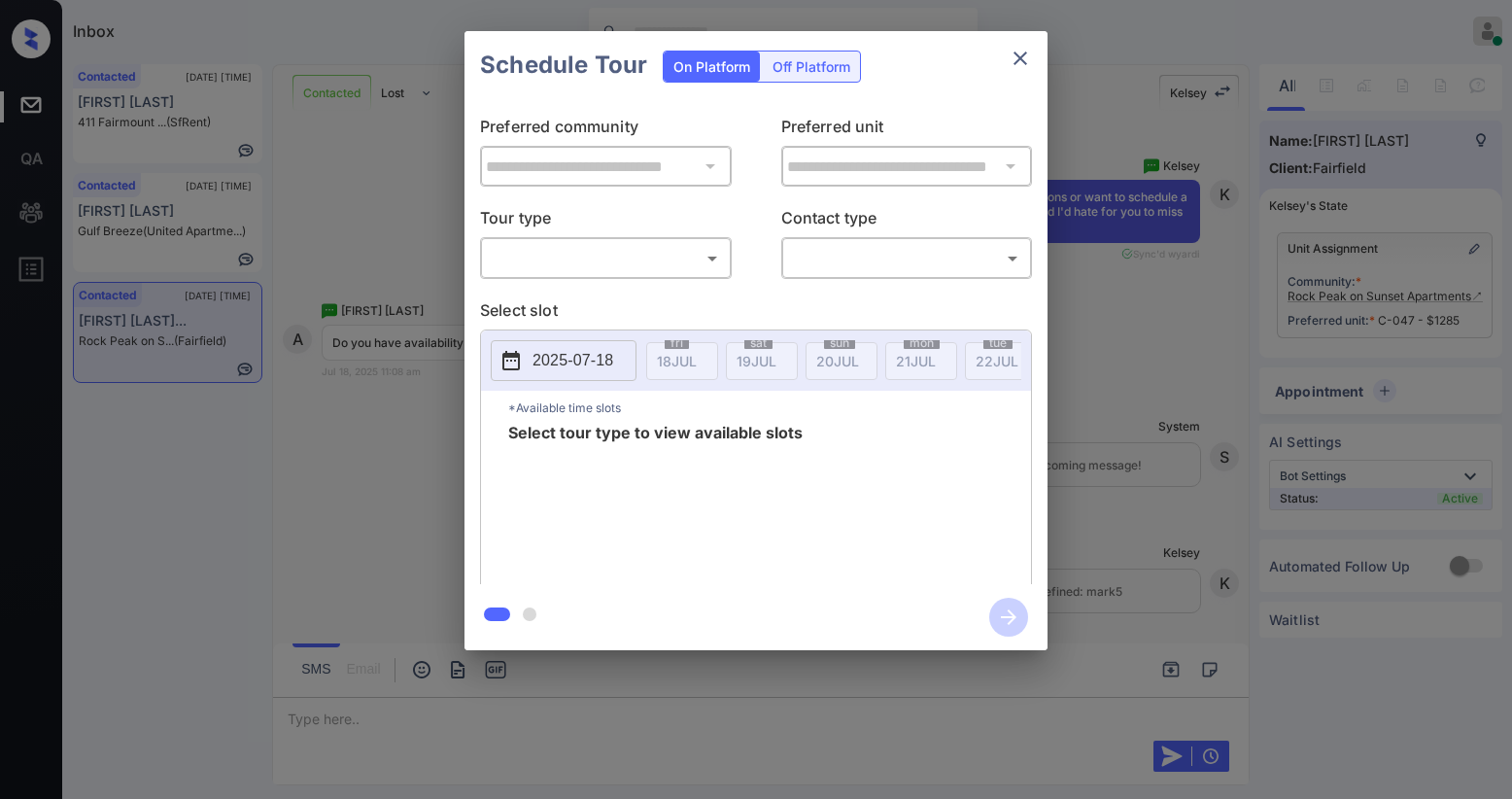 click on "Inbox [FIRST] [LAST]  Online Set yourself   offline Set yourself   on break Profile Switch to  dark  mode Sign out Contacted [DATE] [TIME]   [FIRST] [LAST] [NUMBER] [STREET] ...  (SfRent) Contacted [DATE] [TIME]   [FIRST] [LAST] [CITY]  (United Apartme...) Contacted [DATE] [TIME]   [FIRST] [LAST]... Rock Peak on S...  (Fairfield) Contacted Lost Lead Sentiment: Angry Upon sliding the acknowledgement:  Lead will move to lost stage. * ​ SMS and call option will be set to opt out. AFM will be turned off for the lead. [FIRST] New Message [FIRST] Notes Note: https://conversation.getzuma.com/687978e3391af0eec33d7c4b - Paste this link into your browser to view [FIRST]’s conversation with the prospect [DATE] [TIME]  Sync'd w  yardi K New Message Zuma Lead transferred to leasing agent: [FIRST] [DATE] [TIME]  Sync'd w  yardi Z New Message Agent Lead created via leadPoller in Inbound stage. [DATE] [TIME] A New Message Agent AFM Request sent to [FIRST]. [DATE] [TIME] A New Message Agent" at bounding box center [756, 400] 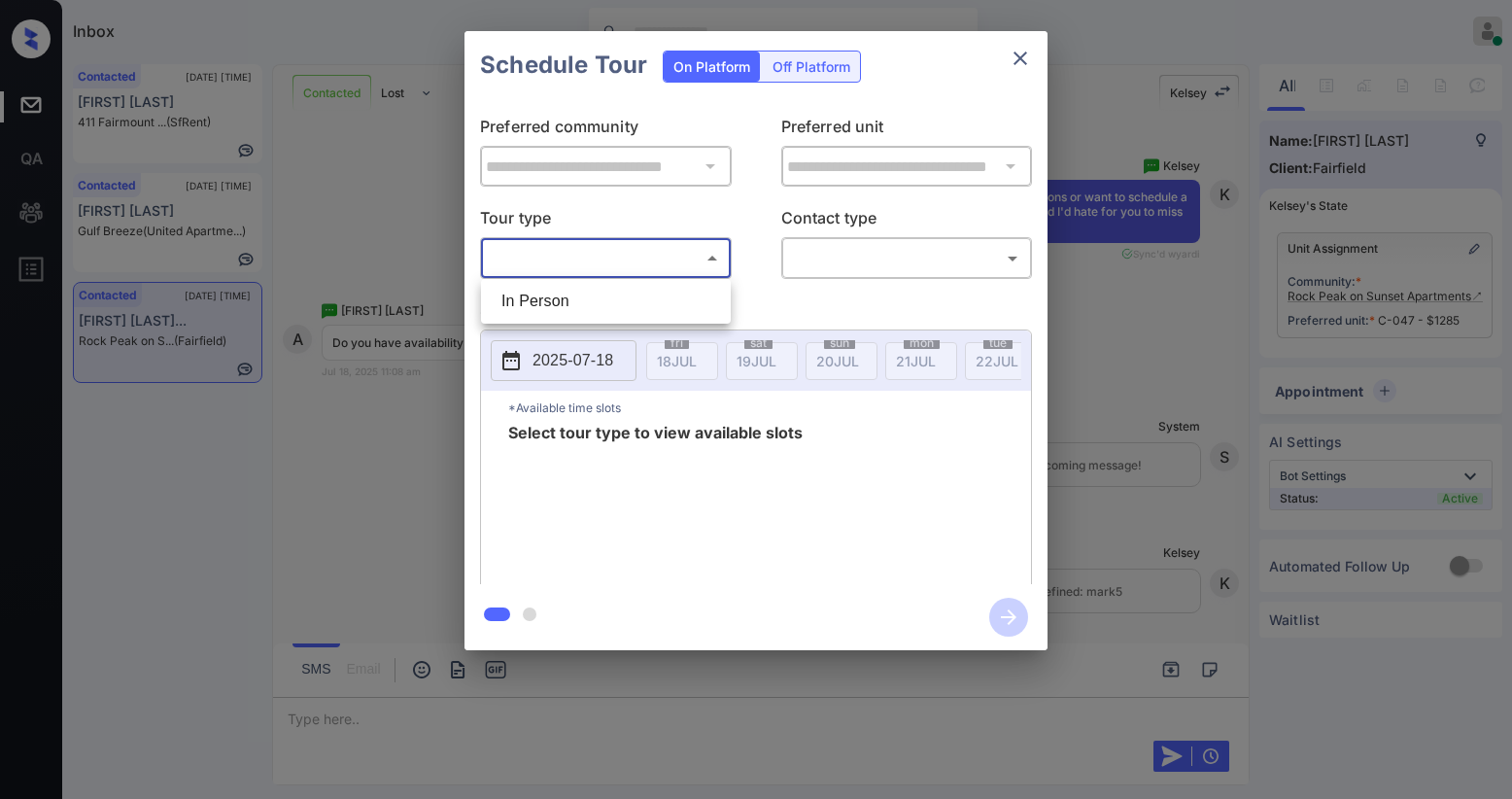 click on "In Person" at bounding box center [605, 301] 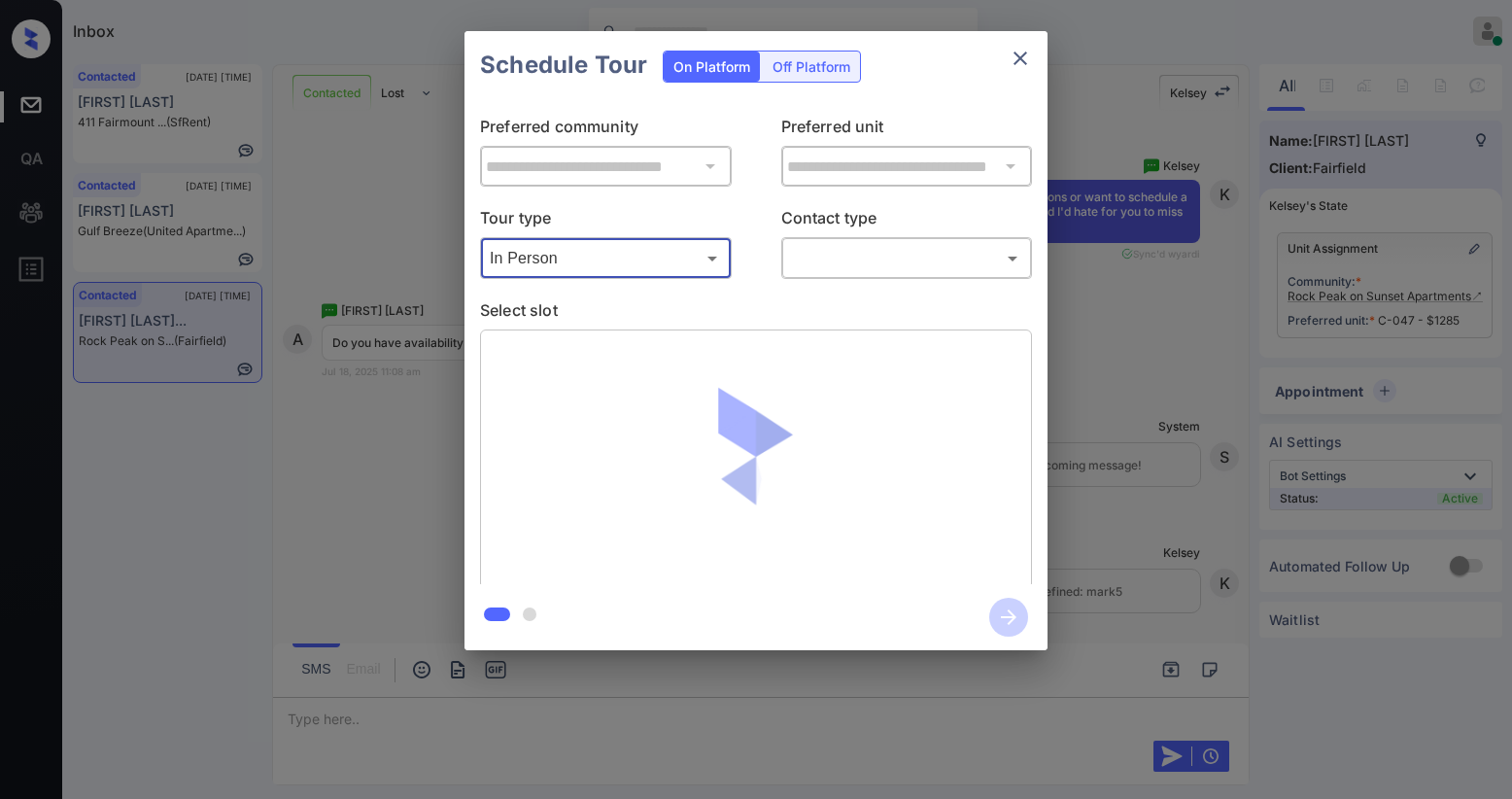 click on "Inbox Paolo Gabriel  Online Set yourself   offline Set yourself   on break Profile Switch to  dark  mode Sign out Contacted Jul-18 11:06 am   Amier Ramirez 411 Fairmount ...  (SfRent) Contacted Jul-18 11:08 am   Trista Martin Gulf Breeze  (United Apartme...) Contacted Jul-18 11:08 am   Ashley Behlman... Rock Peak on S...  (Fairfield) Contacted Lost Lead Sentiment: Angry Upon sliding the acknowledgement:  Lead will move to lost stage. * ​ SMS and call option will be set to opt out. AFM will be turned off for the lead. Kelsey New Message Kelsey Notes Note: https://conversation.getzuma.com/687978e3391af0eec33d7c4b - Paste this link into your browser to view Kelsey’s conversation with the prospect Jul 17, 2025 03:27 pm  Sync'd w  yardi K New Message Zuma Lead transferred to leasing agent: kelsey Jul 17, 2025 03:27 pm  Sync'd w  yardi Z New Message Agent Lead created via leadPoller in Inbound stage. Jul 17, 2025 03:27 pm A New Message Agent AFM Request sent to Kelsey. Jul 17, 2025 03:27 pm A New Message Agent" at bounding box center (756, 400) 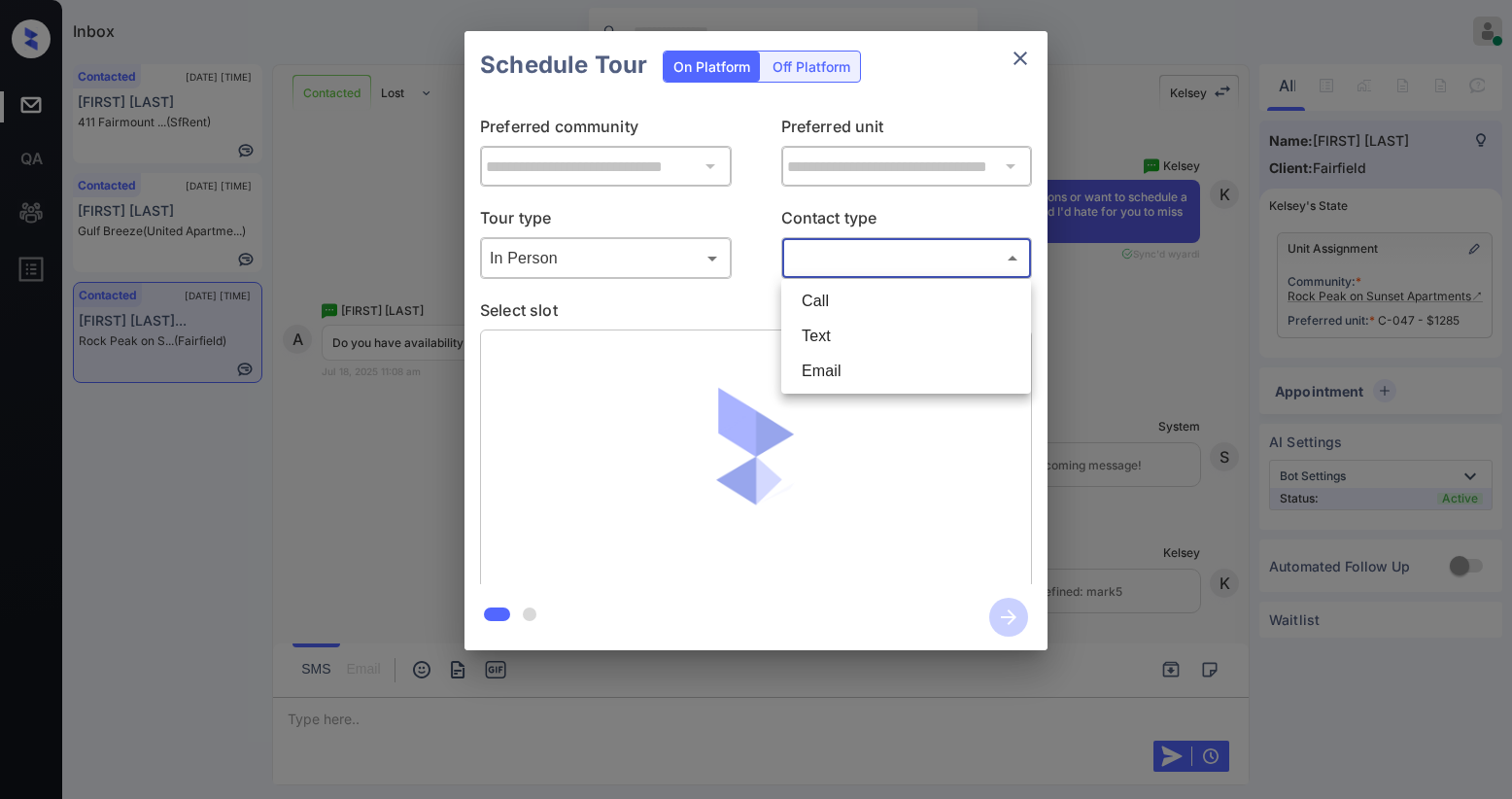 click on "Text" at bounding box center [906, 336] 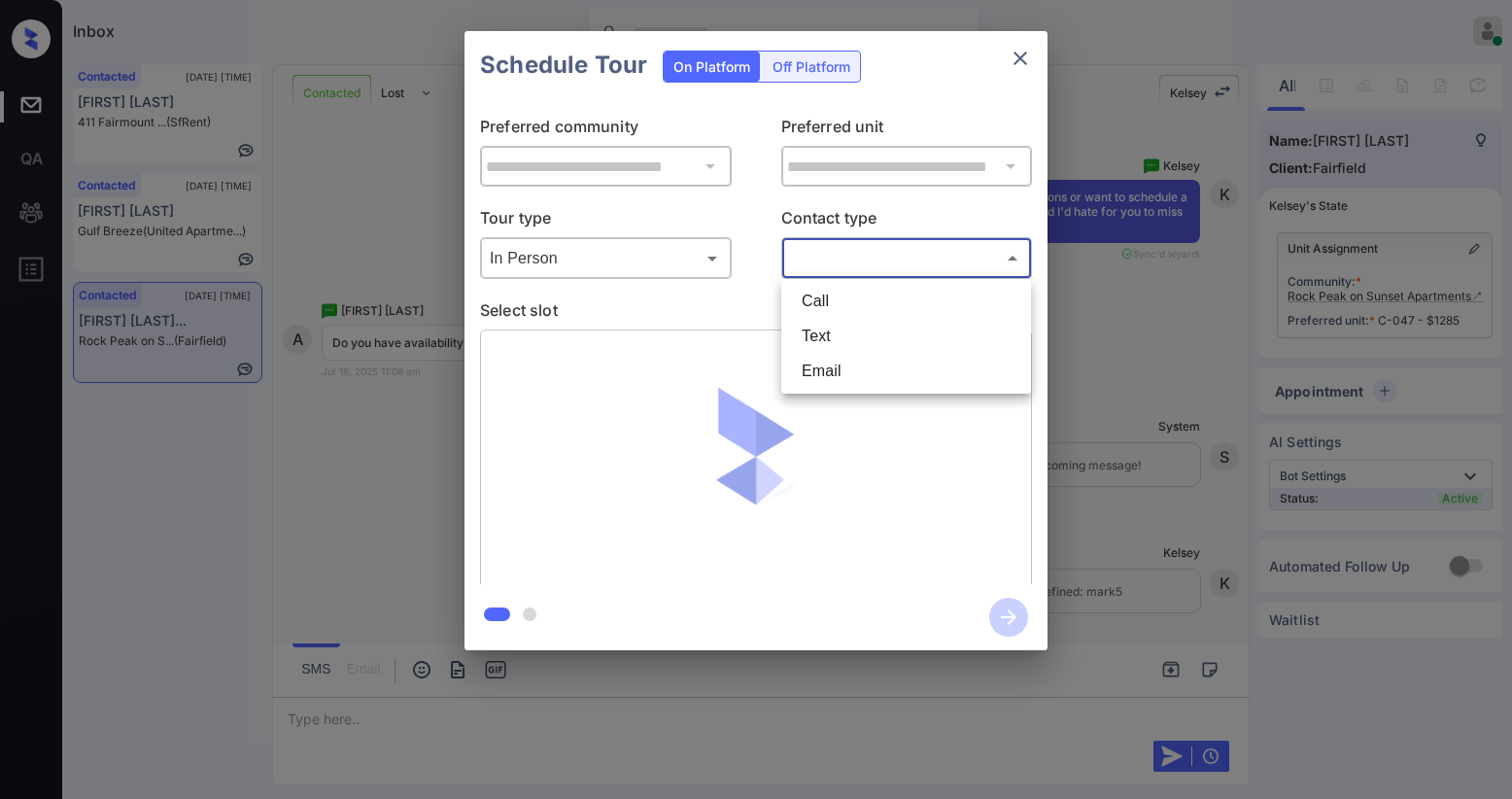 type on "****" 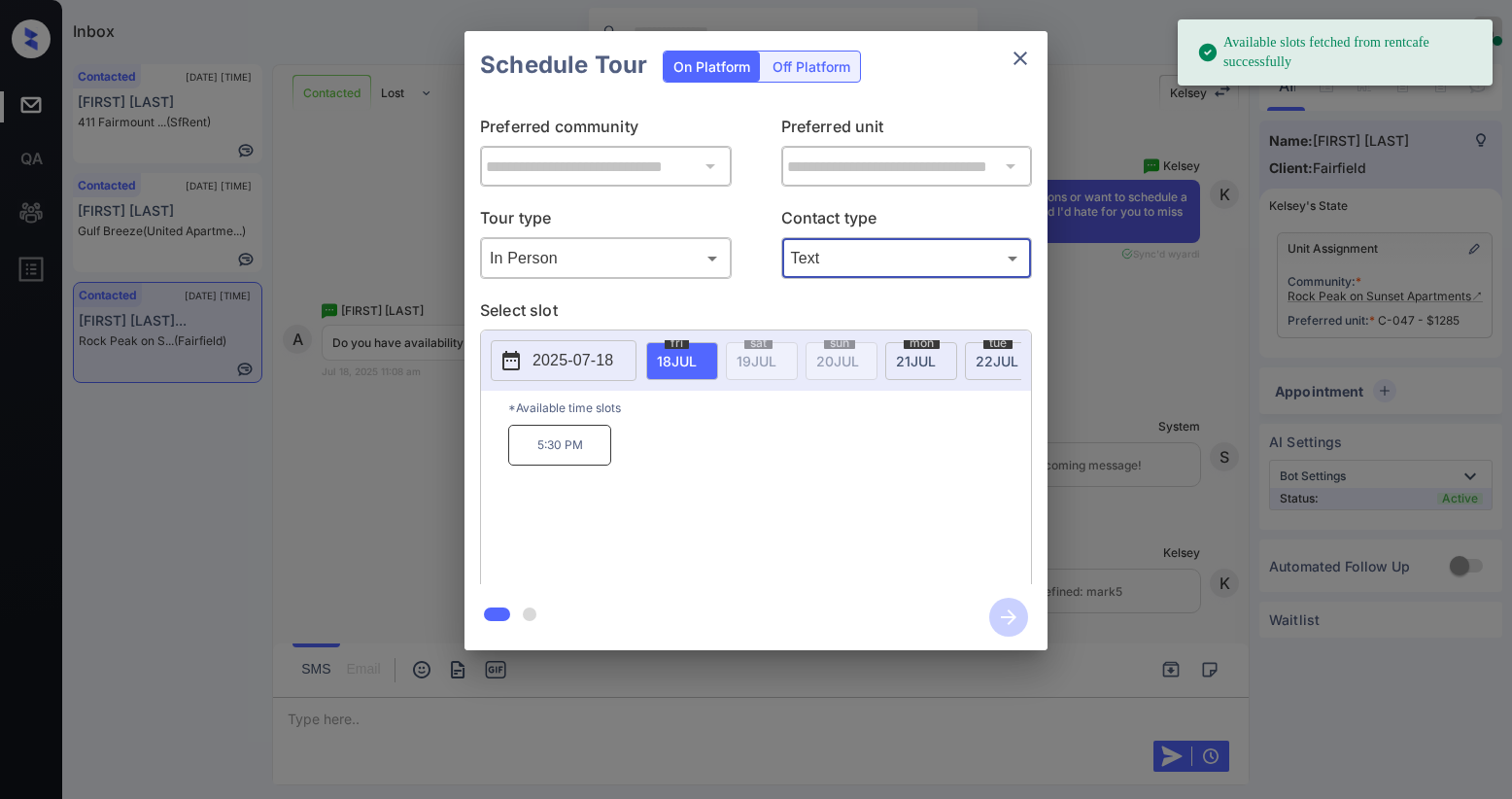 click on "mon 21 JUL" at bounding box center [921, 361] 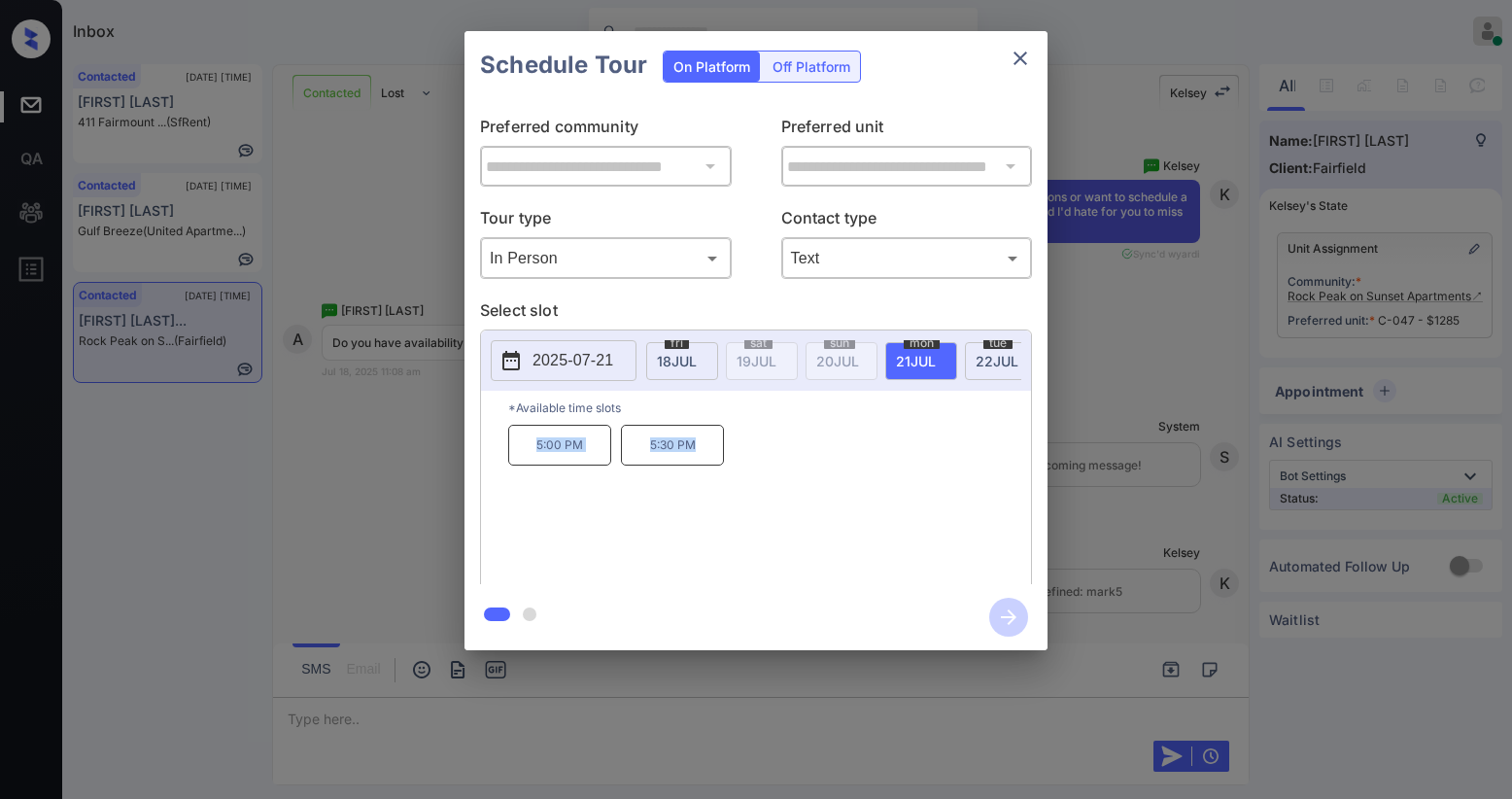 drag, startPoint x: 533, startPoint y: 453, endPoint x: 737, endPoint y: 445, distance: 204.1568 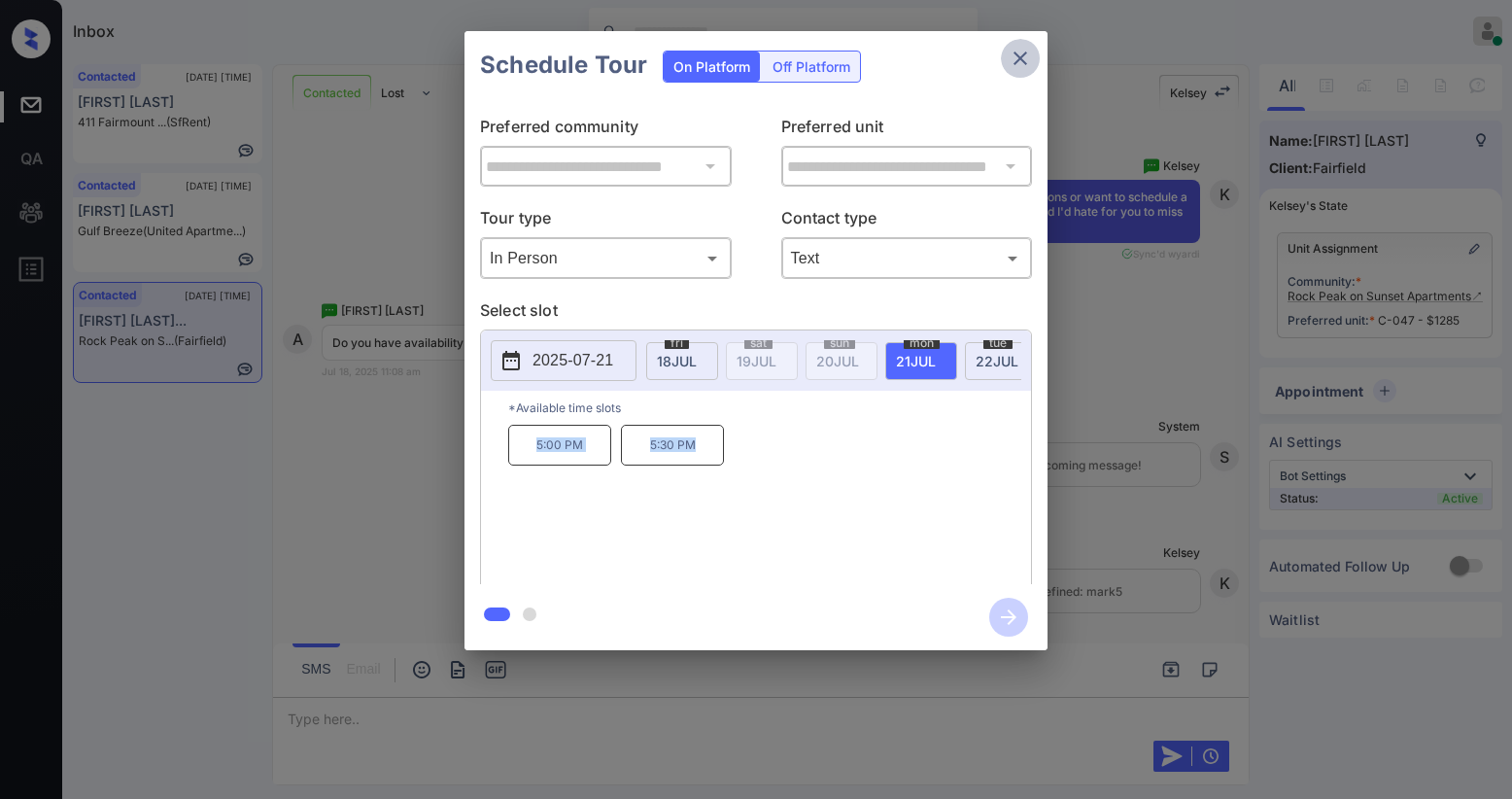click 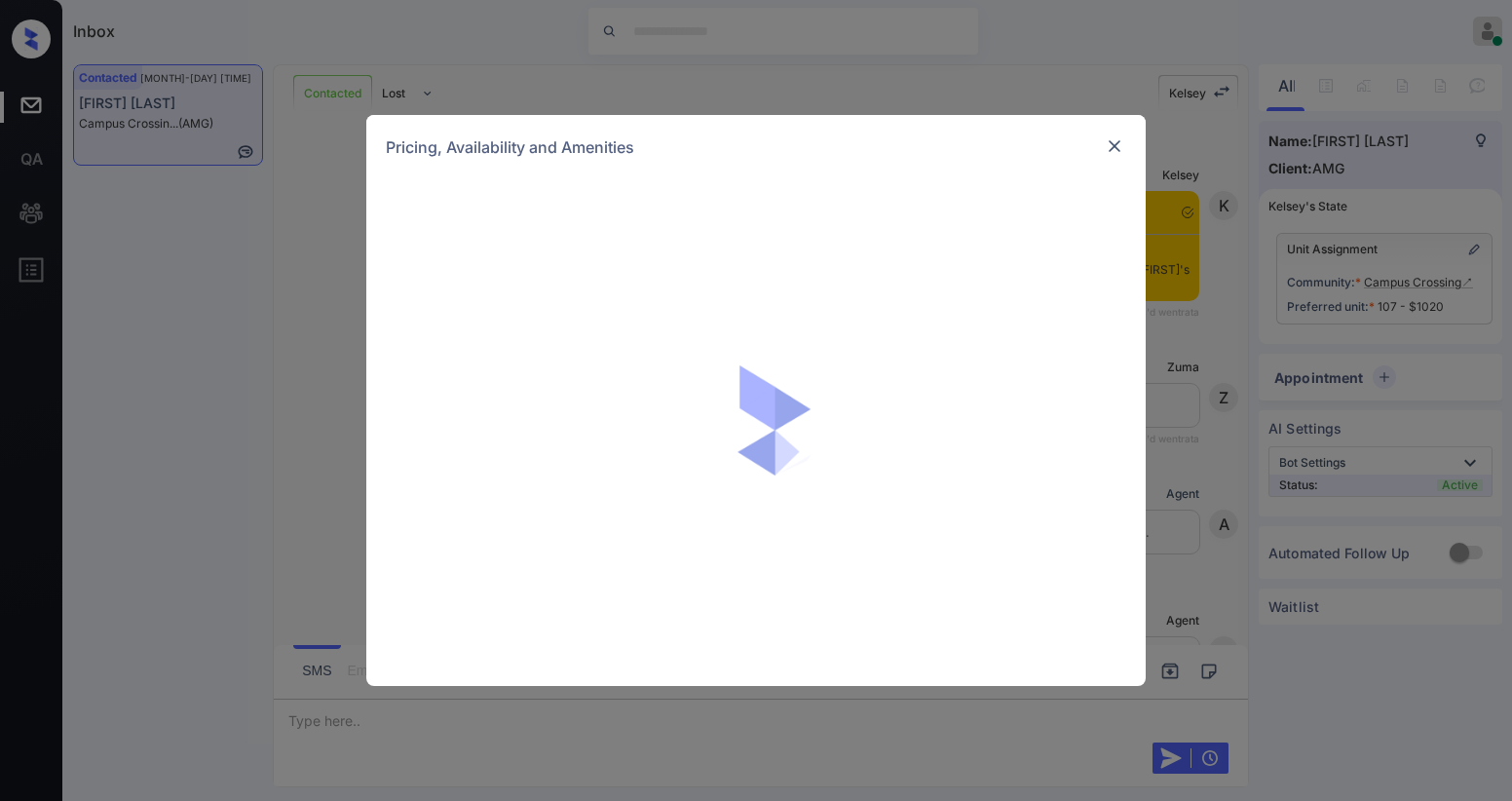 scroll, scrollTop: 0, scrollLeft: 0, axis: both 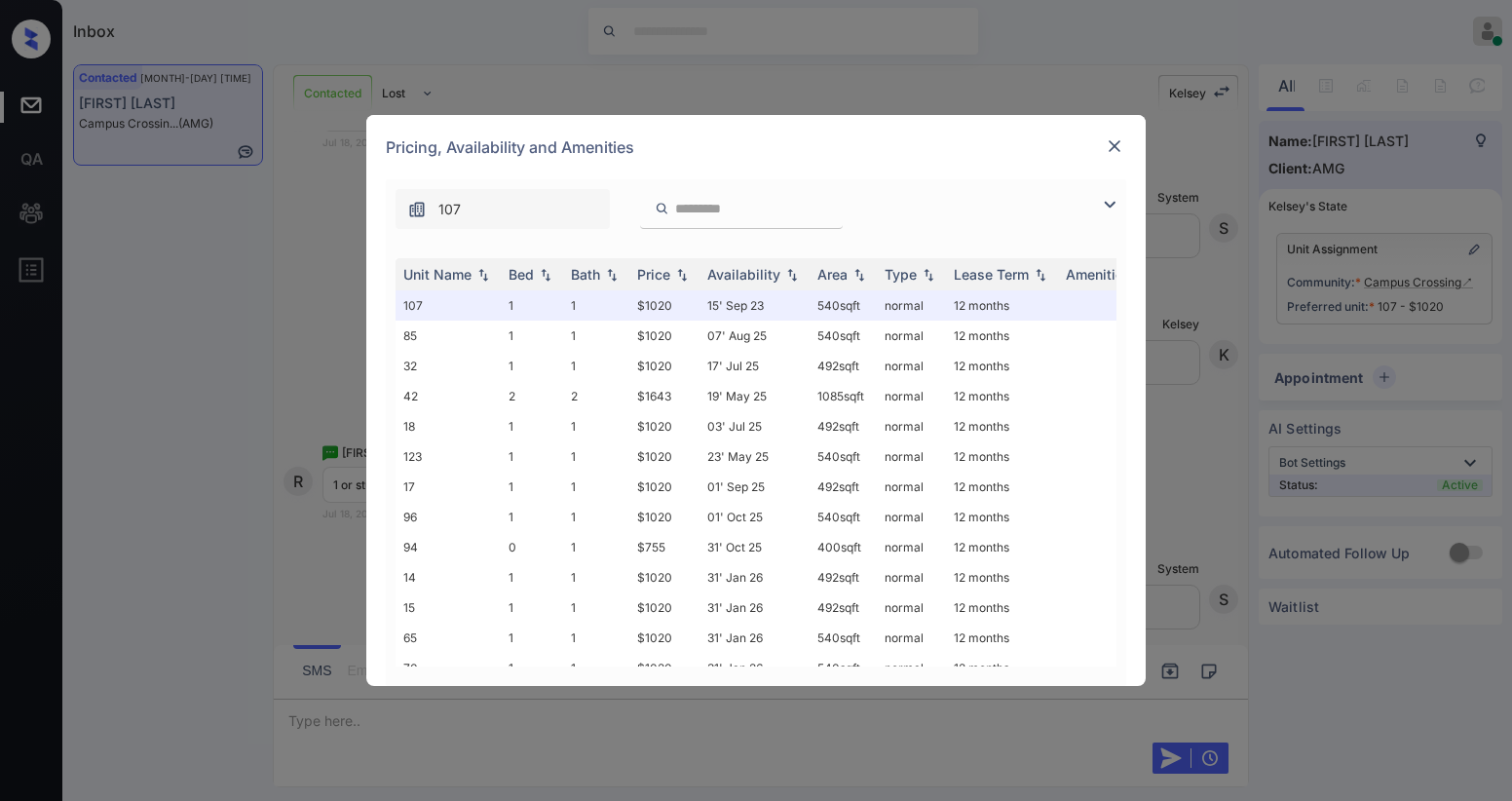 click at bounding box center (1110, 205) 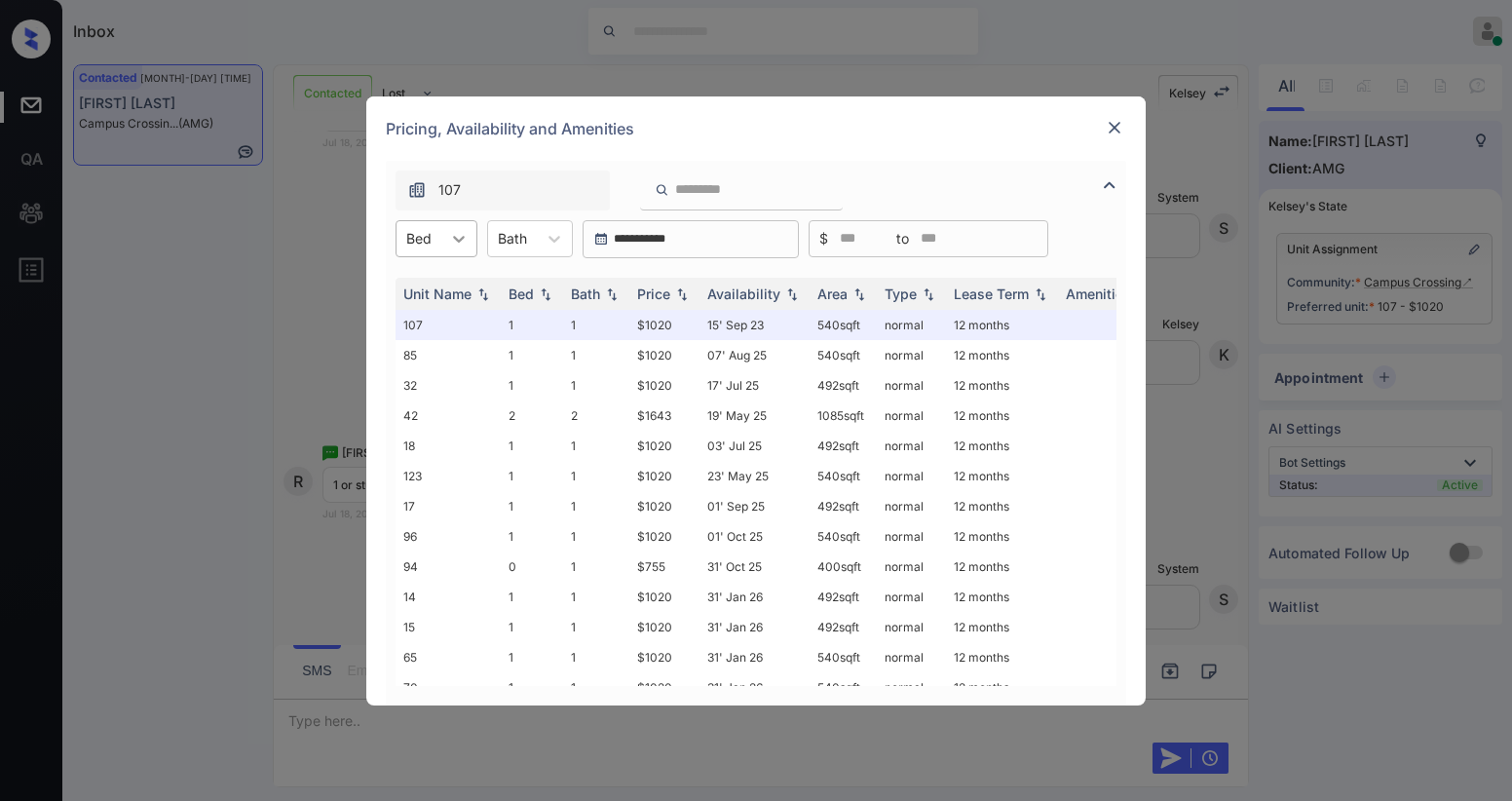 click at bounding box center [459, 239] 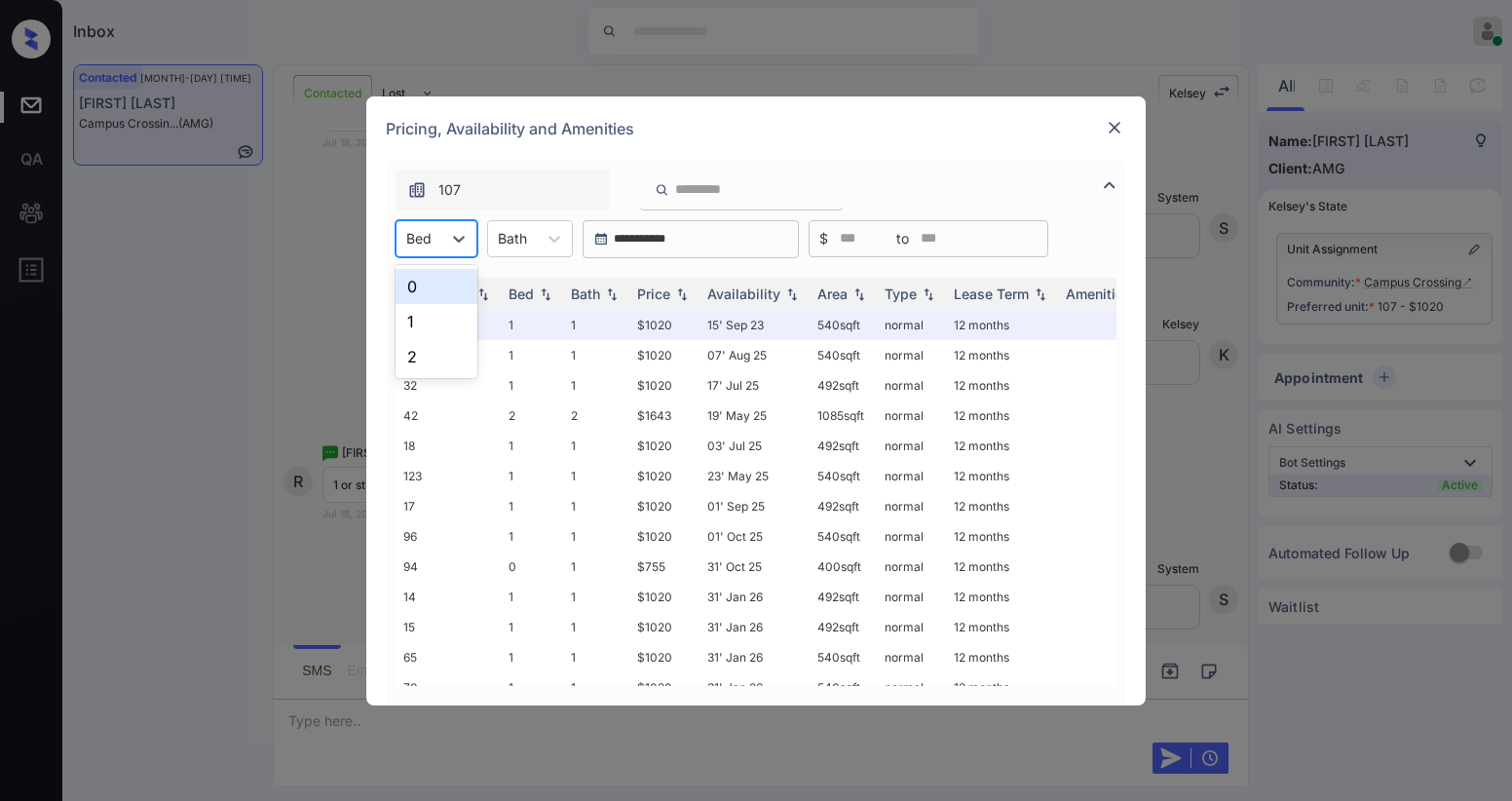 click on "0" at bounding box center [436, 286] 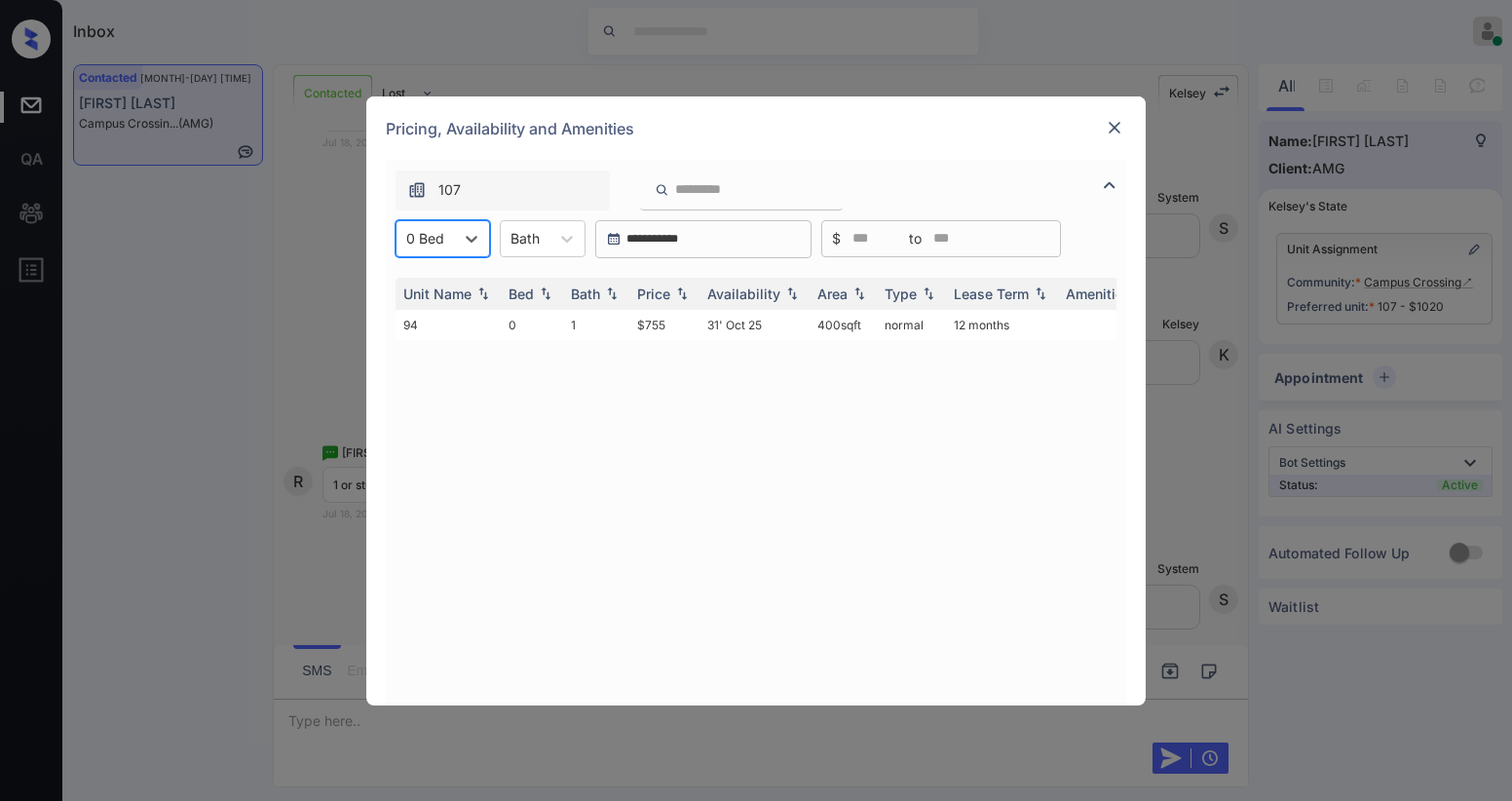 click at bounding box center (1115, 128) 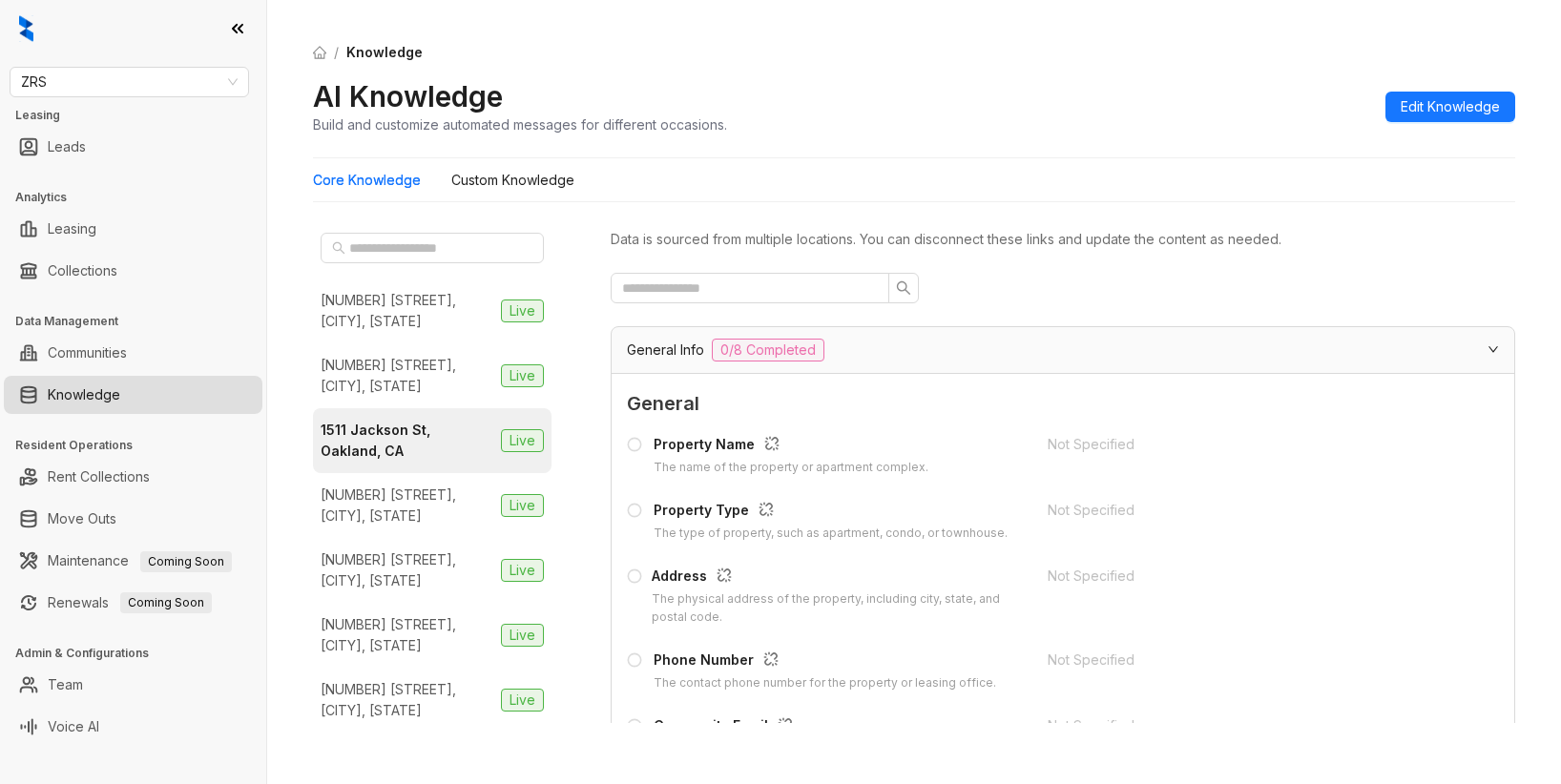 scroll, scrollTop: 0, scrollLeft: 0, axis: both 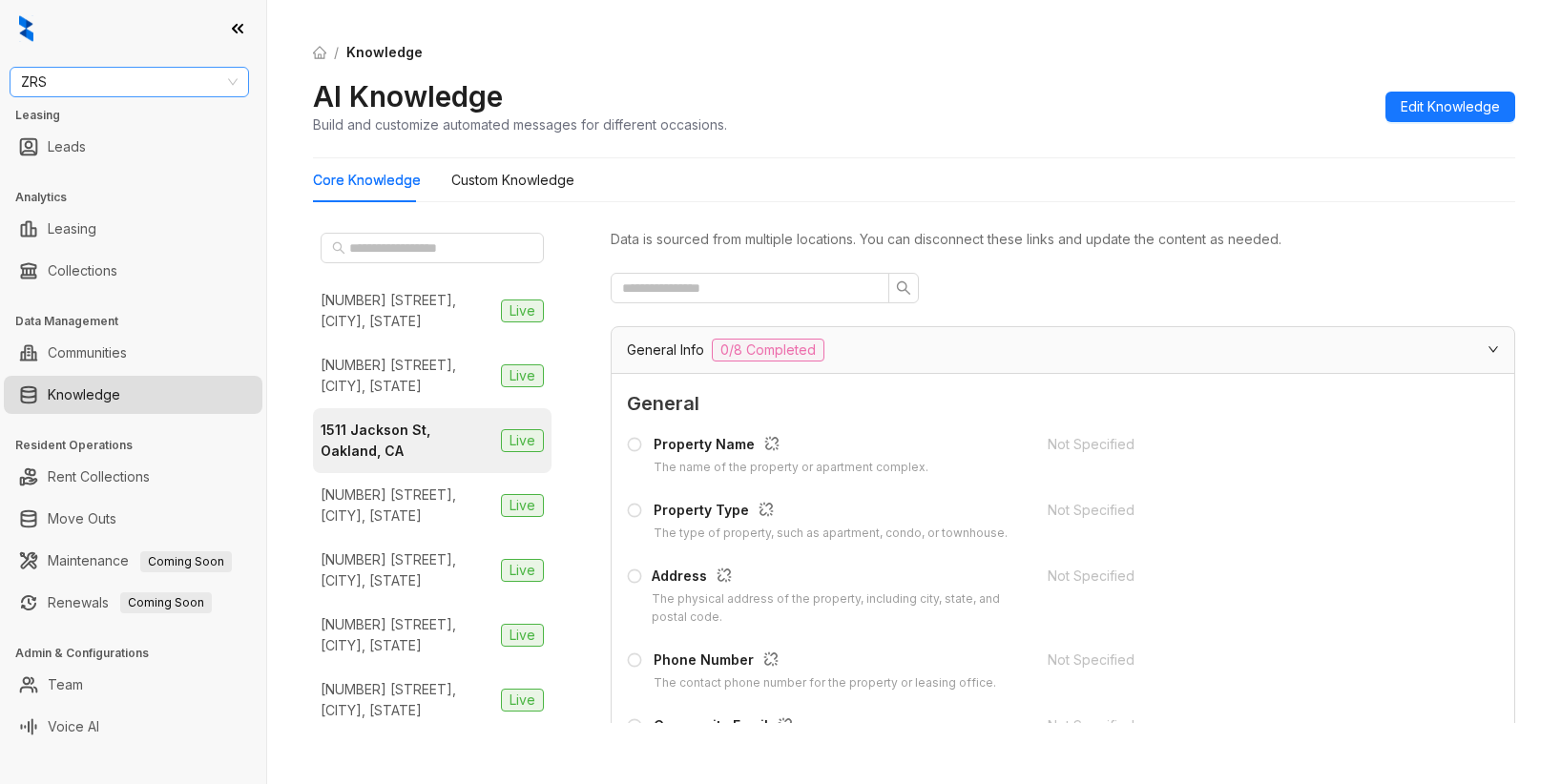 click on "ZRS" at bounding box center (129, 82) 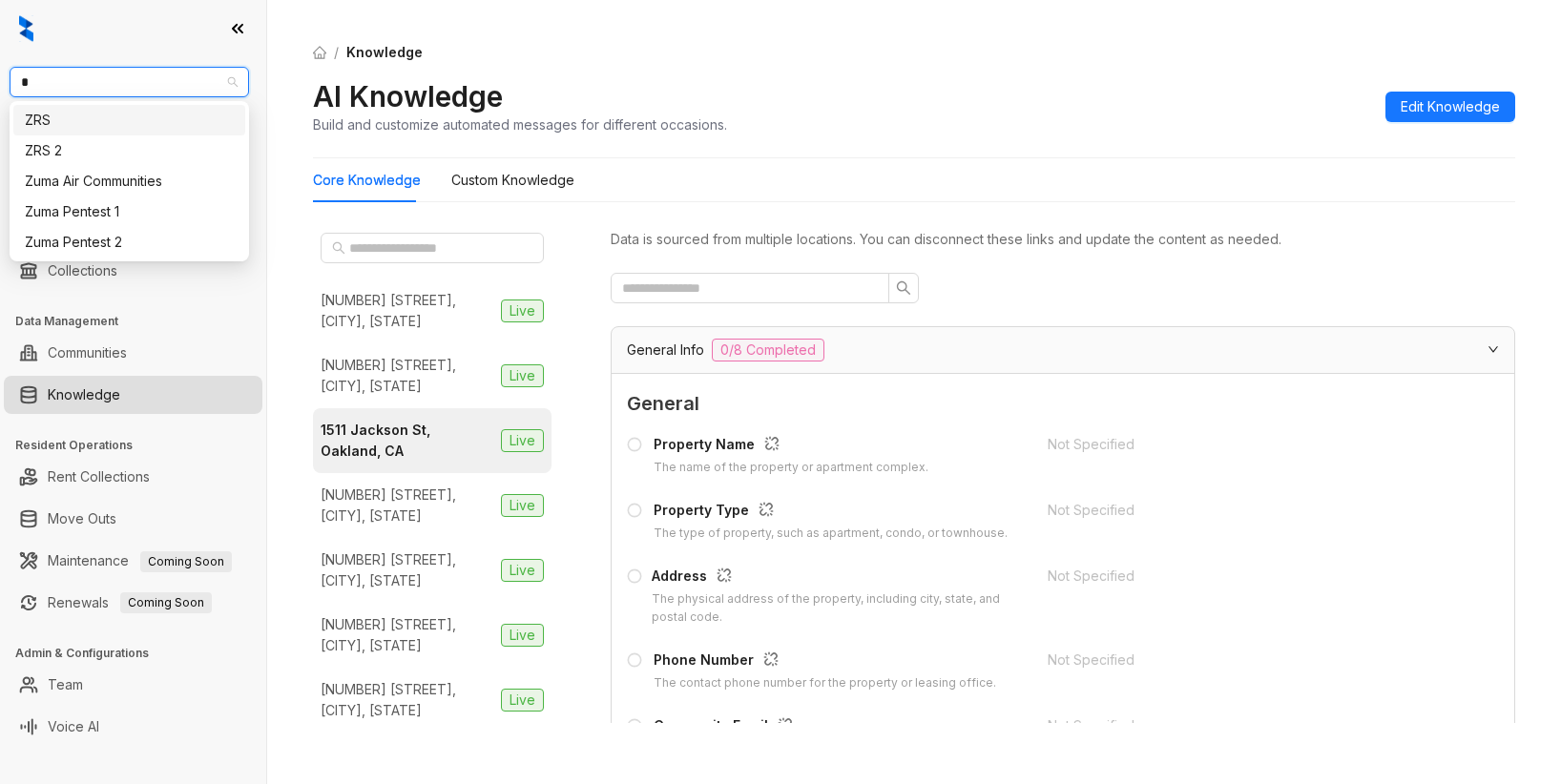 type on "**" 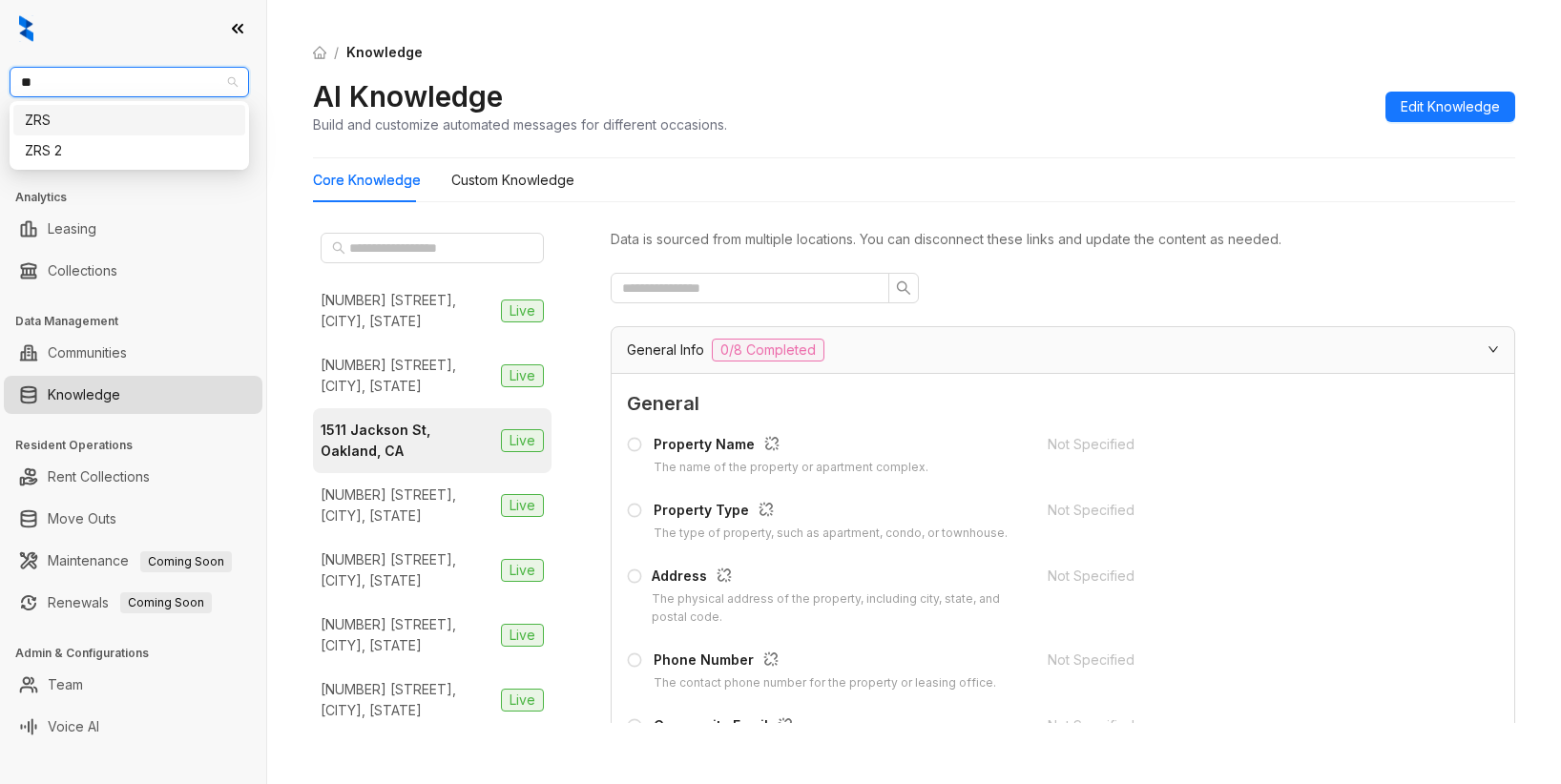 click on "ZRS" at bounding box center (129, 120) 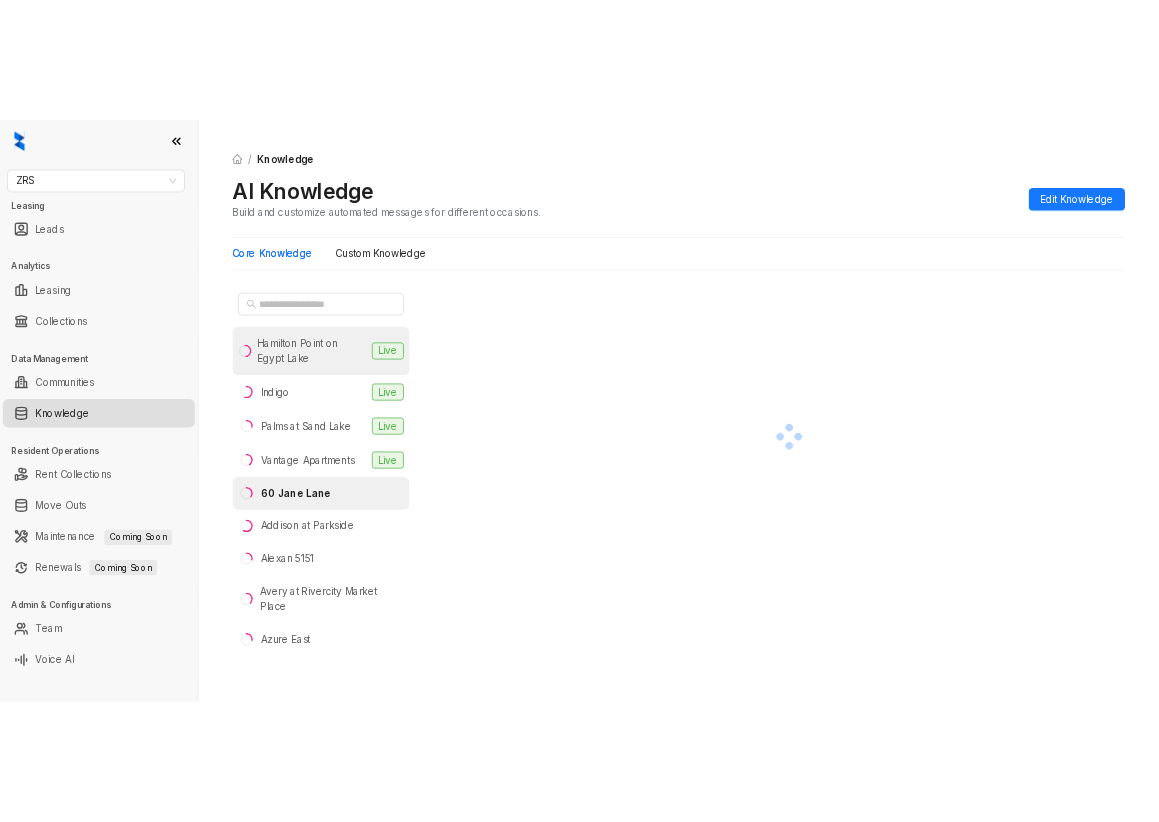 scroll, scrollTop: 0, scrollLeft: 0, axis: both 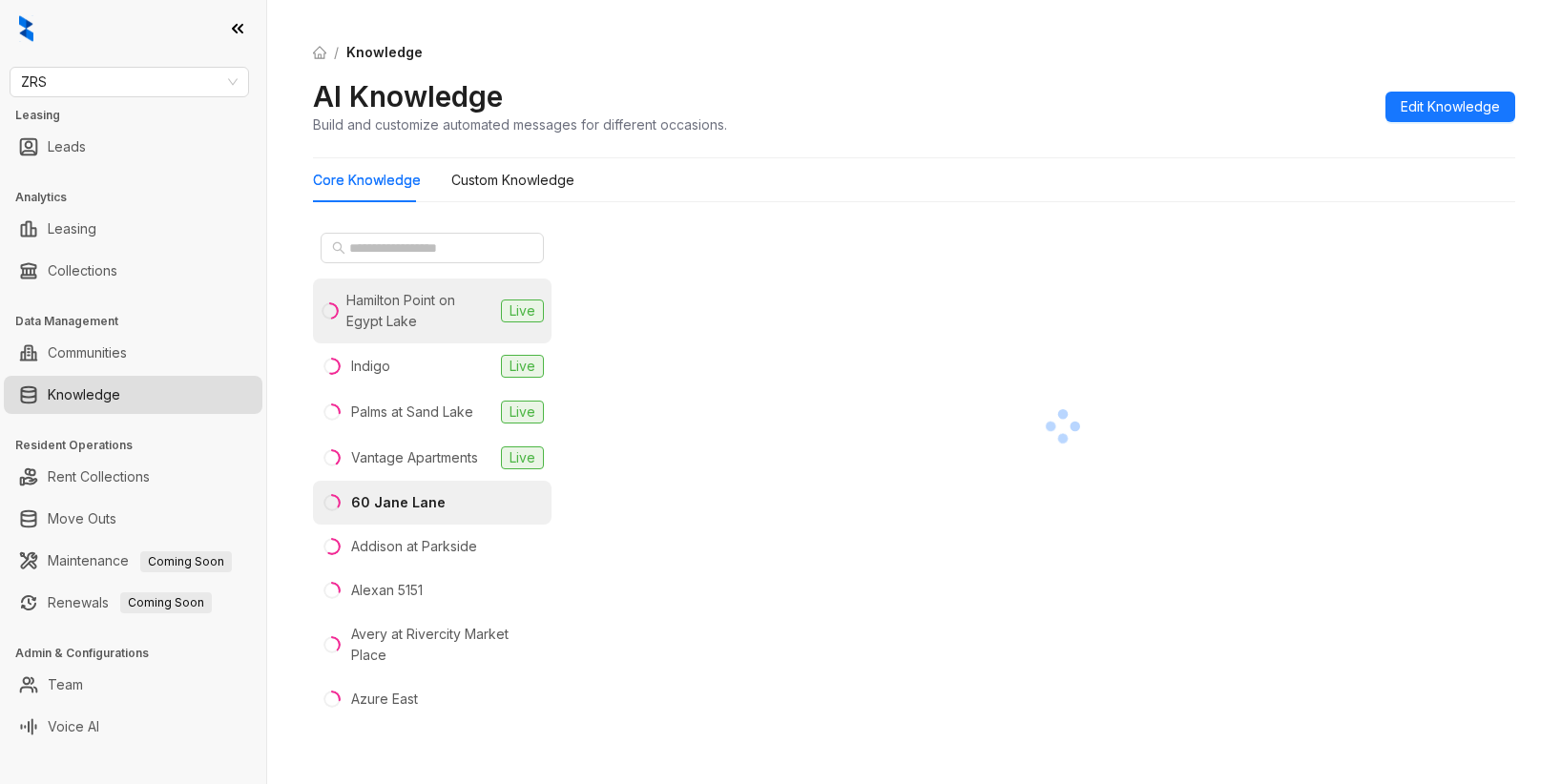click on "Hamilton Point on Egypt Lake" at bounding box center (420, 311) 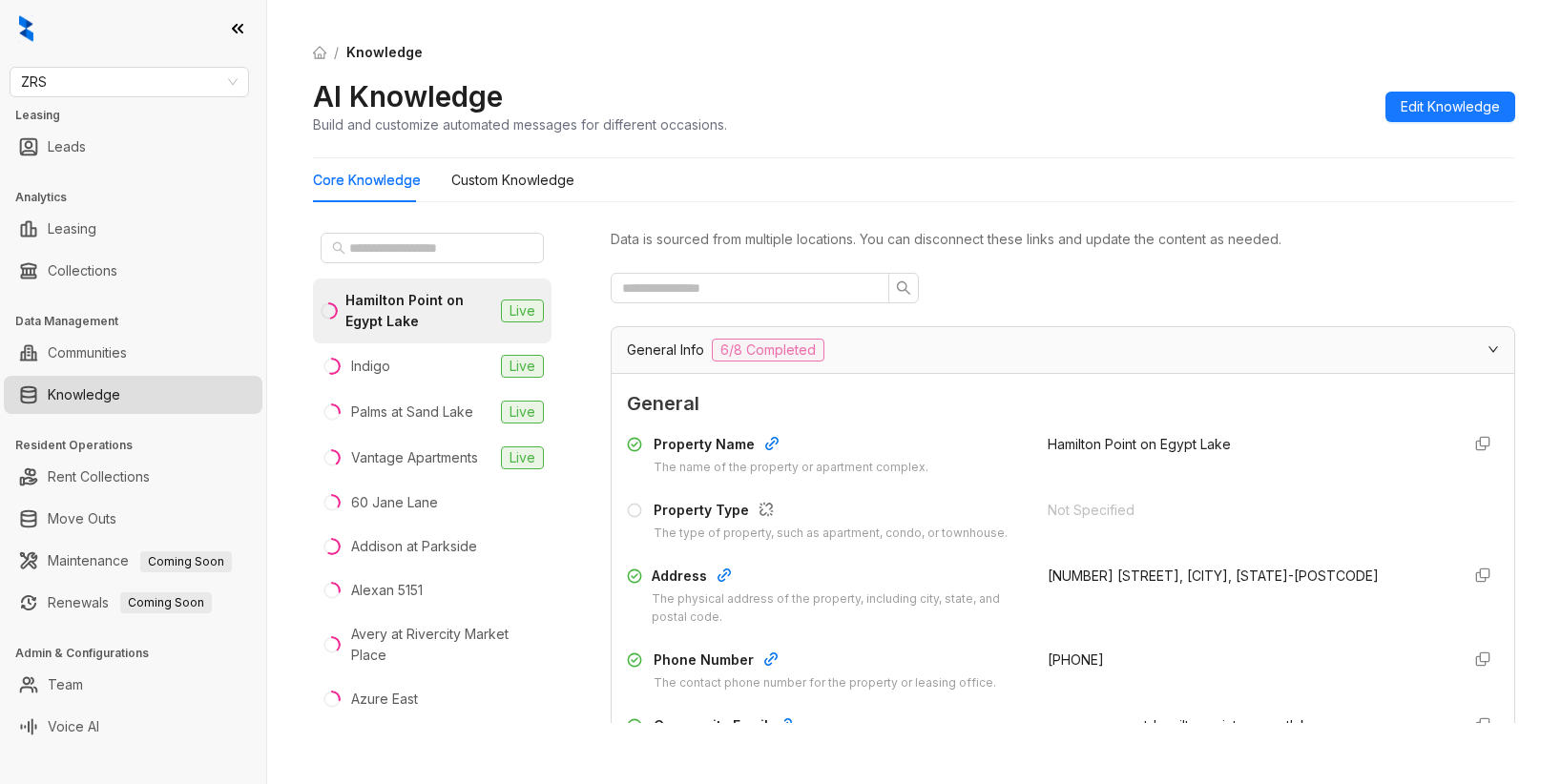 drag, startPoint x: 1029, startPoint y: 655, endPoint x: 1142, endPoint y: 667, distance: 113.63538 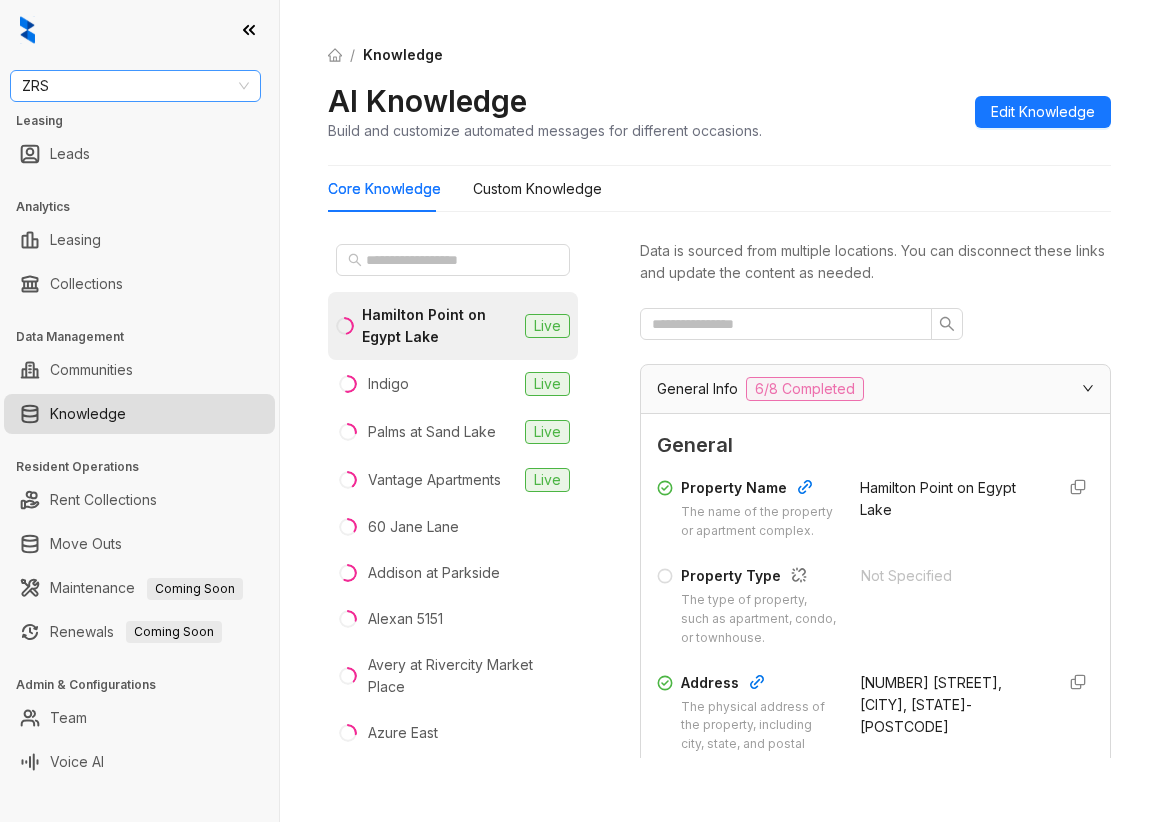 click on "ZRS" at bounding box center [135, 86] 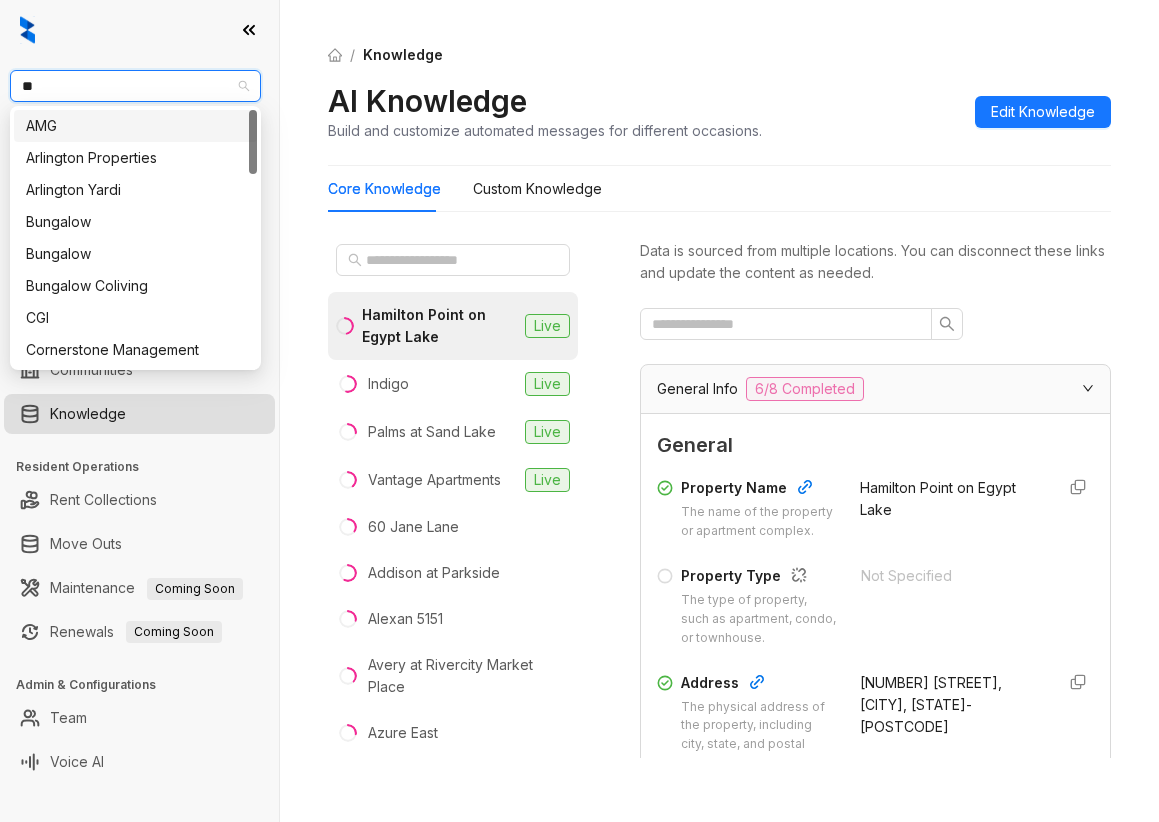 type on "***" 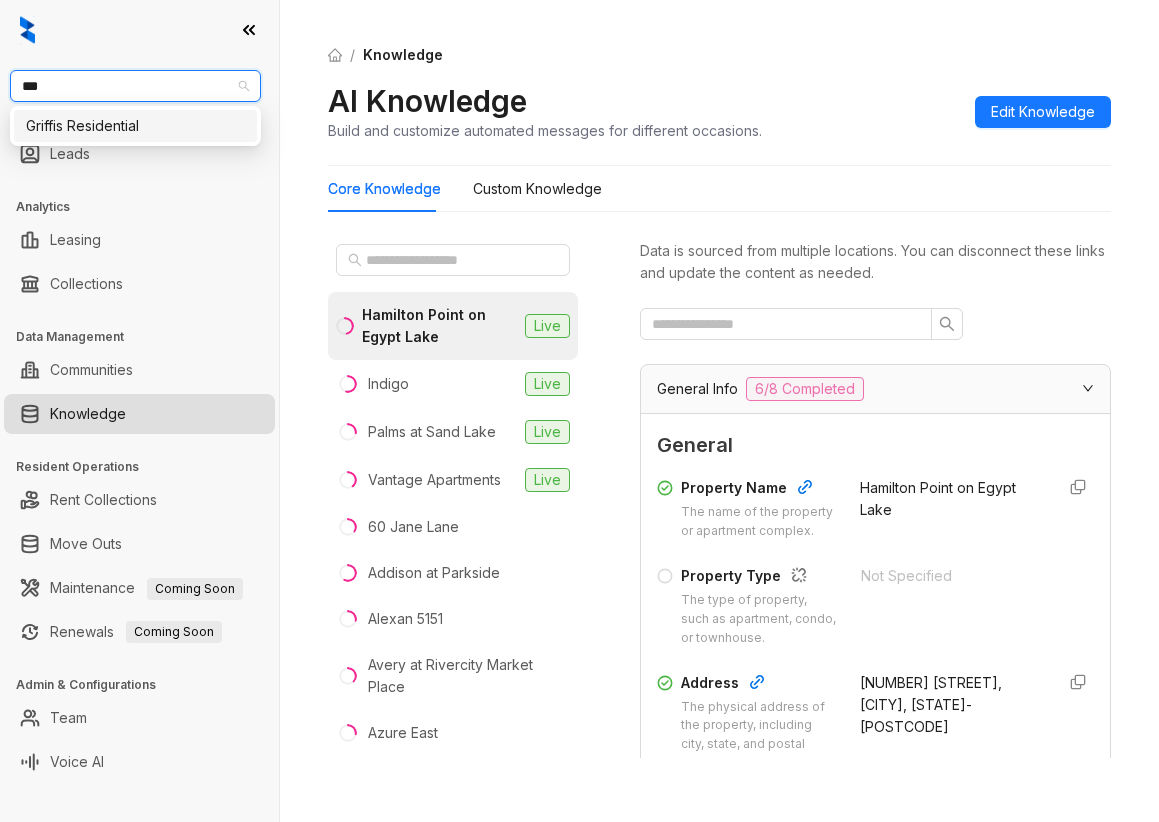 click on "Griffis Residential" at bounding box center (135, 126) 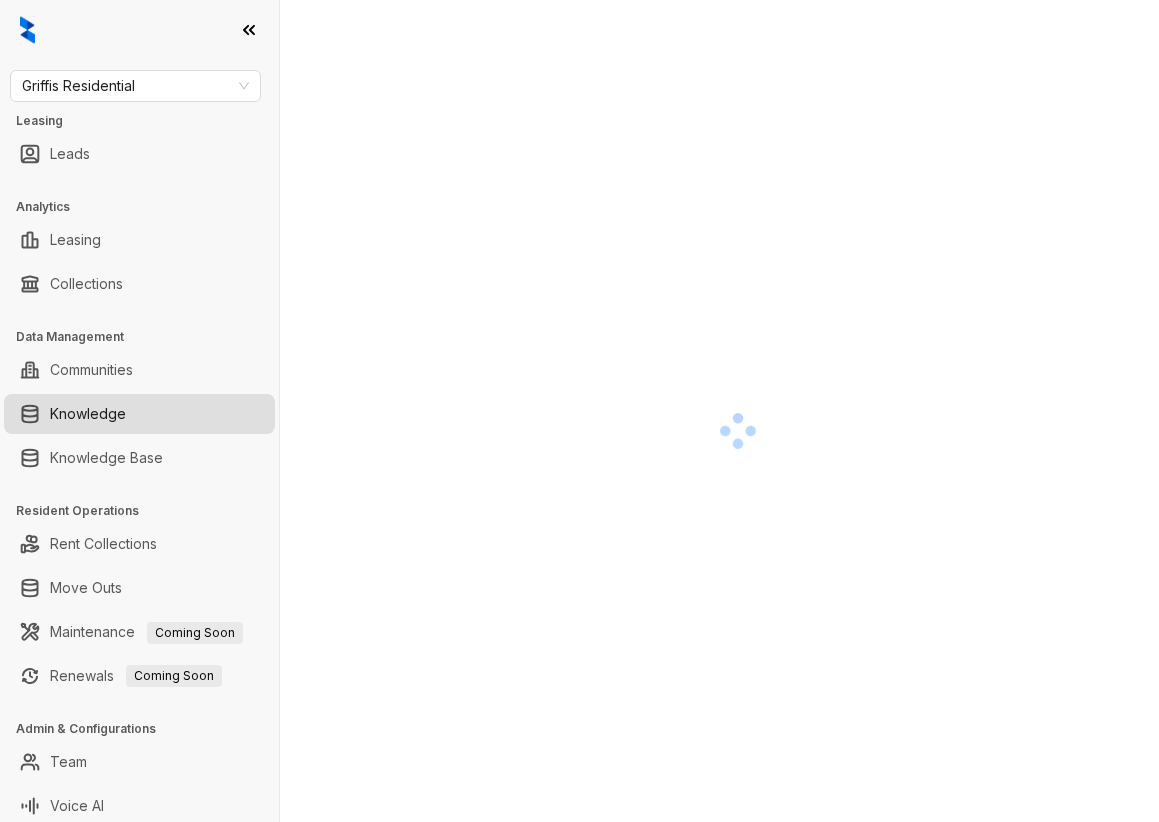 scroll, scrollTop: 0, scrollLeft: 0, axis: both 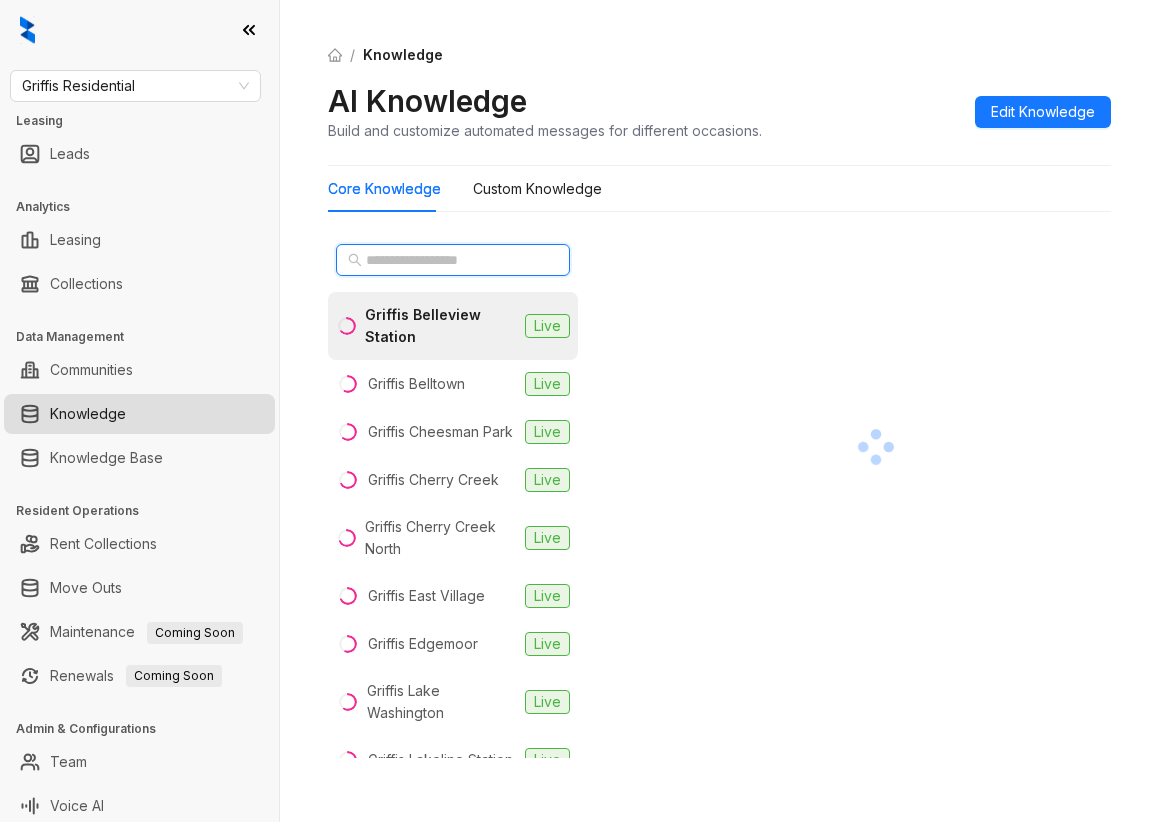 click at bounding box center [454, 260] 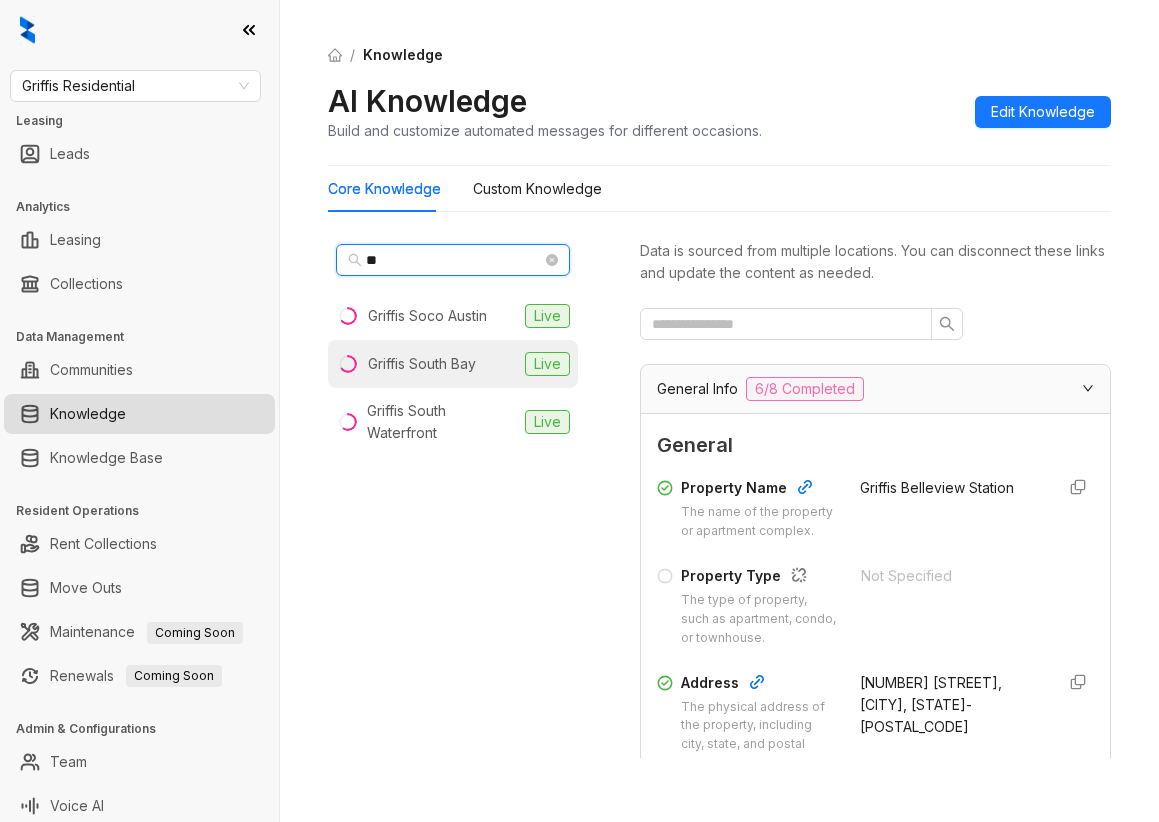 type on "**" 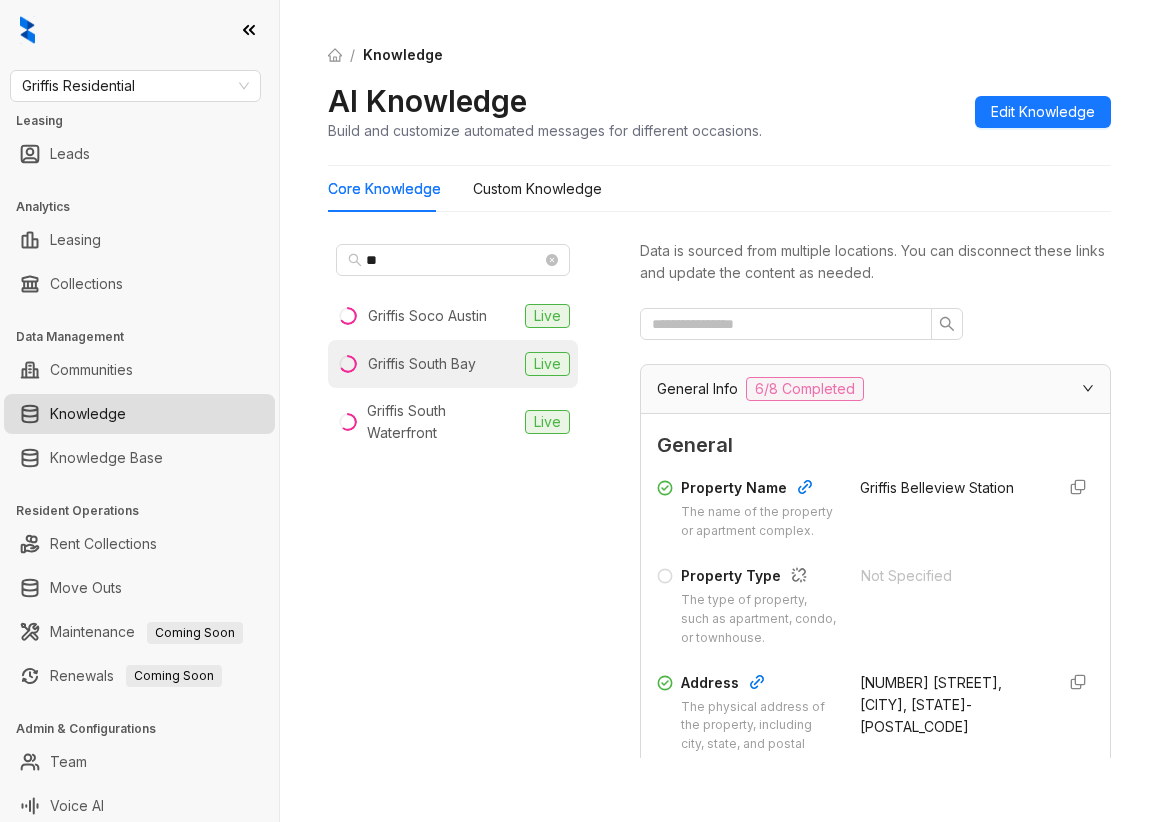 click on "Griffis South Bay" at bounding box center [422, 364] 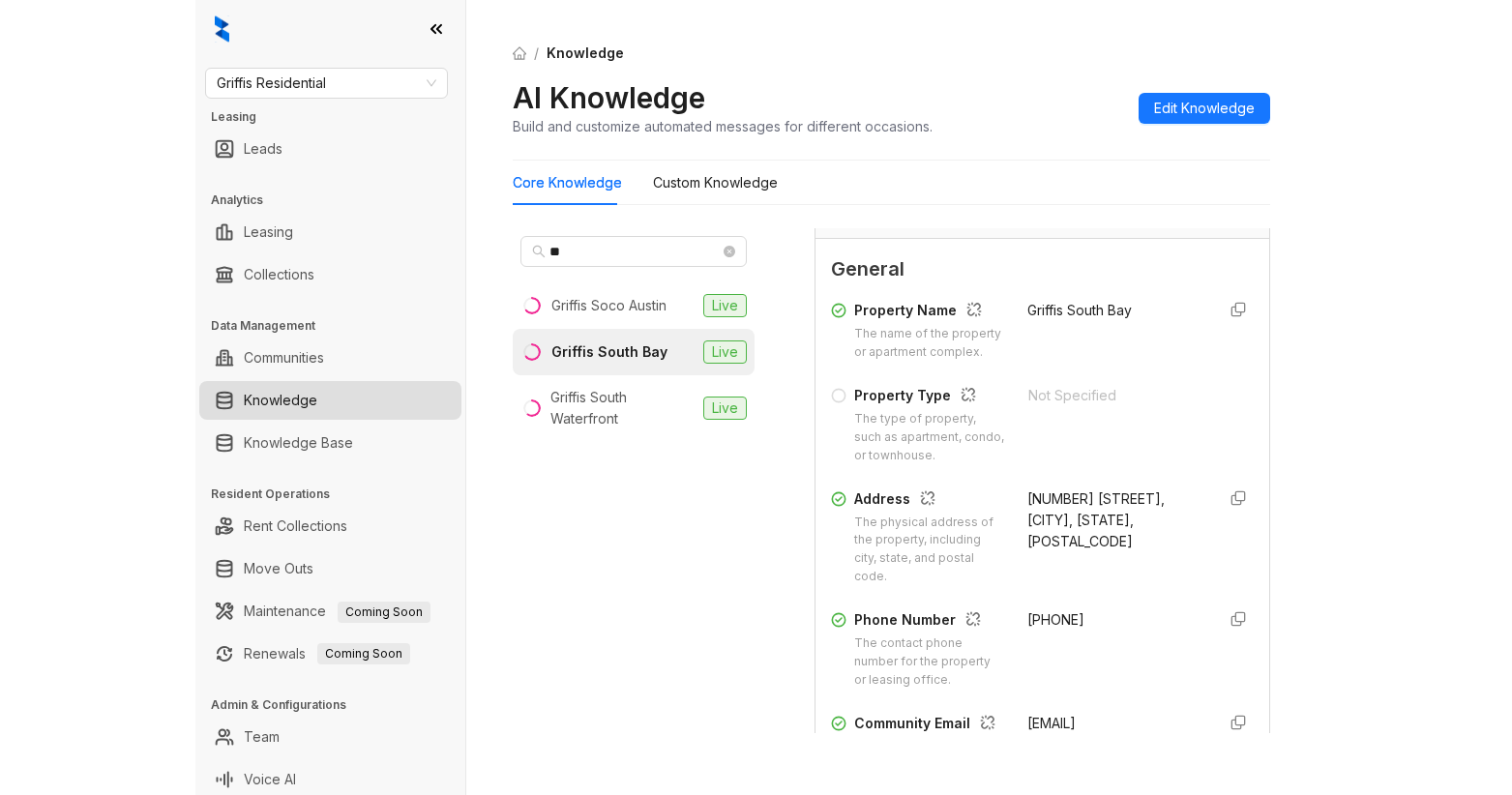 scroll, scrollTop: 65, scrollLeft: 0, axis: vertical 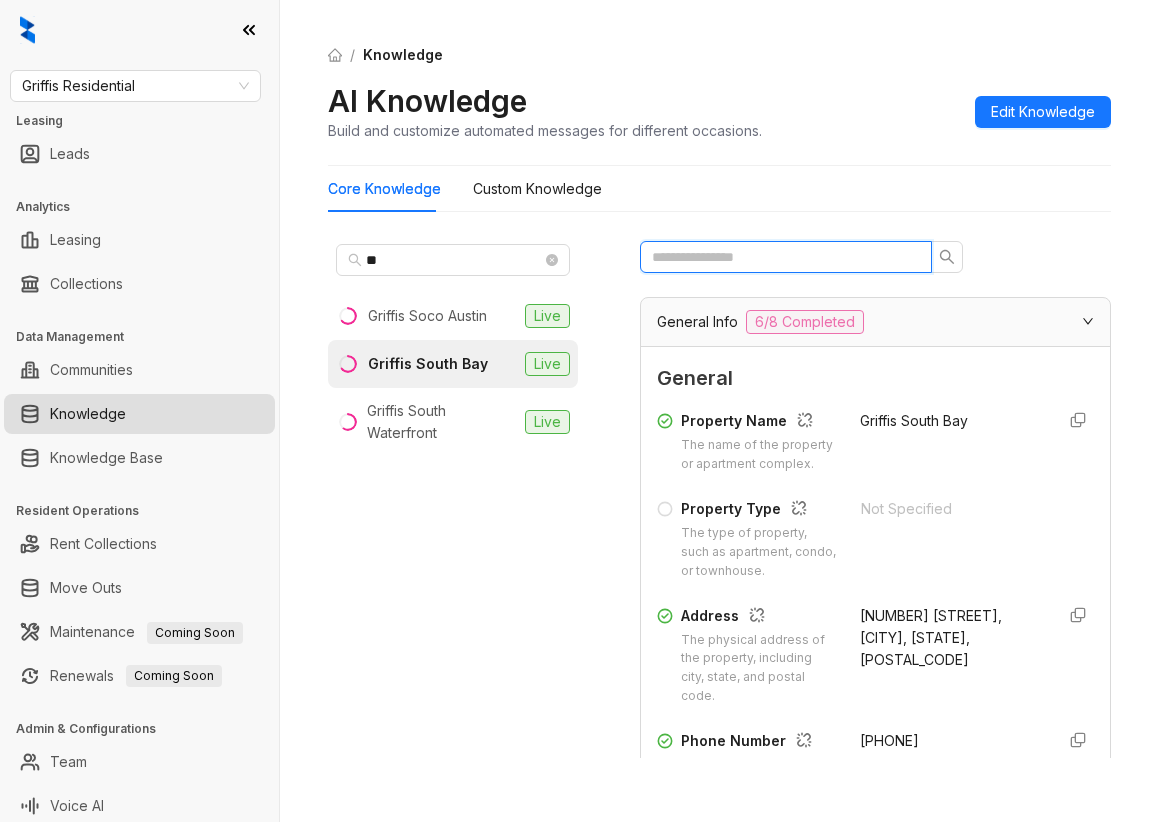 click at bounding box center (778, 257) 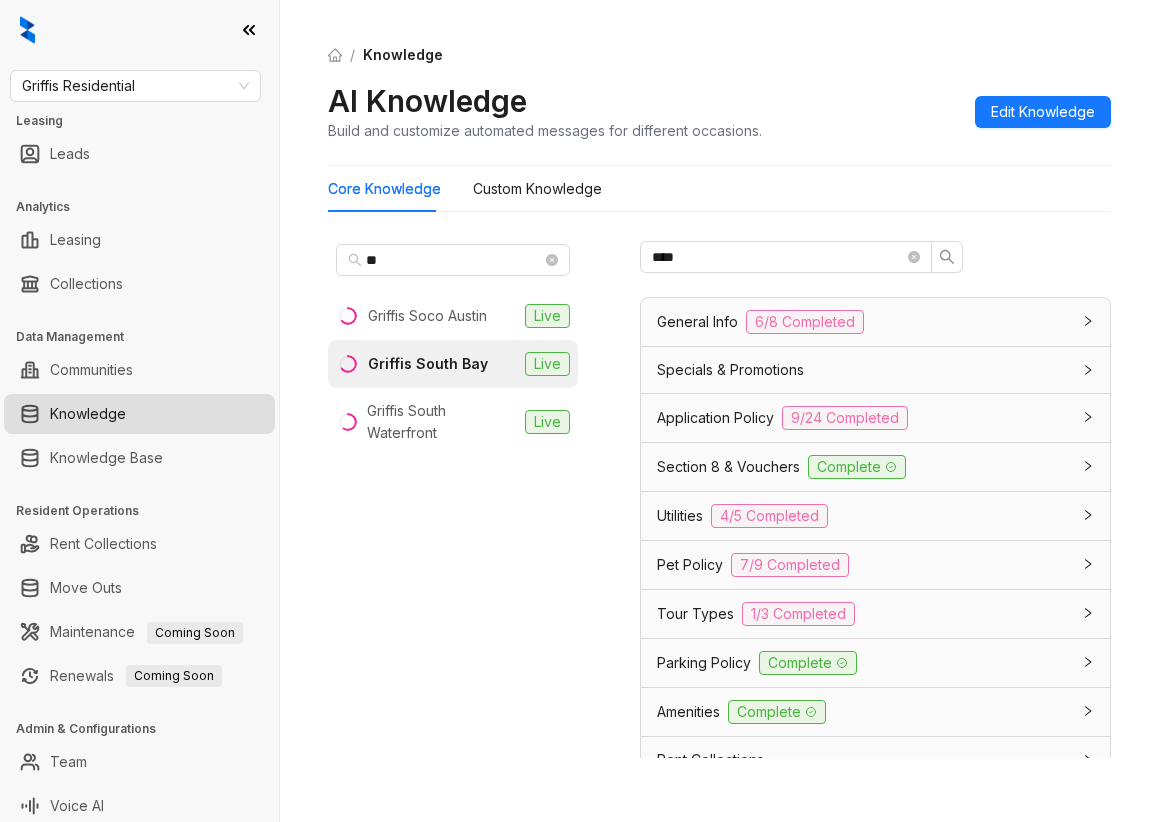 click on "Utilities 4/5 Completed" at bounding box center (863, 516) 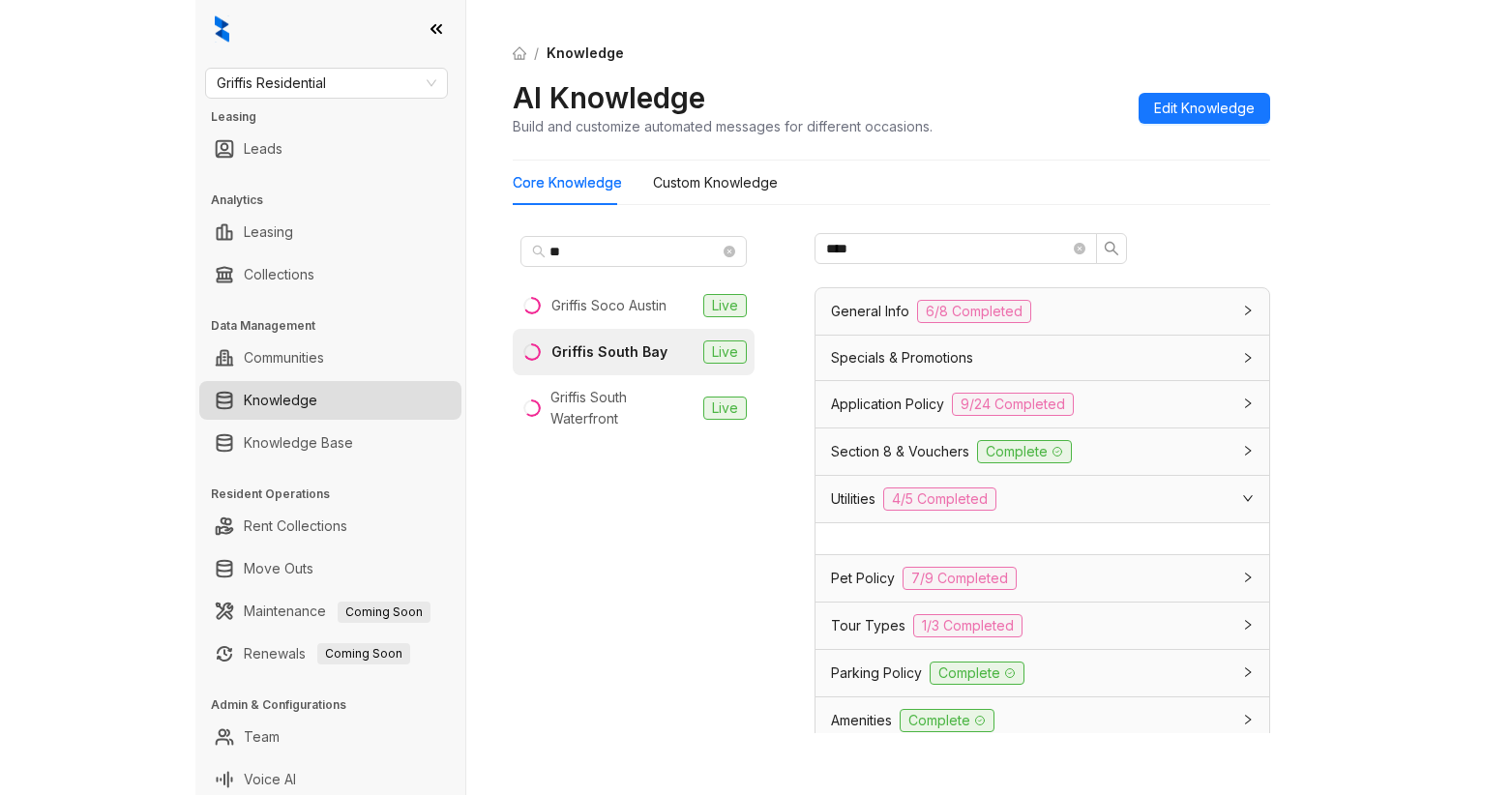 scroll, scrollTop: 172, scrollLeft: 0, axis: vertical 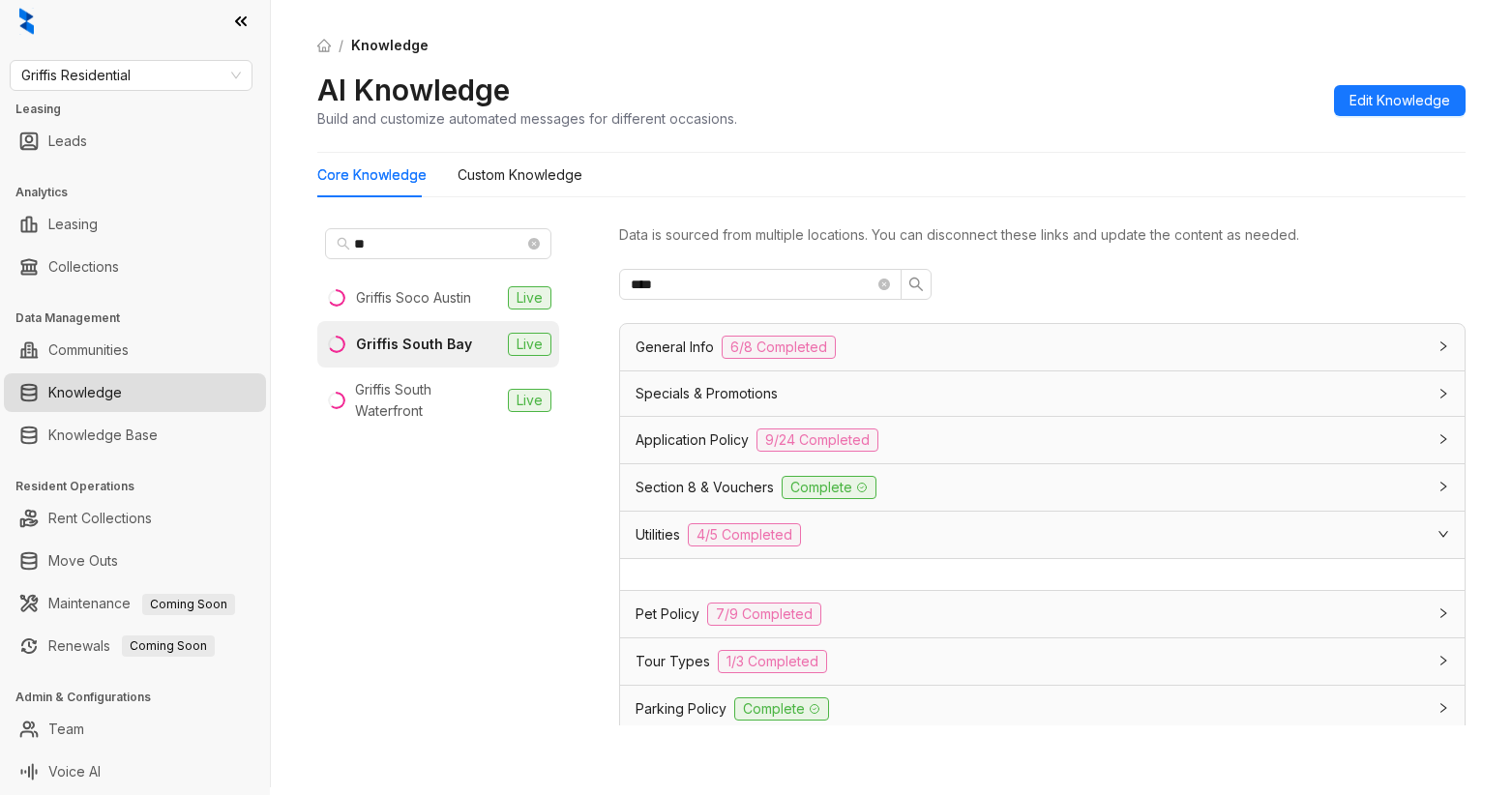 click on "Data is sourced from multiple locations. You can disconnect these links and update the content as needed." at bounding box center (1042, 235) 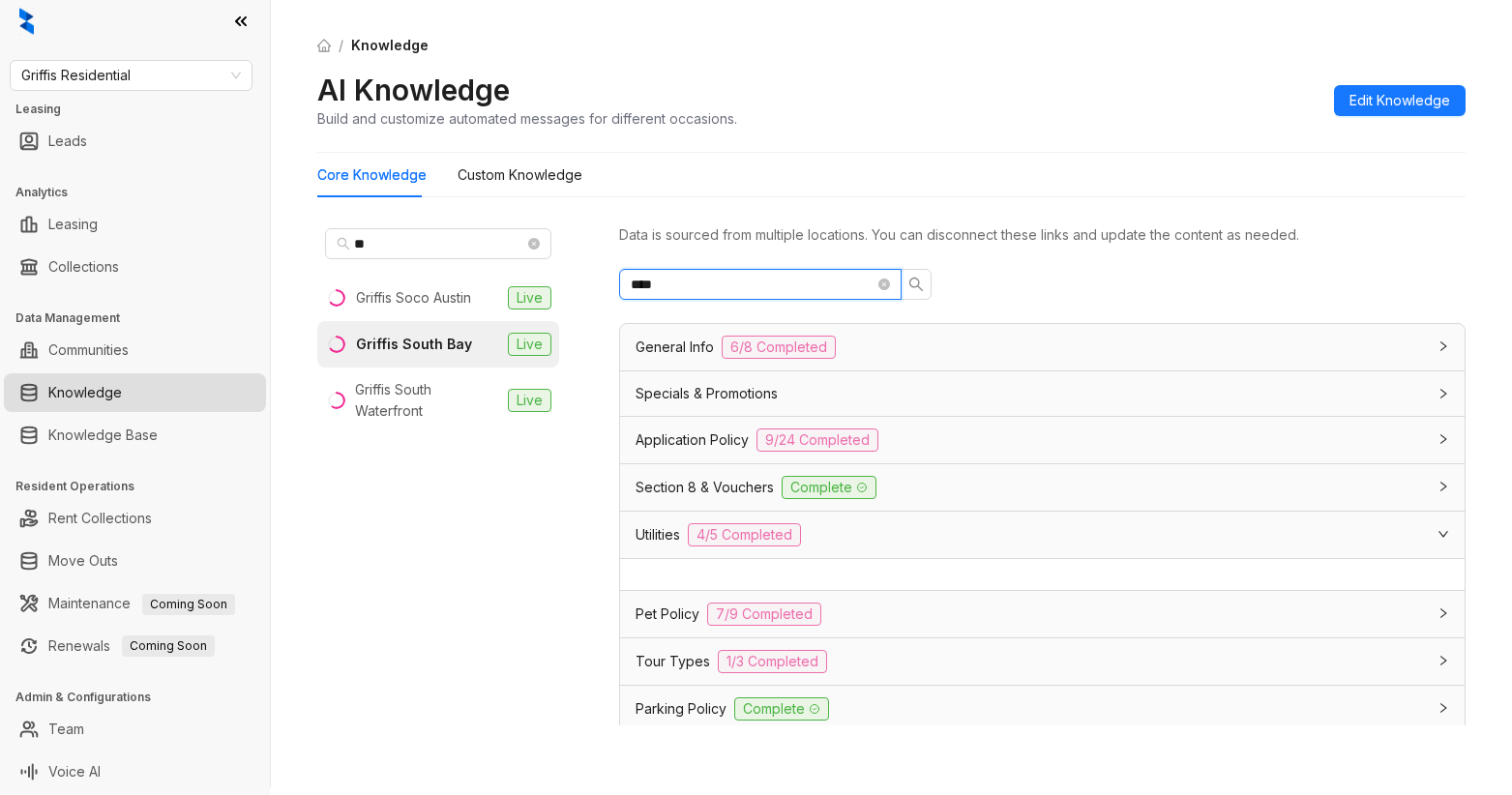drag, startPoint x: 737, startPoint y: 283, endPoint x: 763, endPoint y: 277, distance: 26.68333 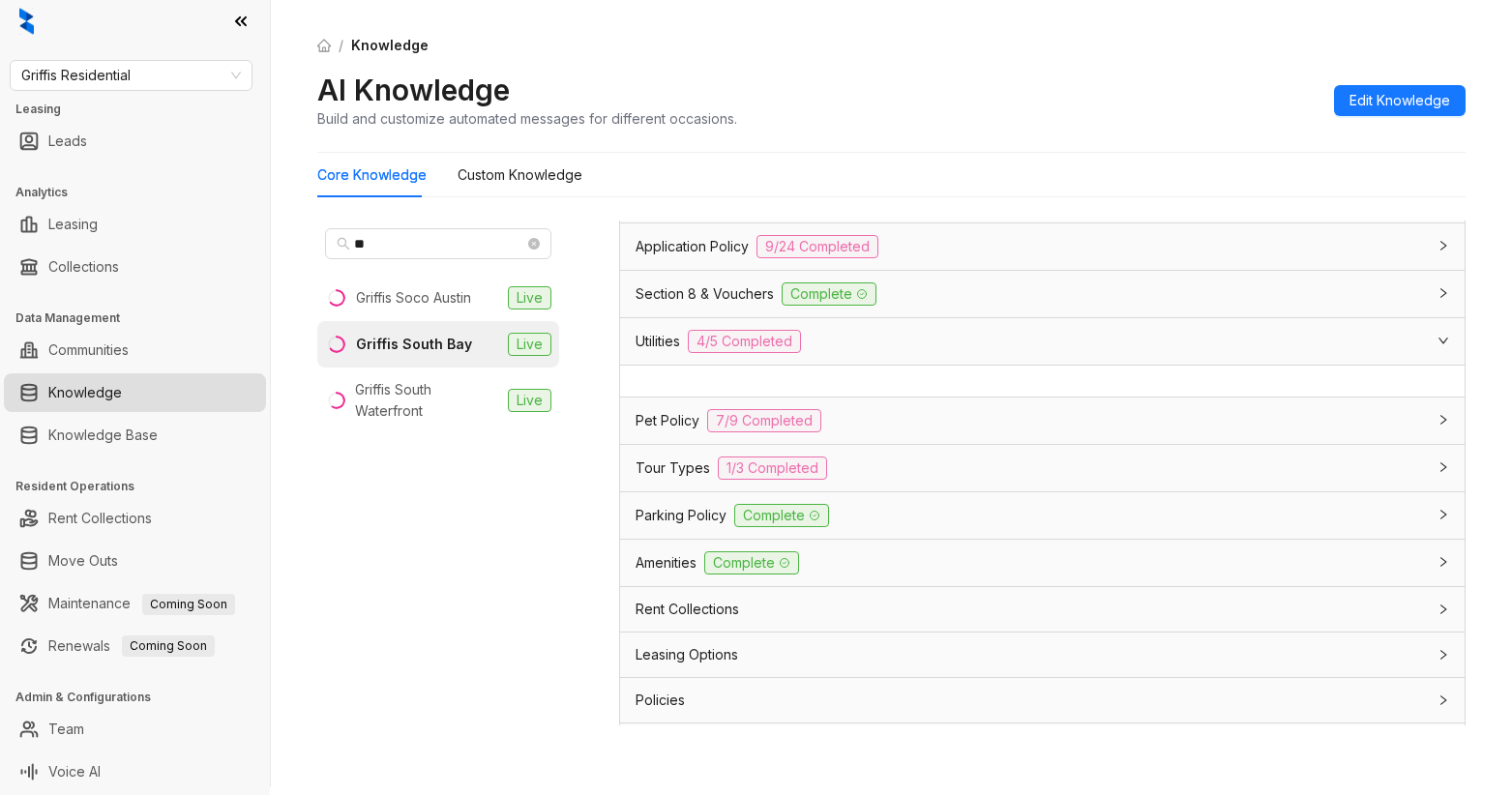 scroll, scrollTop: 237, scrollLeft: 0, axis: vertical 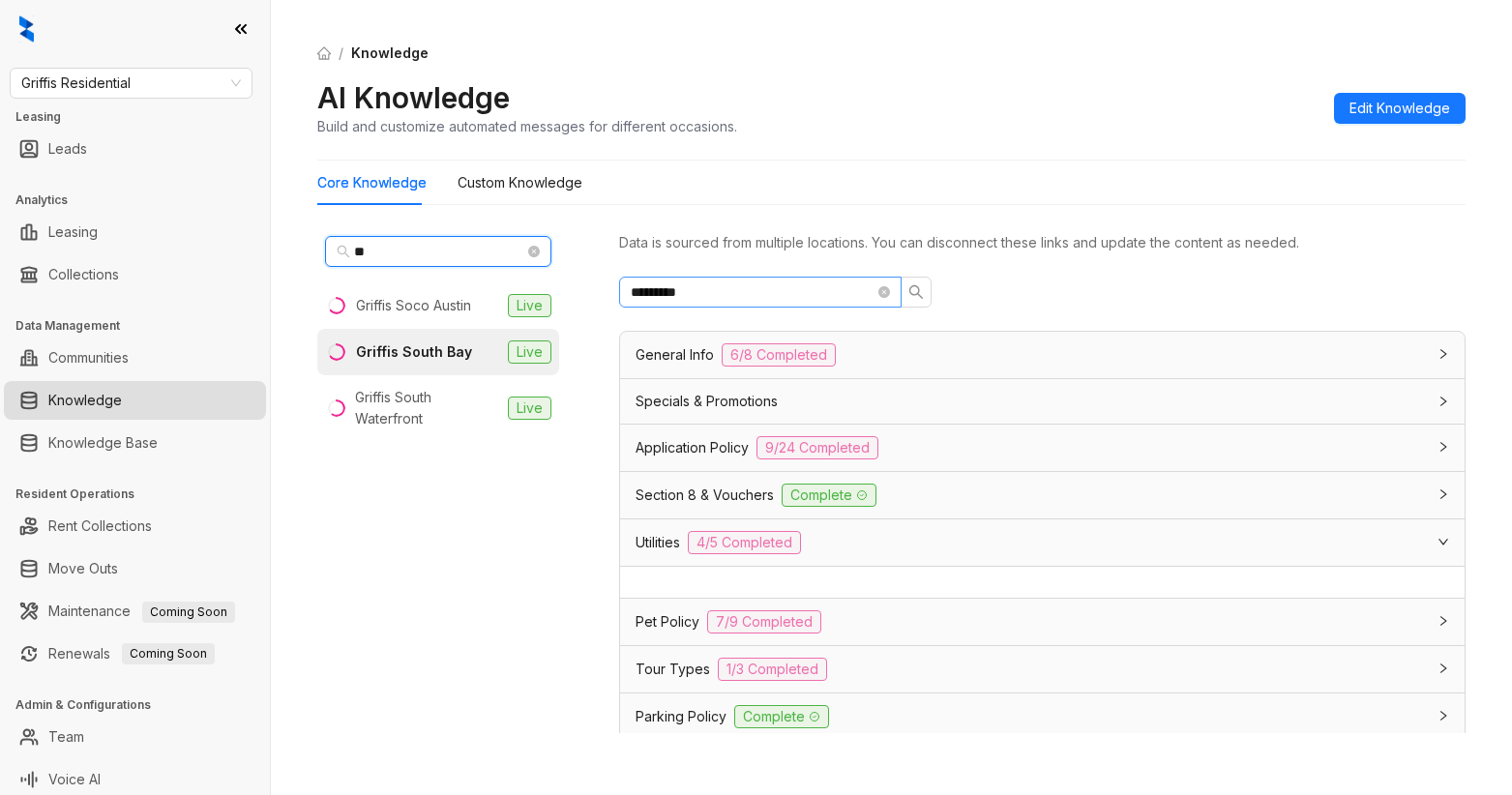 drag, startPoint x: 475, startPoint y: 248, endPoint x: 806, endPoint y: 281, distance: 332.6409 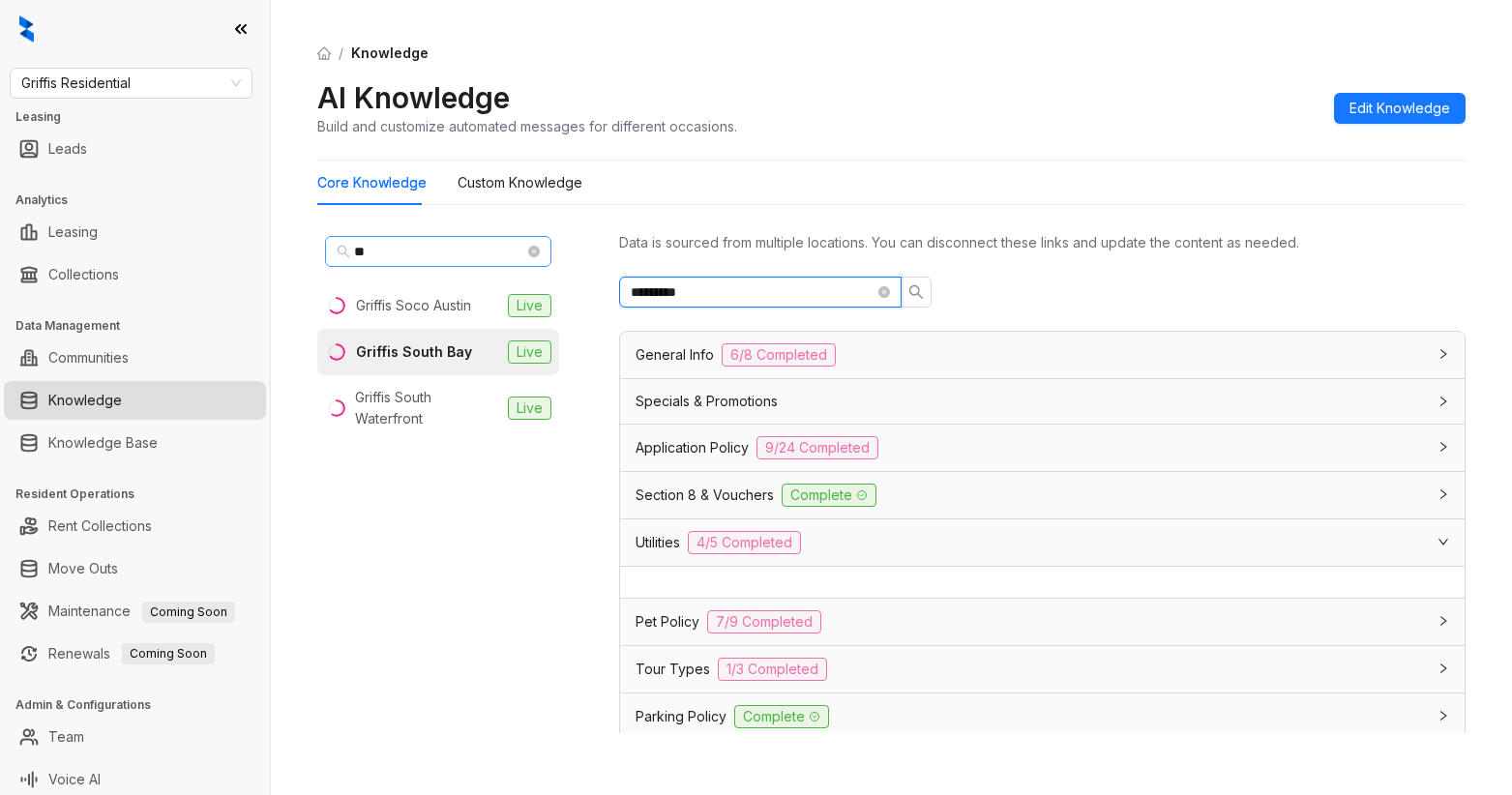 drag, startPoint x: 766, startPoint y: 299, endPoint x: 332, endPoint y: 256, distance: 436.12498 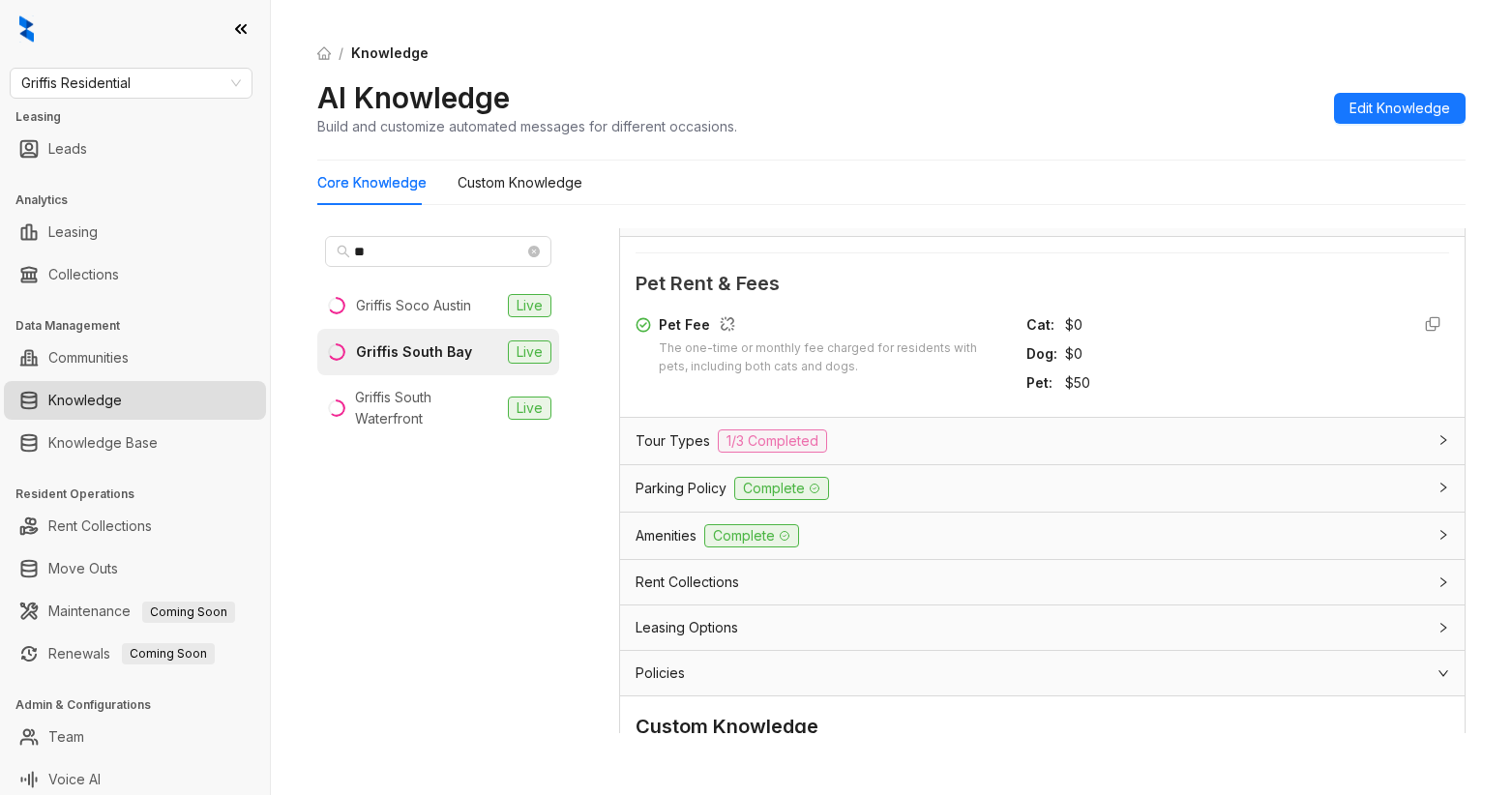 scroll, scrollTop: 2020, scrollLeft: 0, axis: vertical 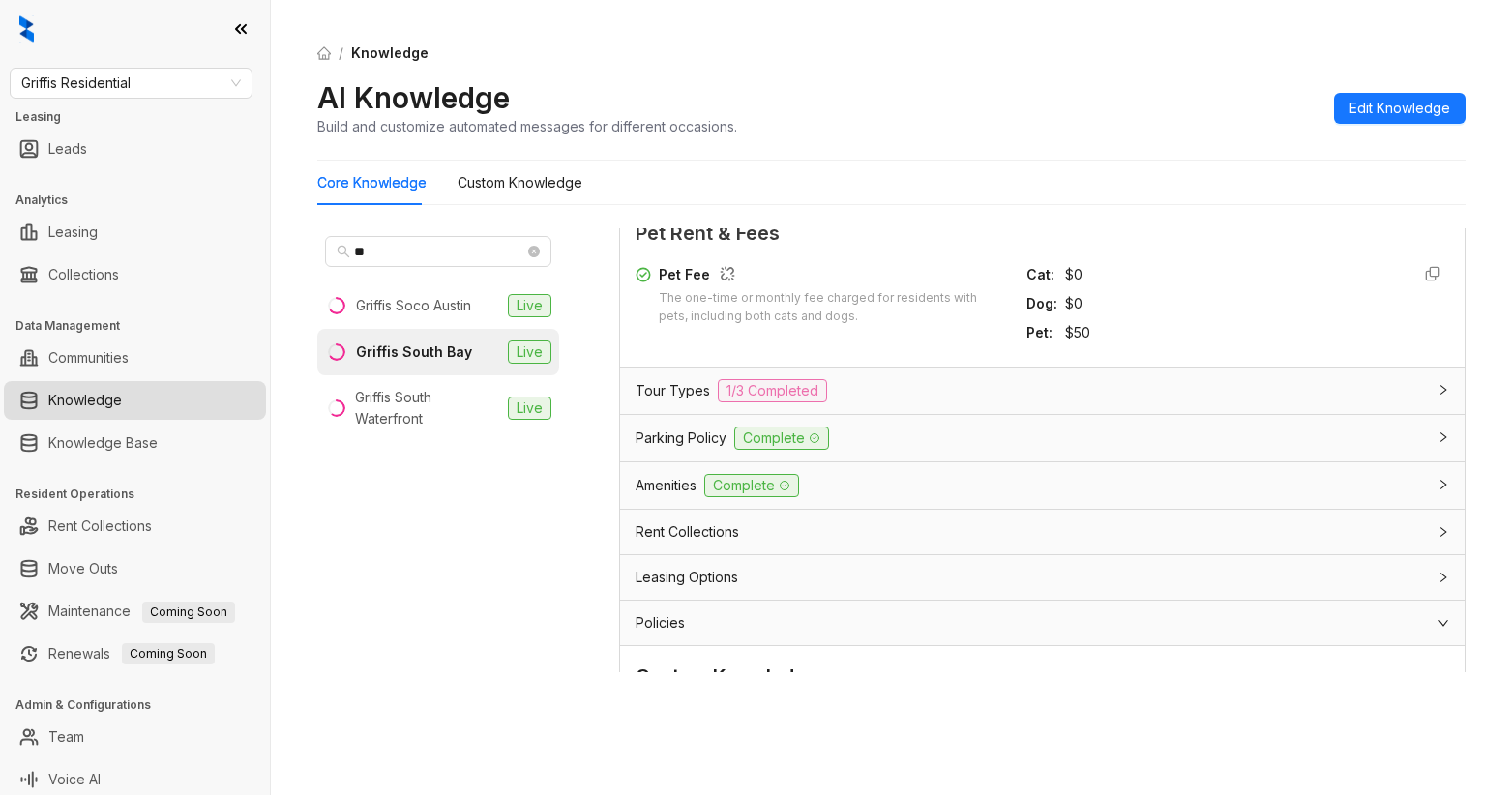 type on "***" 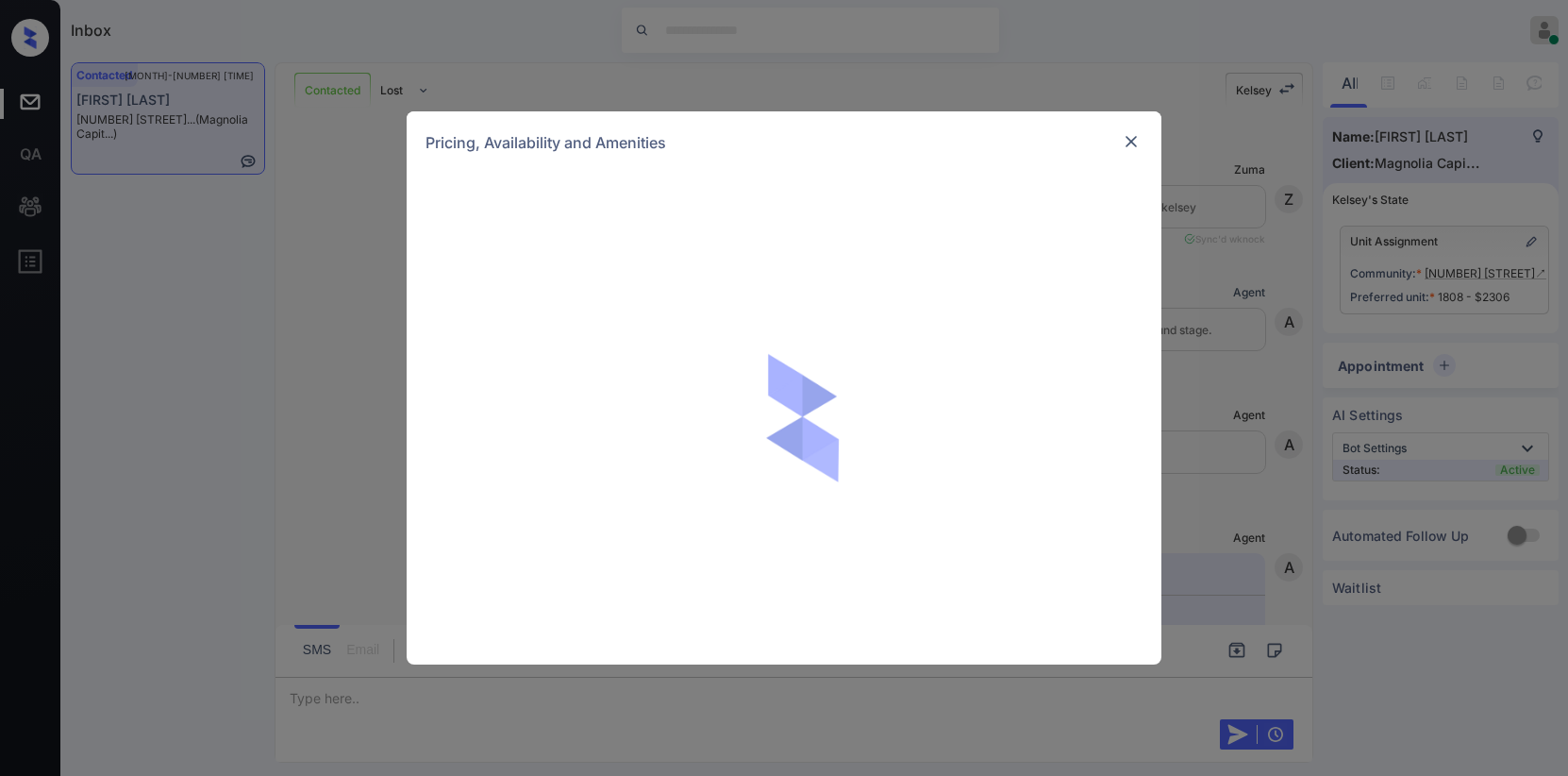 scroll, scrollTop: 0, scrollLeft: 0, axis: both 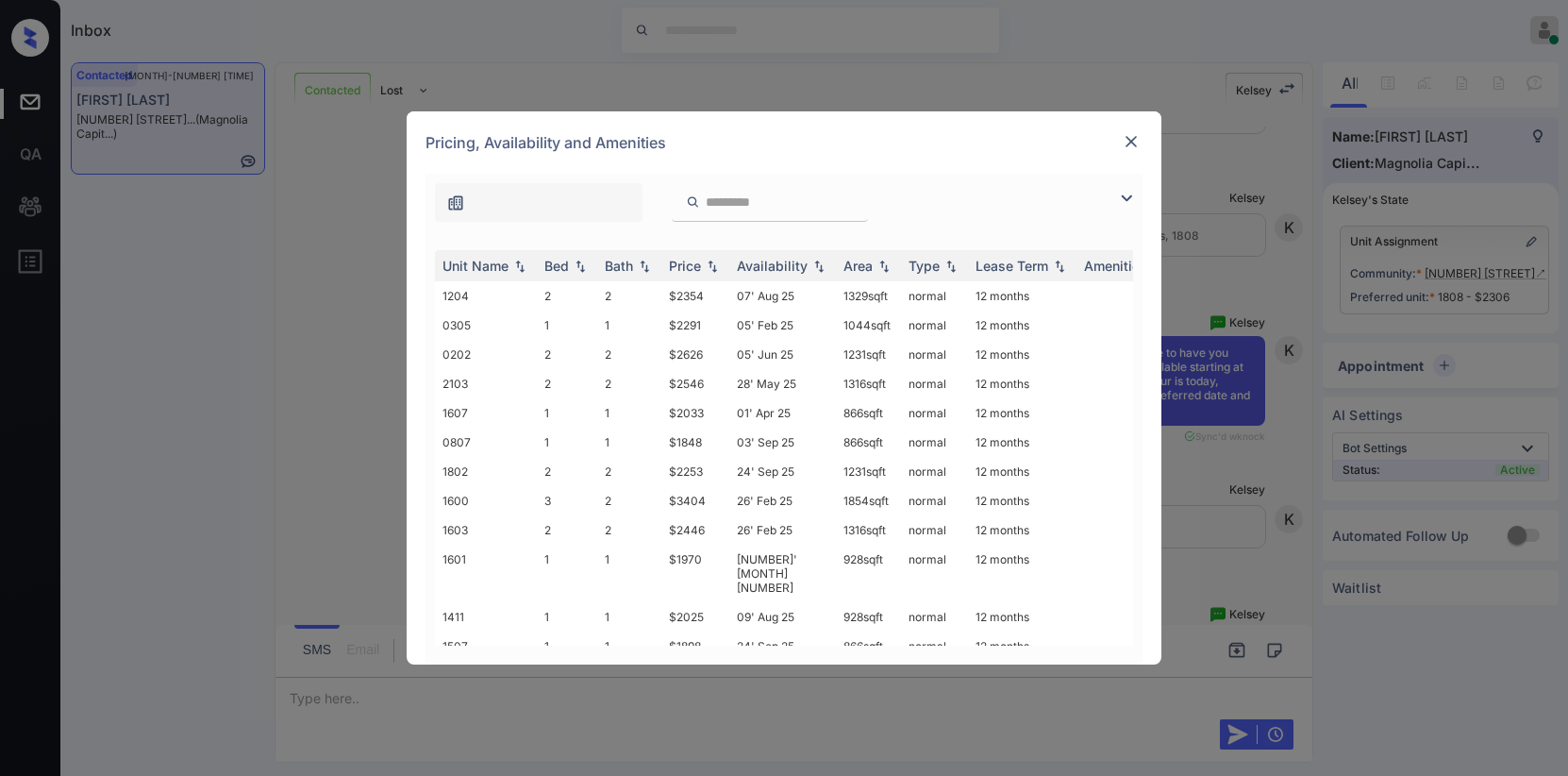 drag, startPoint x: 1122, startPoint y: 199, endPoint x: 1081, endPoint y: 201, distance: 41.048752 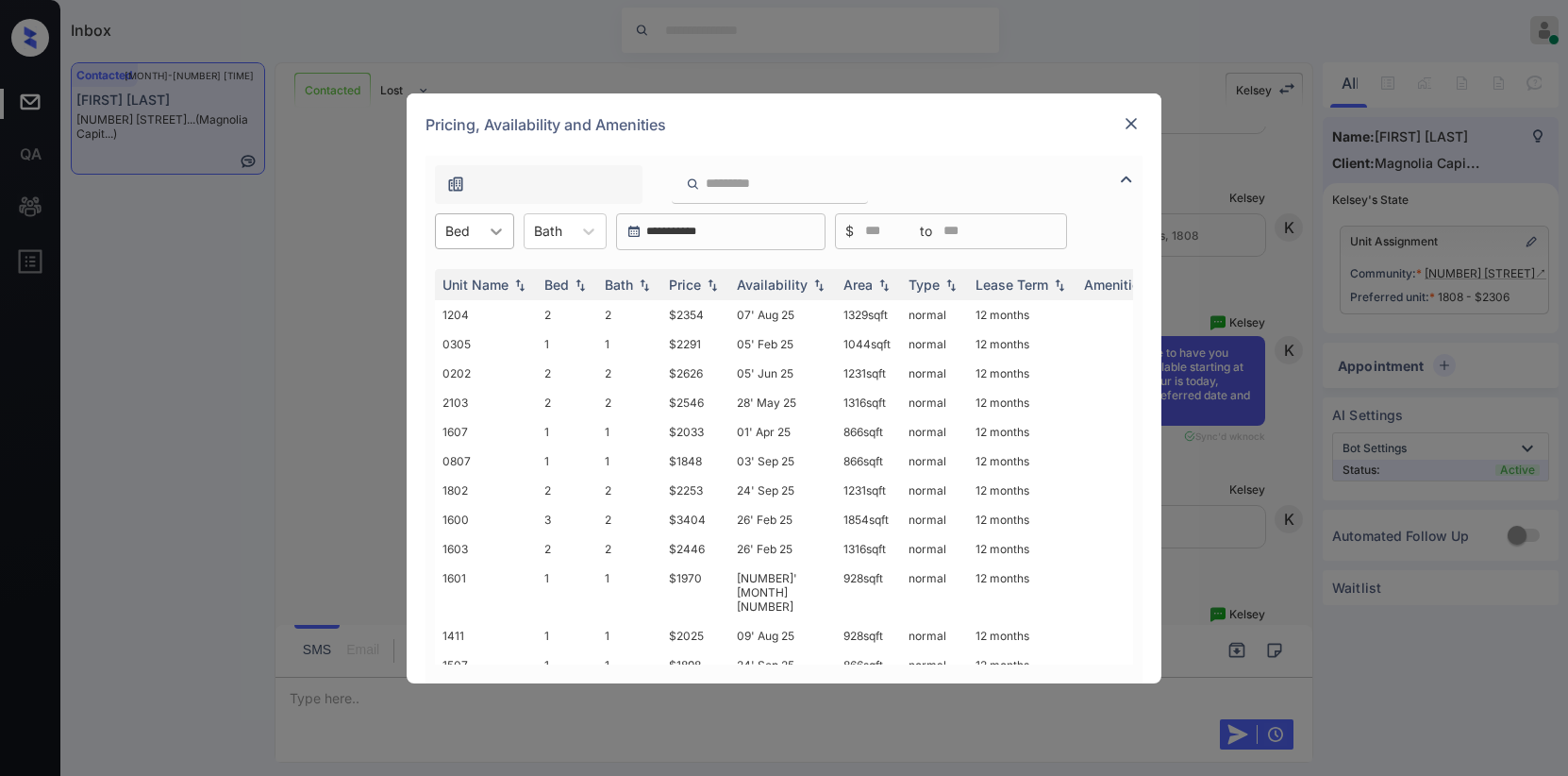 click 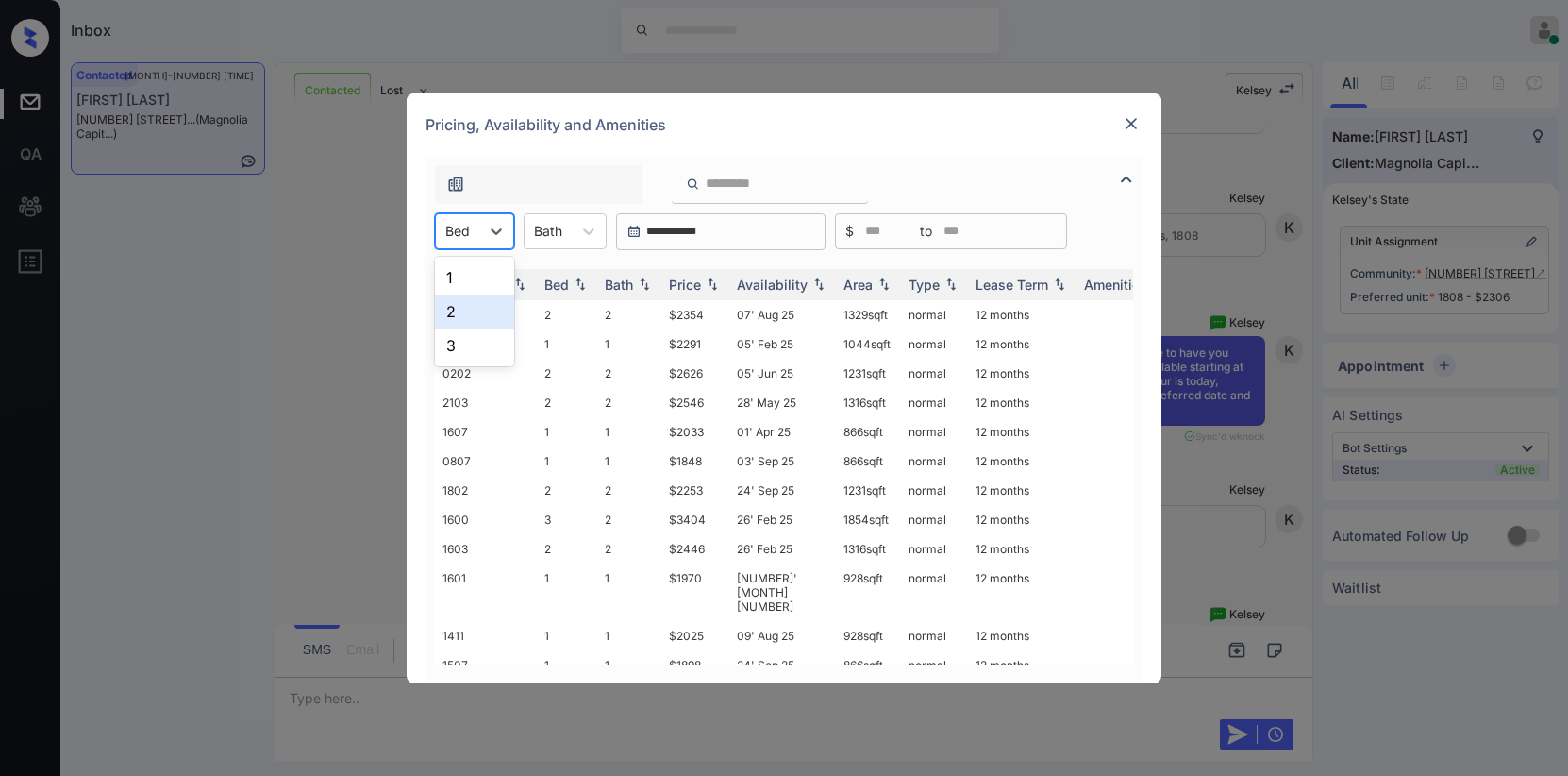 click on "2" at bounding box center (475, 312) 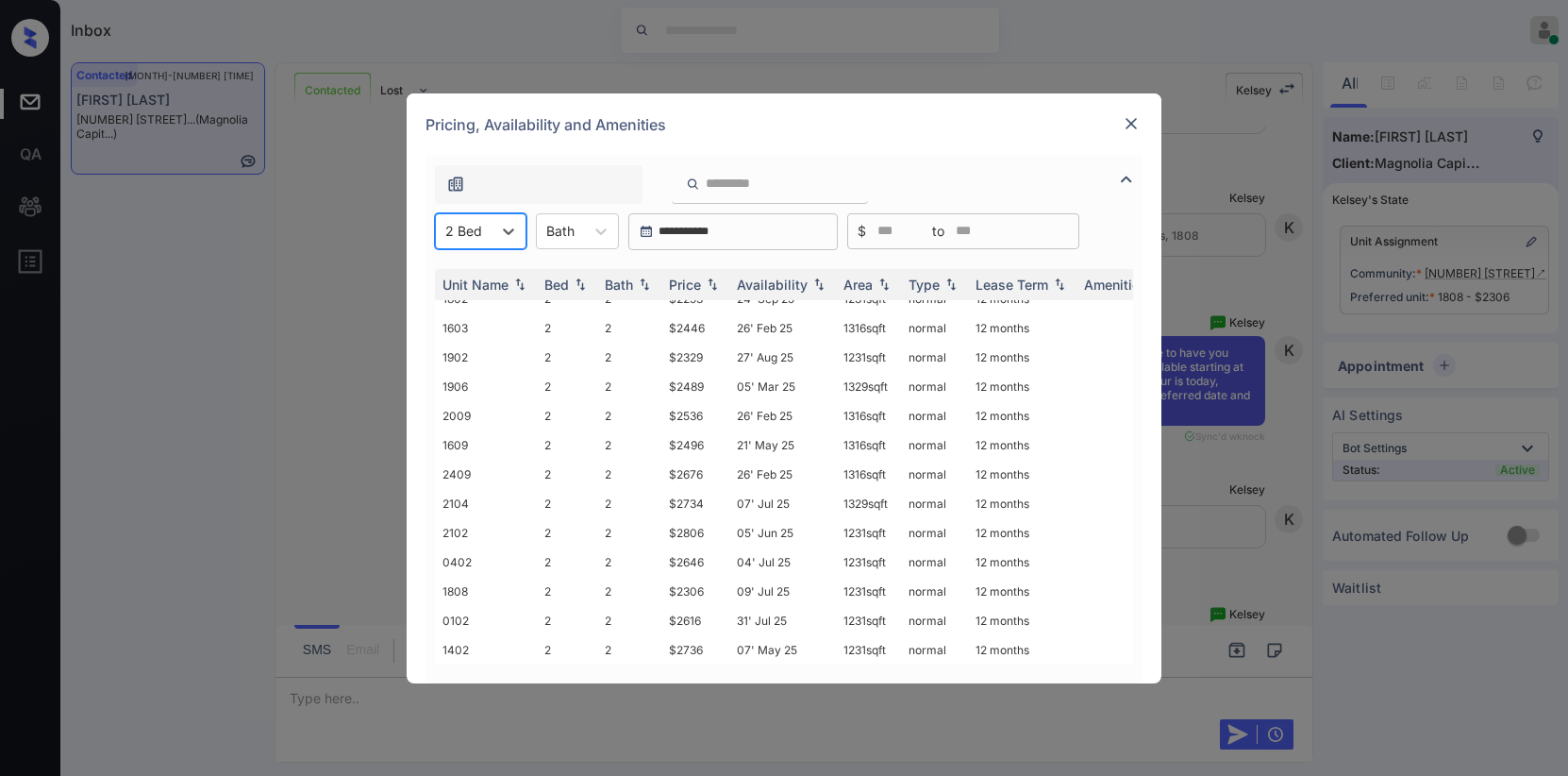 scroll, scrollTop: 0, scrollLeft: 0, axis: both 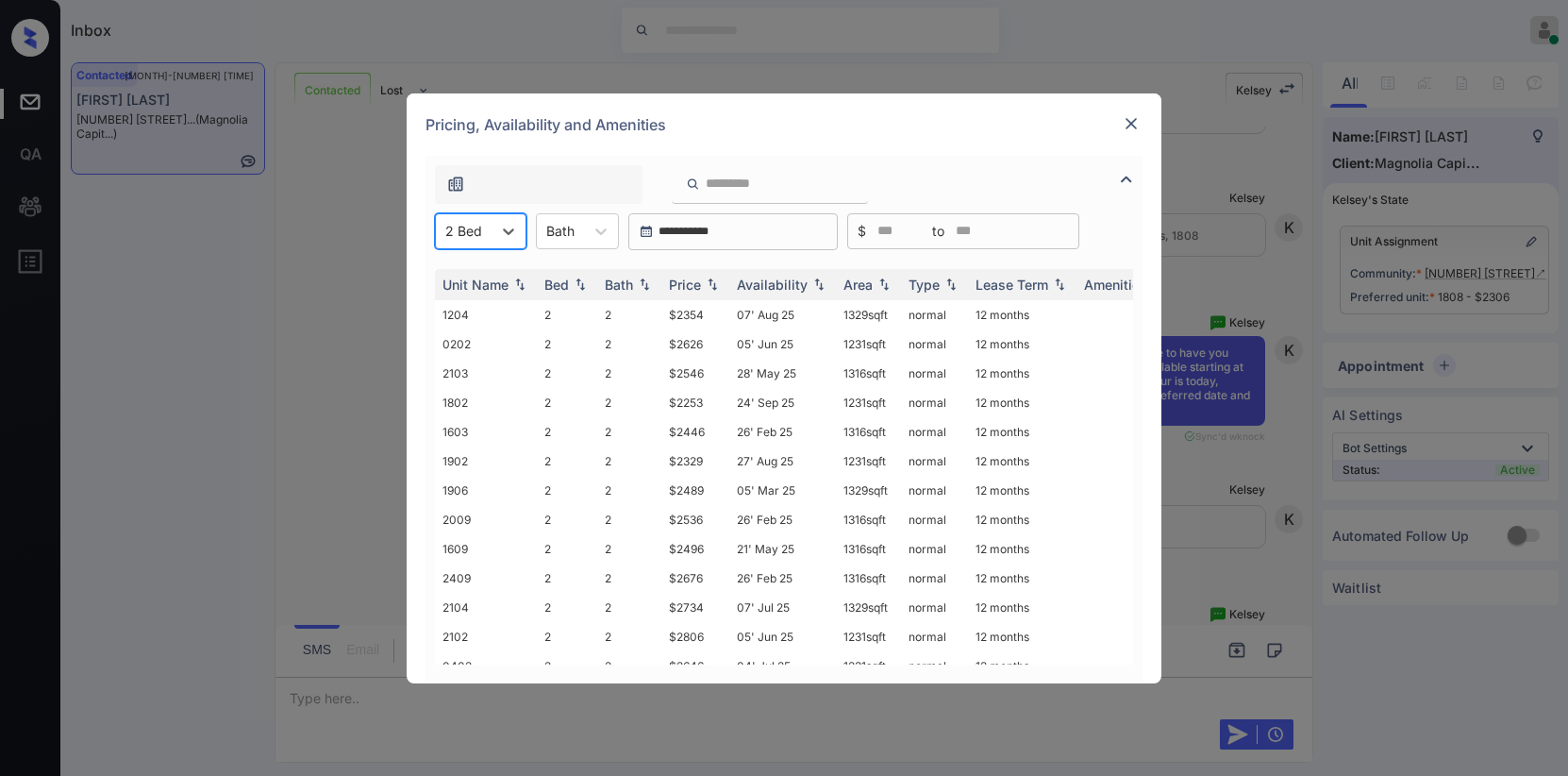 click at bounding box center [1131, 124] 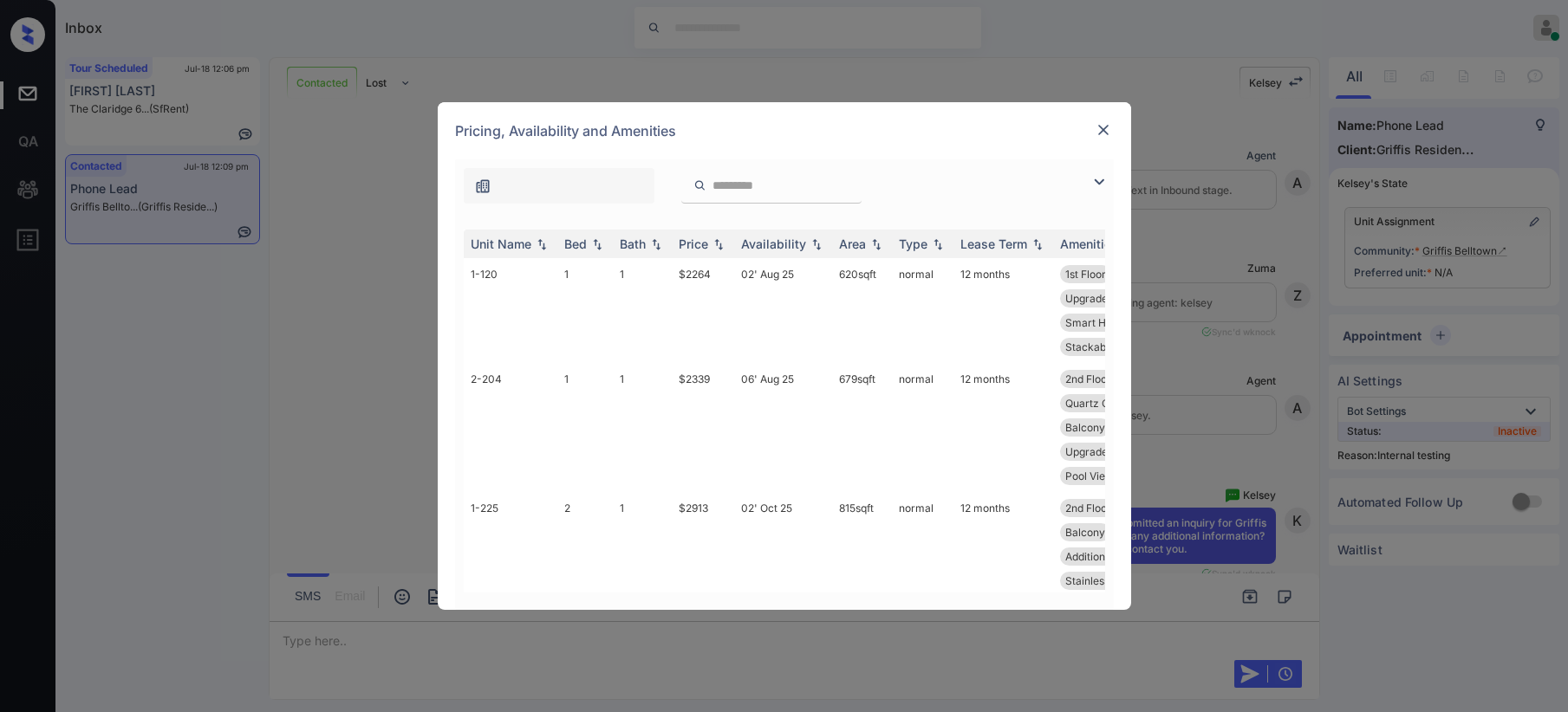 scroll, scrollTop: 0, scrollLeft: 0, axis: both 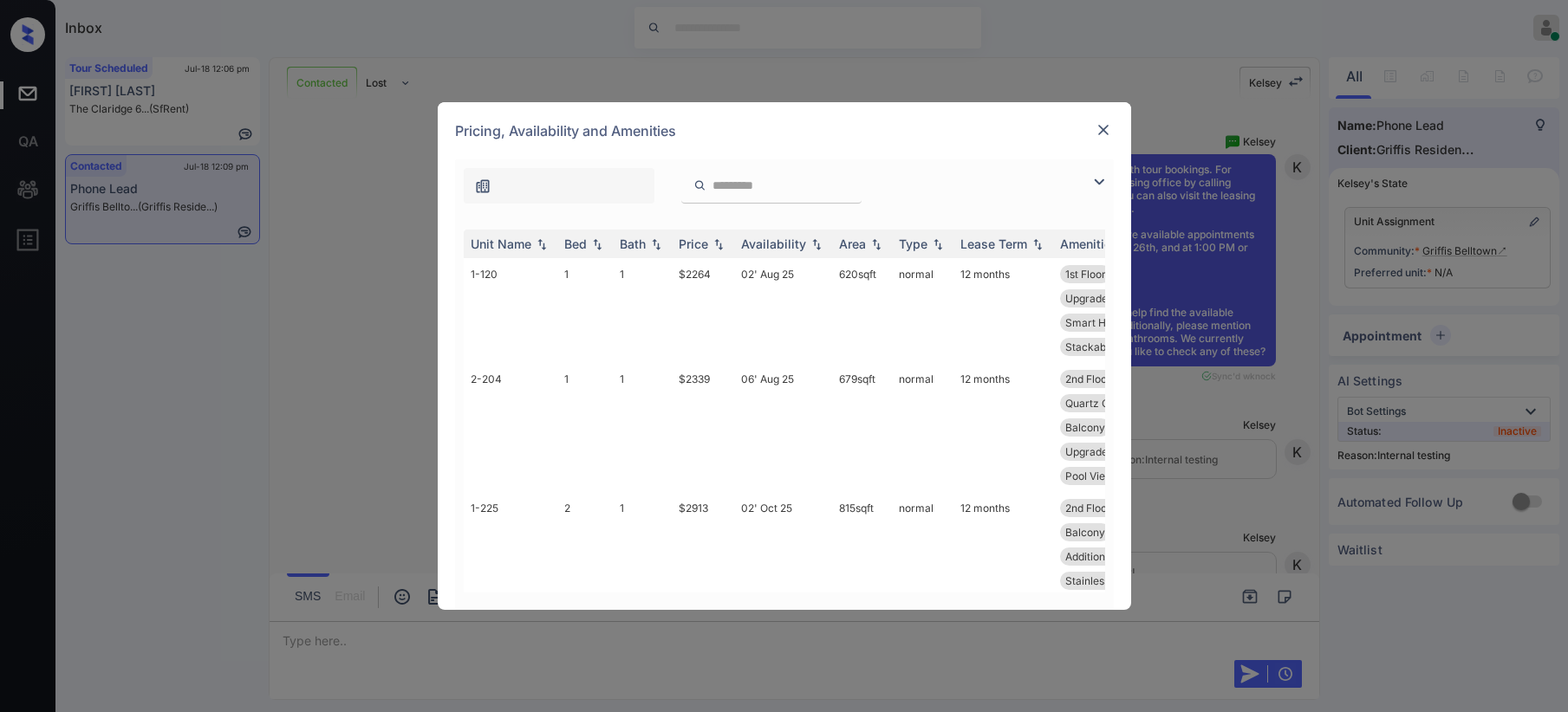 click at bounding box center [1099, 182] 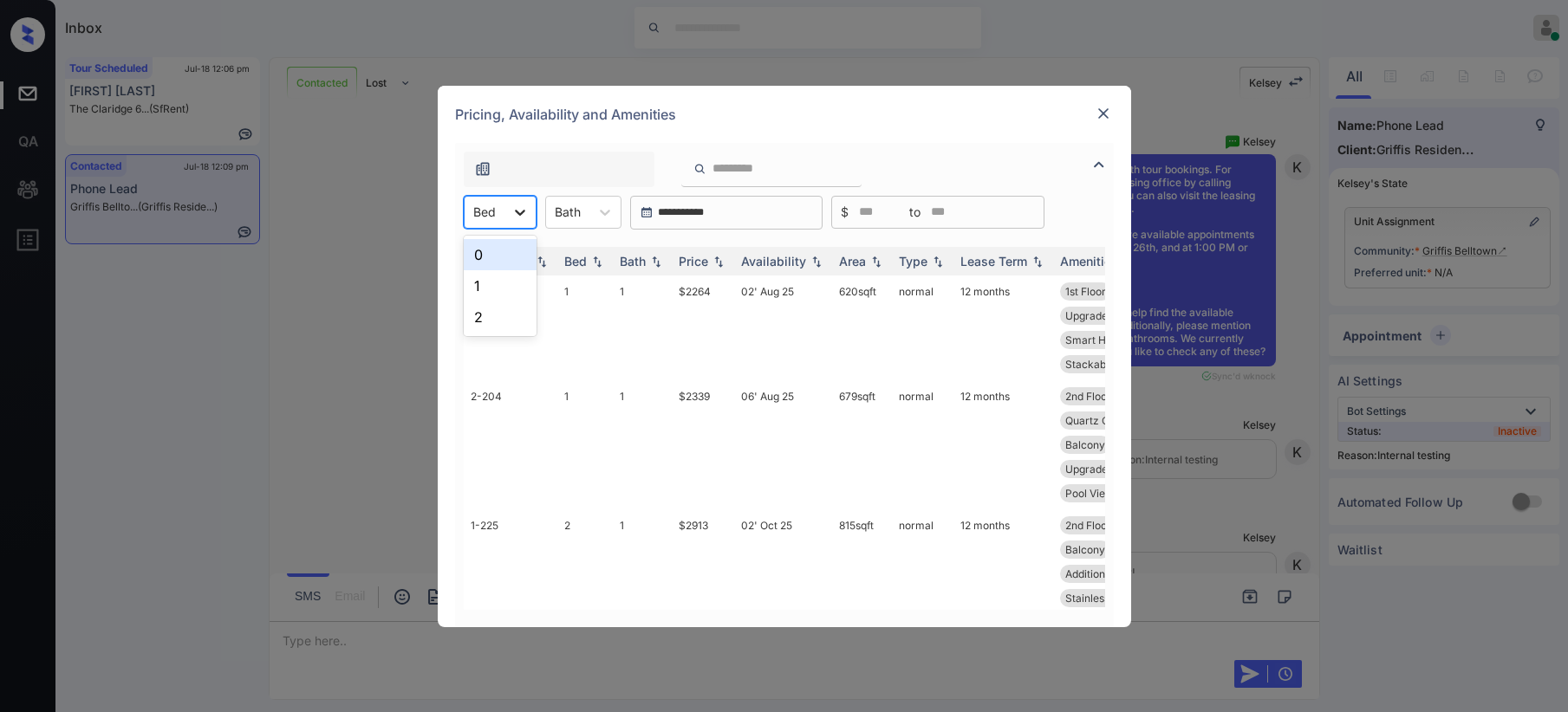 click 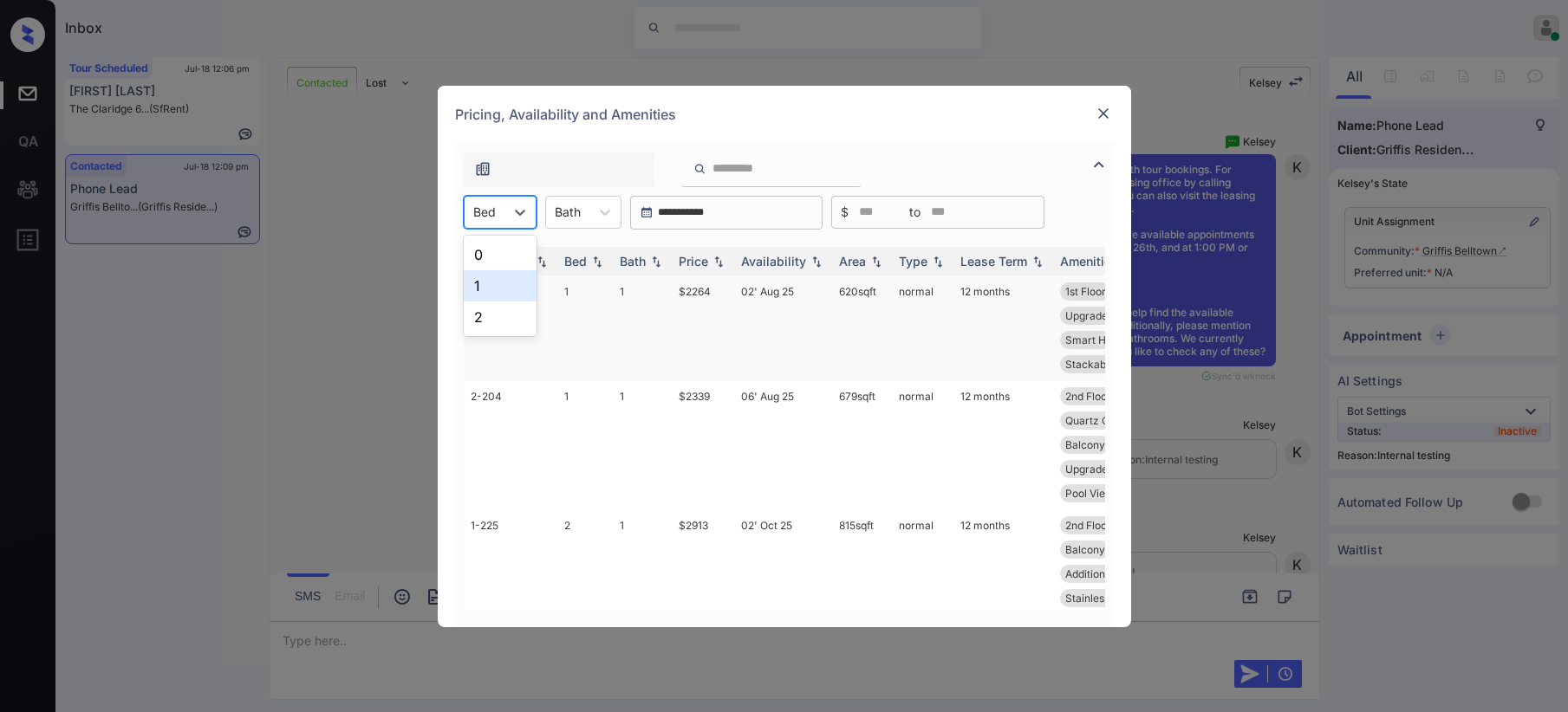 click on "1" at bounding box center (500, 286) 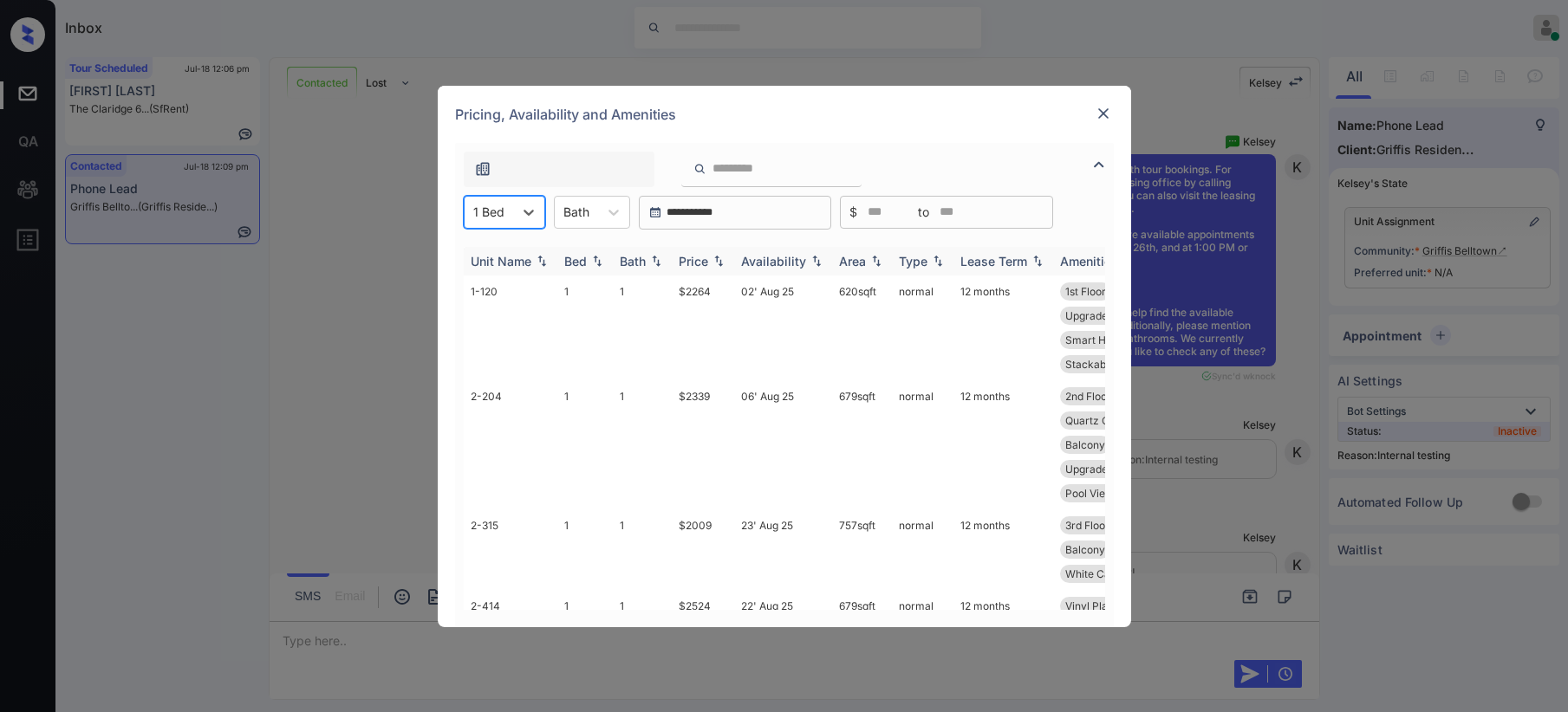 click on "Price" at bounding box center (693, 261) 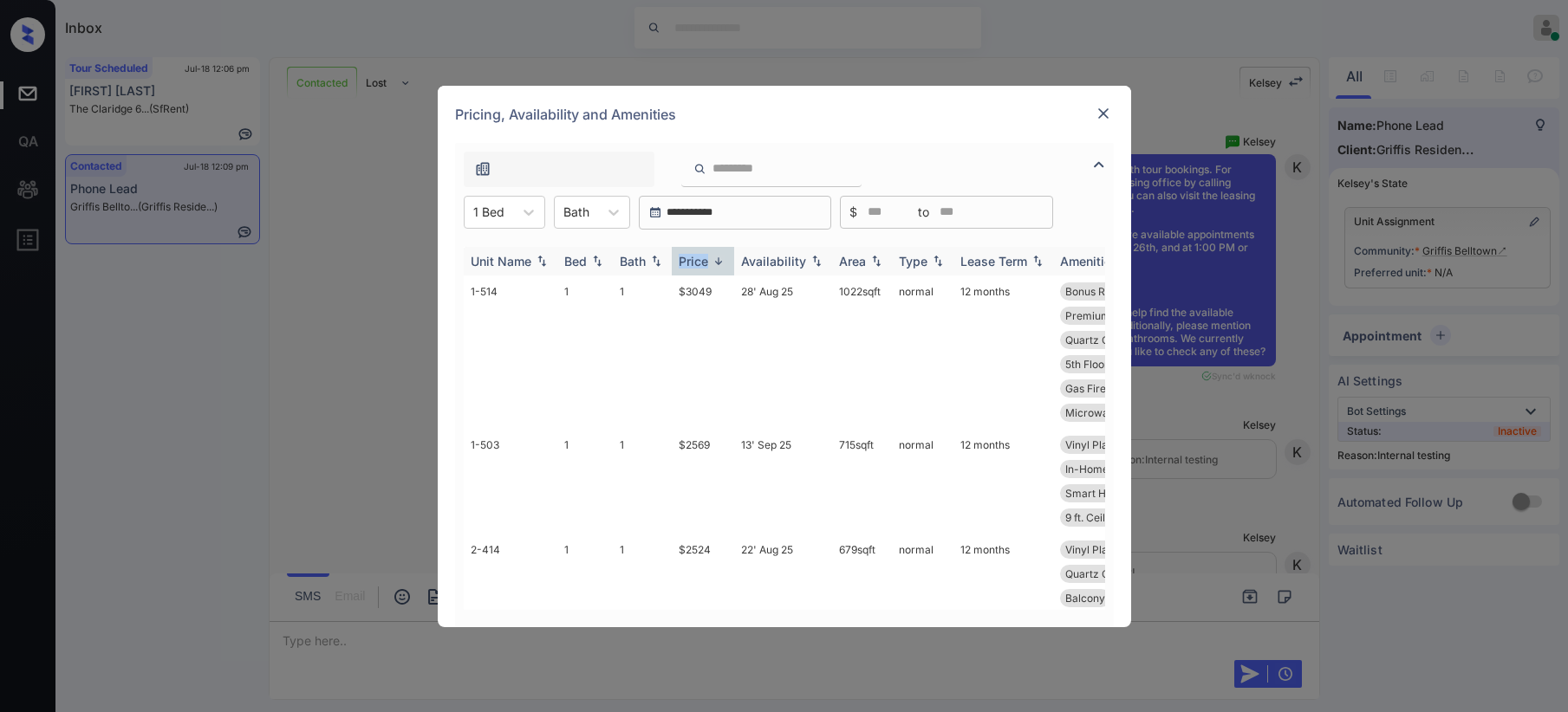 click on "Price" at bounding box center [693, 261] 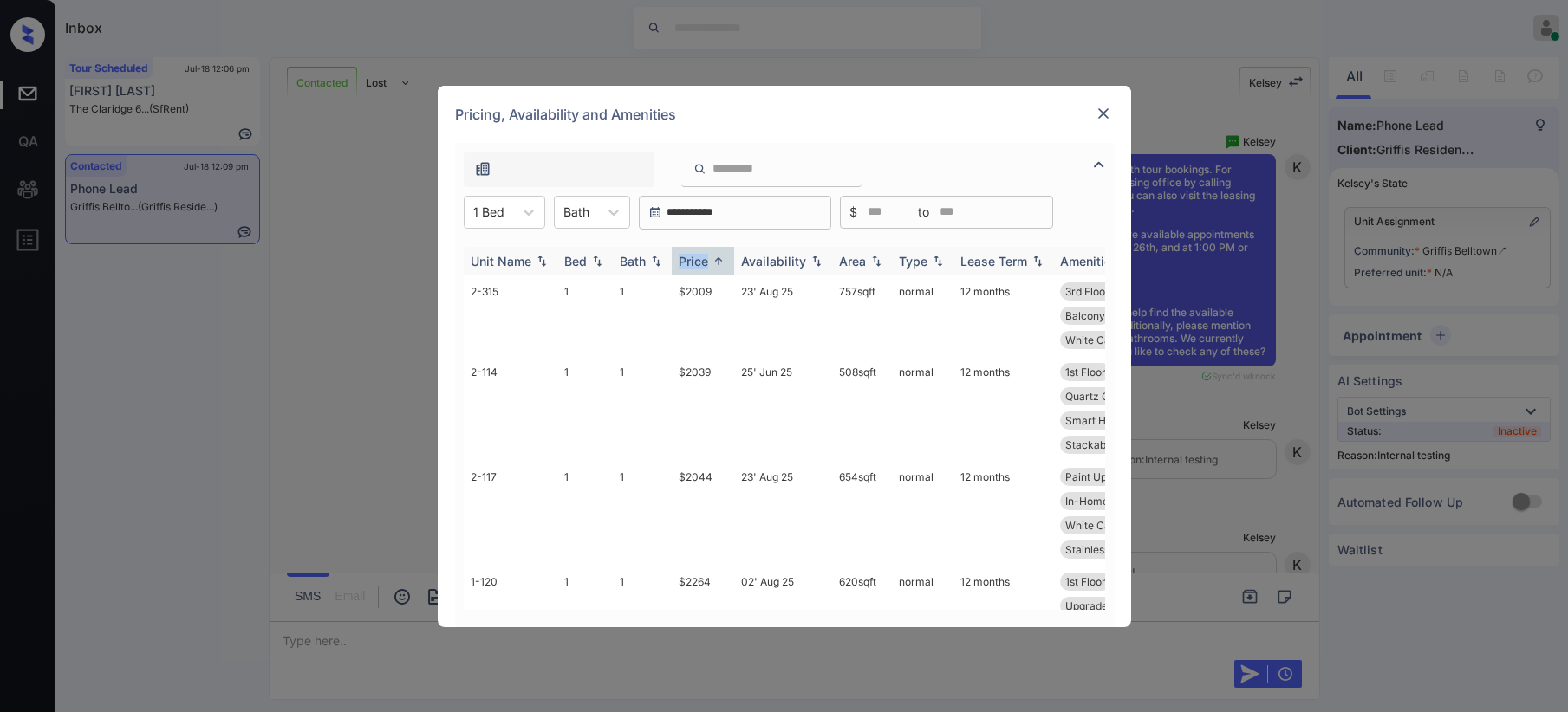 click on "Price" at bounding box center [693, 261] 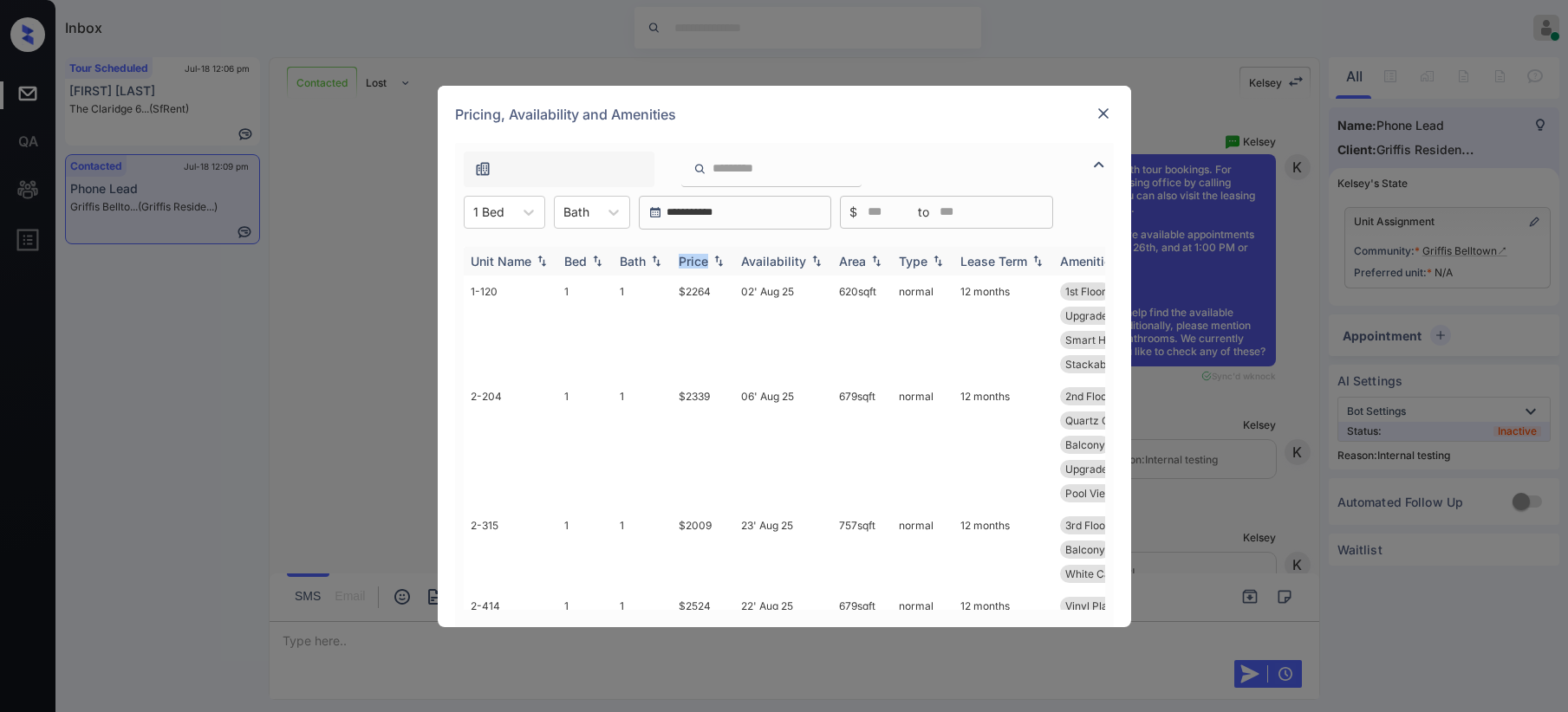 click on "Price" at bounding box center [693, 261] 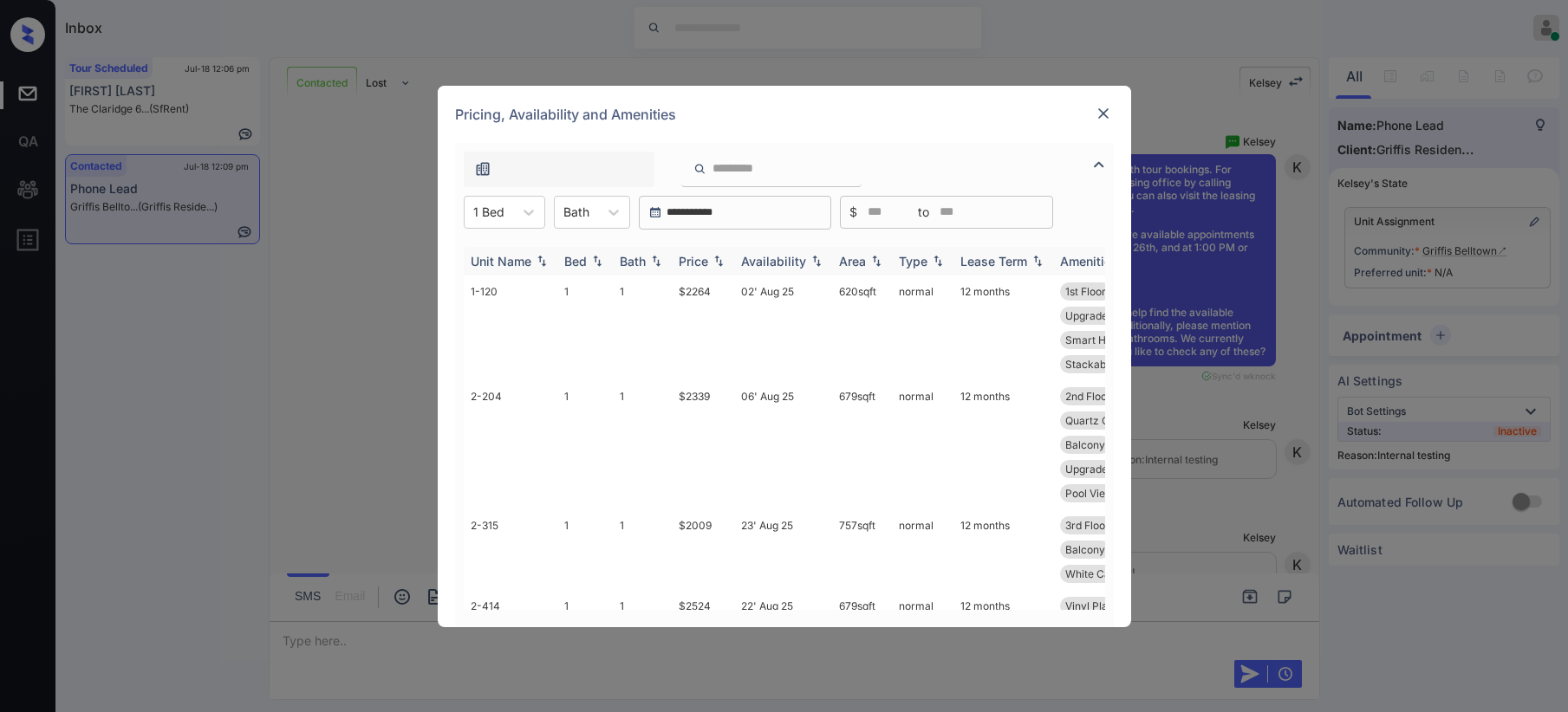 click on "Price" at bounding box center (693, 261) 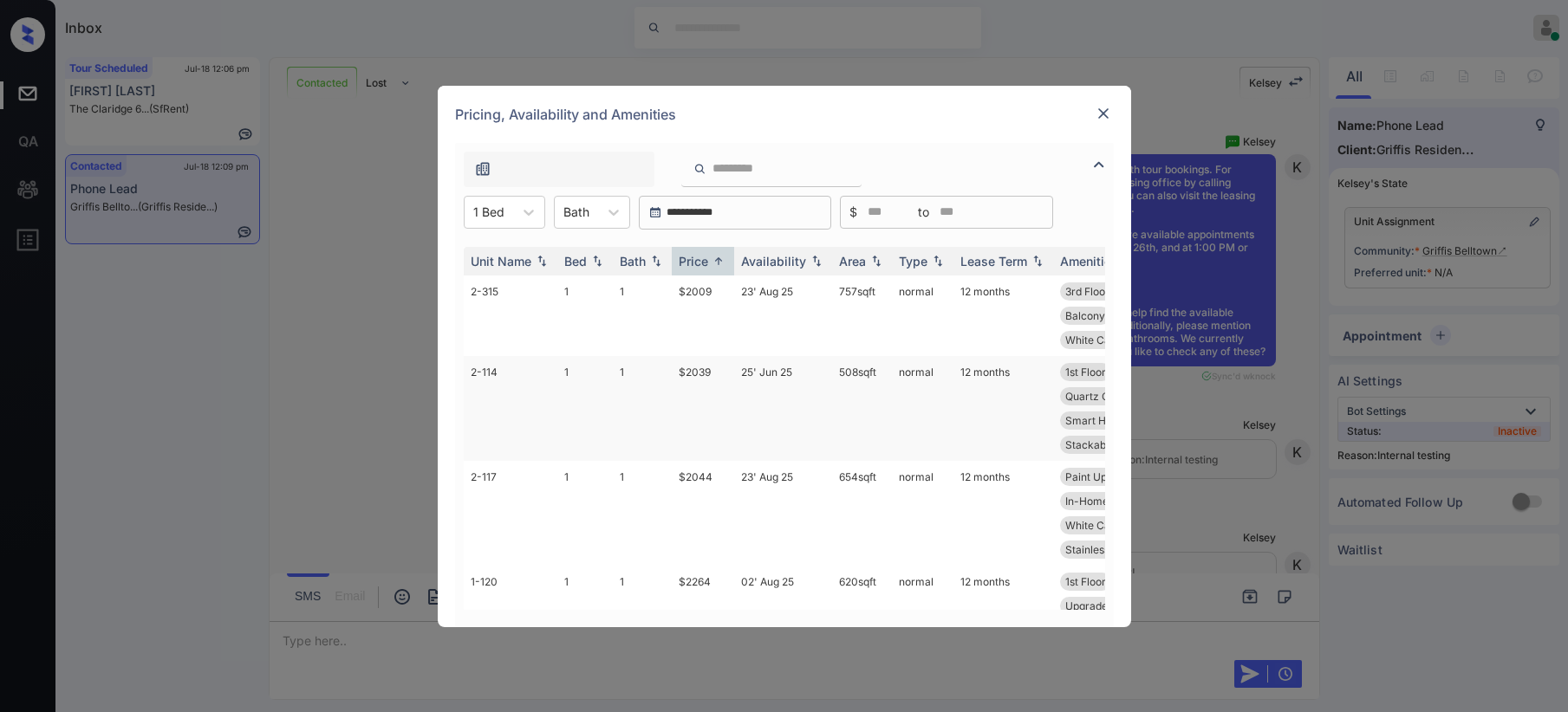 click on "$2039" at bounding box center [703, 408] 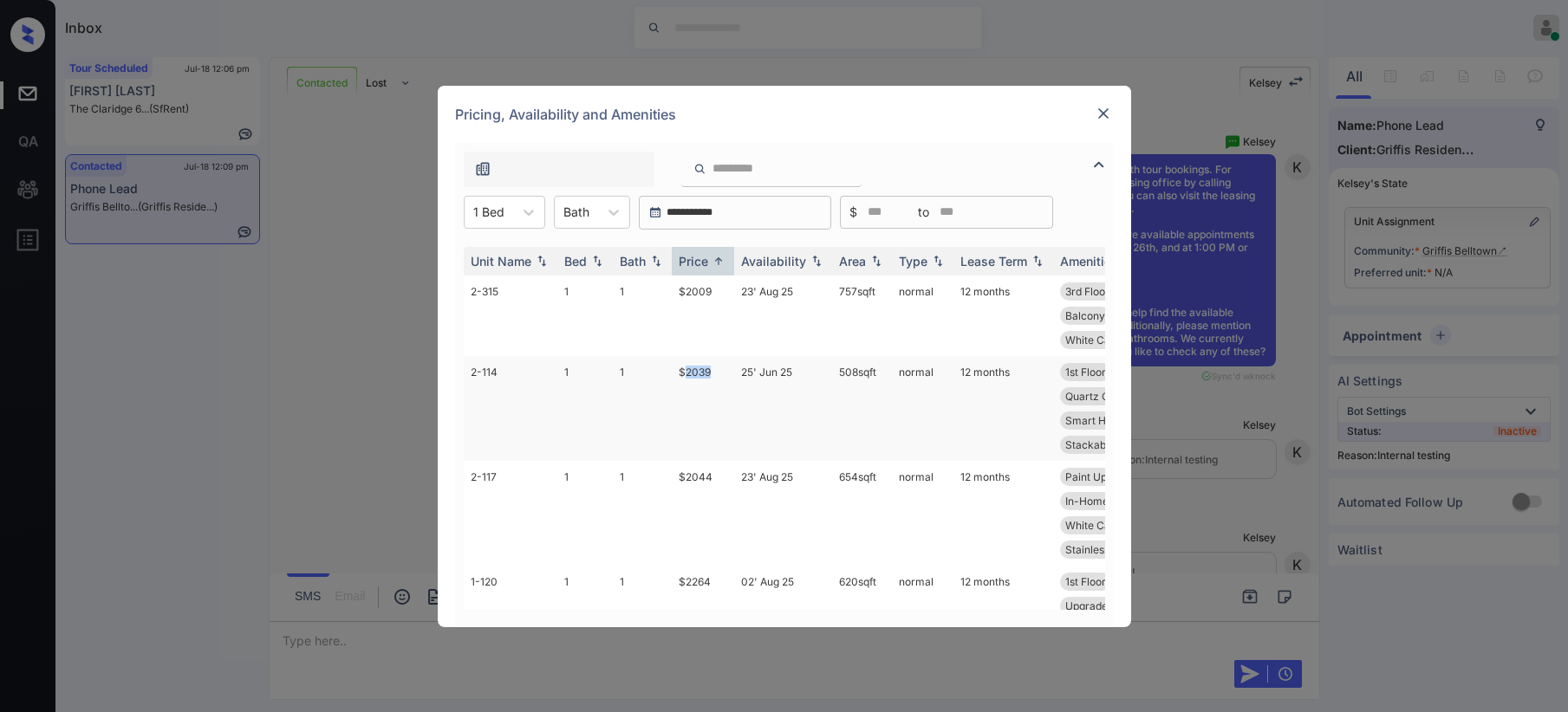 click on "$2039" at bounding box center (703, 408) 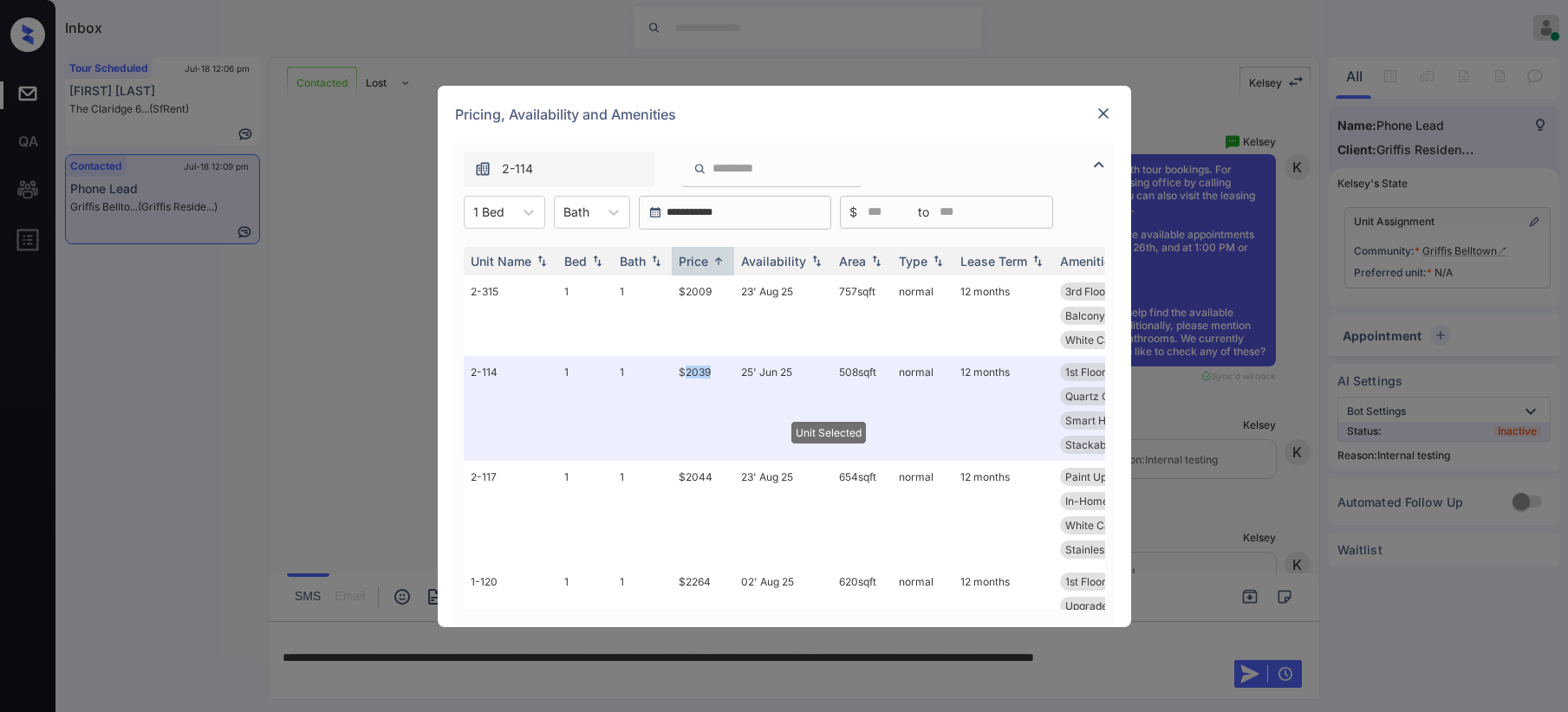 click at bounding box center [1103, 113] 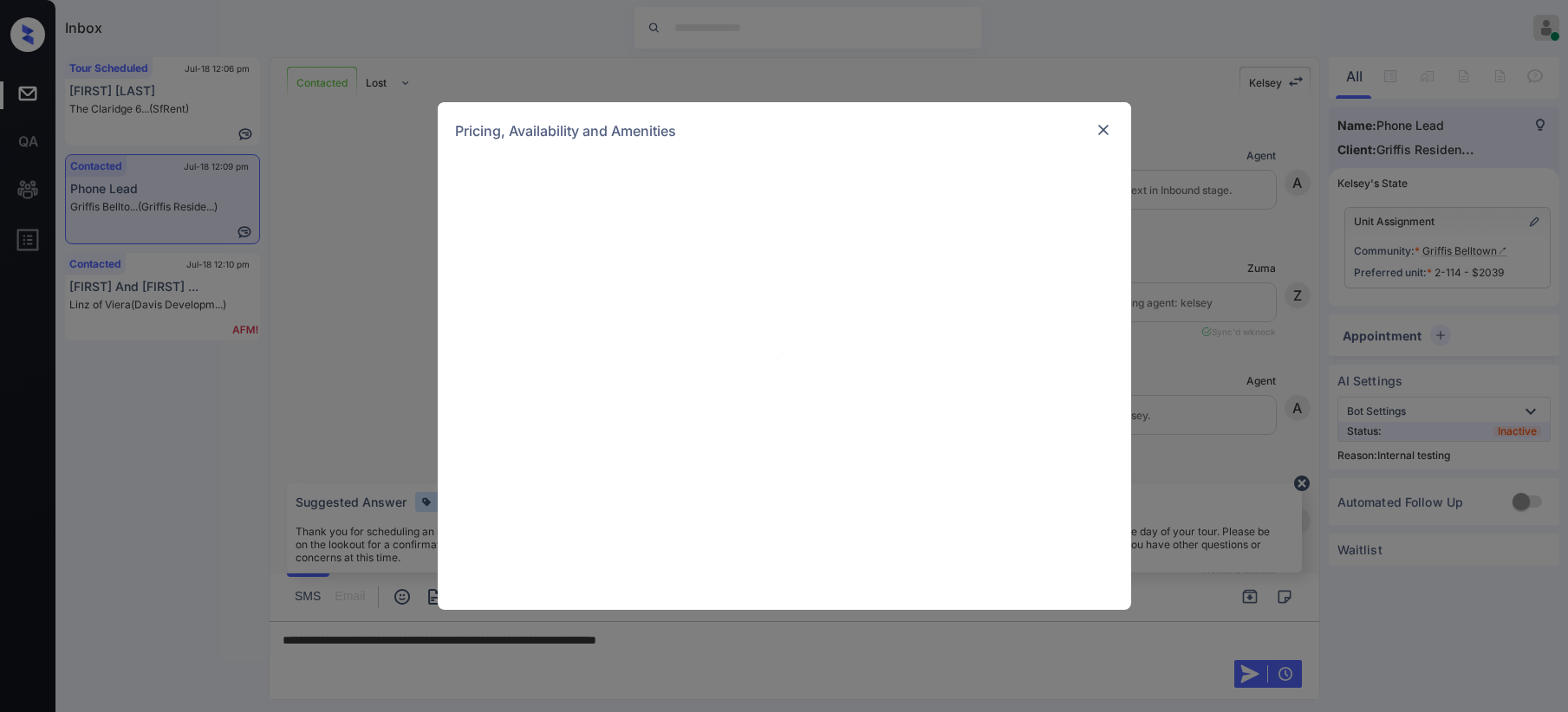 scroll, scrollTop: 0, scrollLeft: 0, axis: both 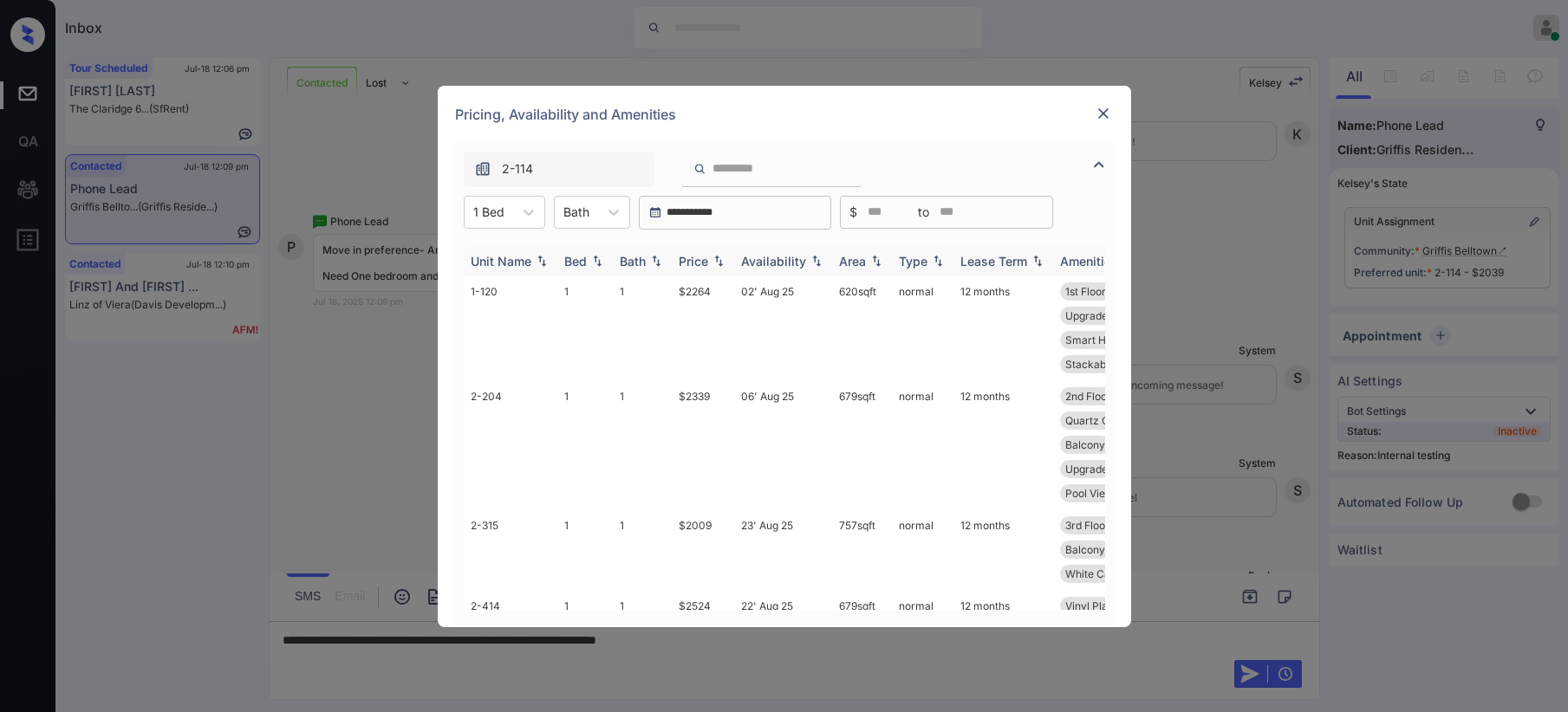 click at bounding box center (719, 261) 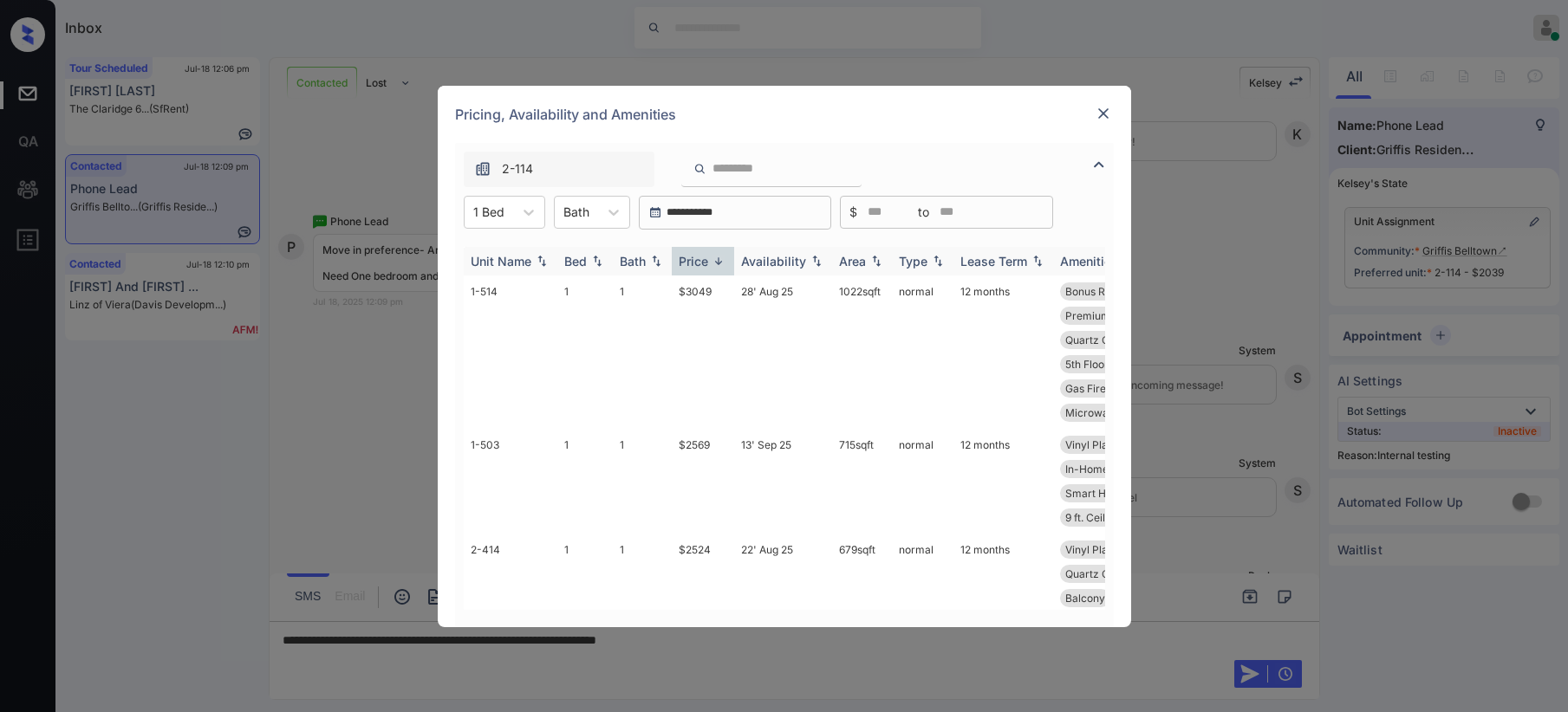 click at bounding box center (719, 261) 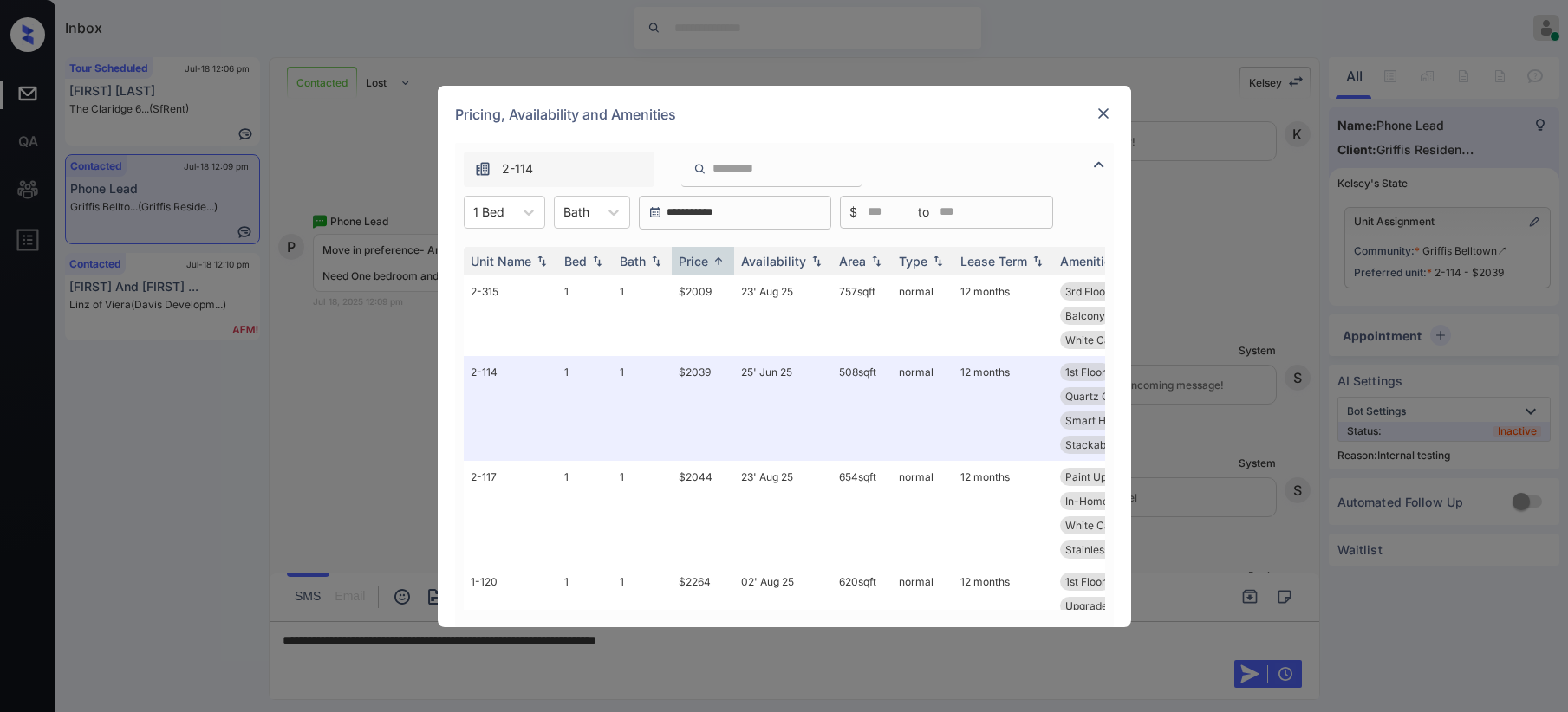 click at bounding box center (1103, 113) 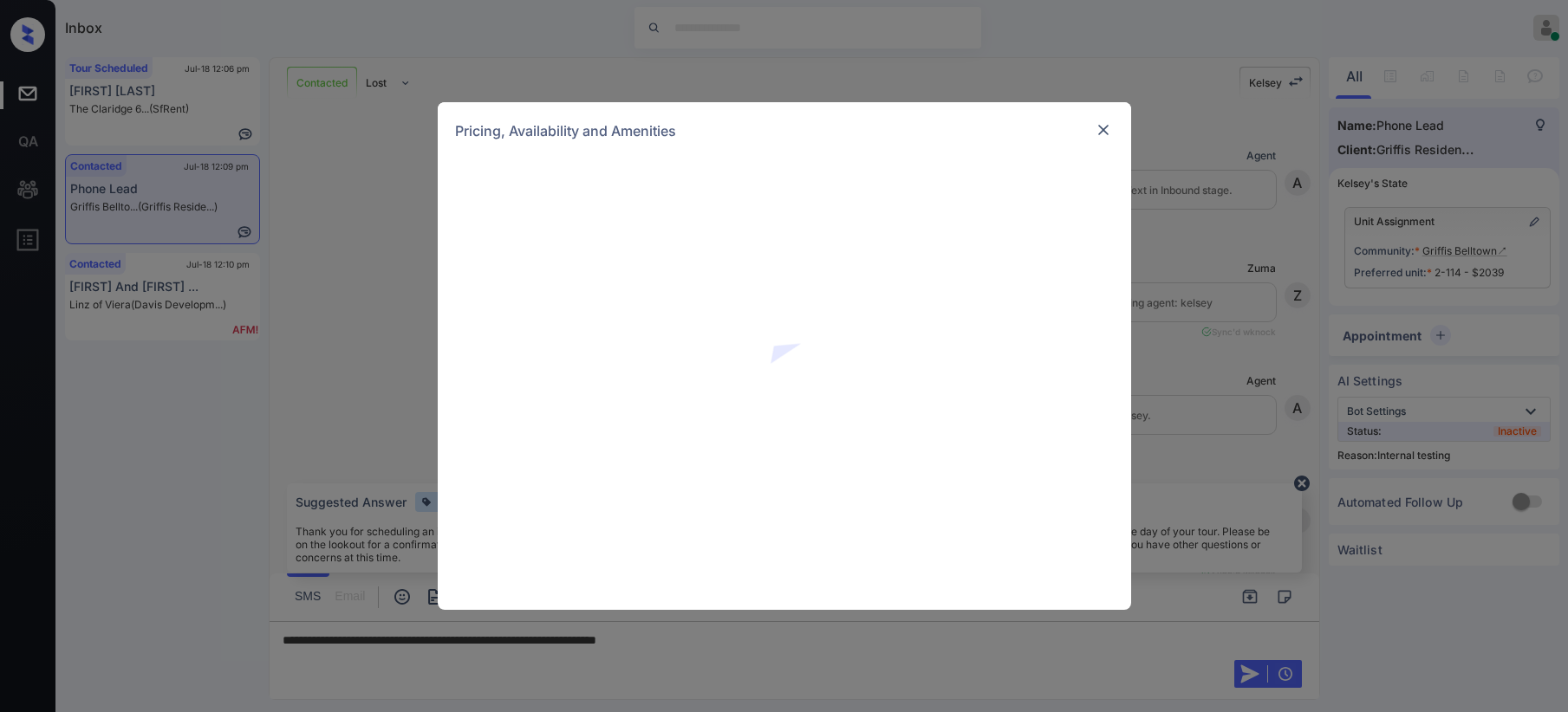 scroll, scrollTop: 0, scrollLeft: 0, axis: both 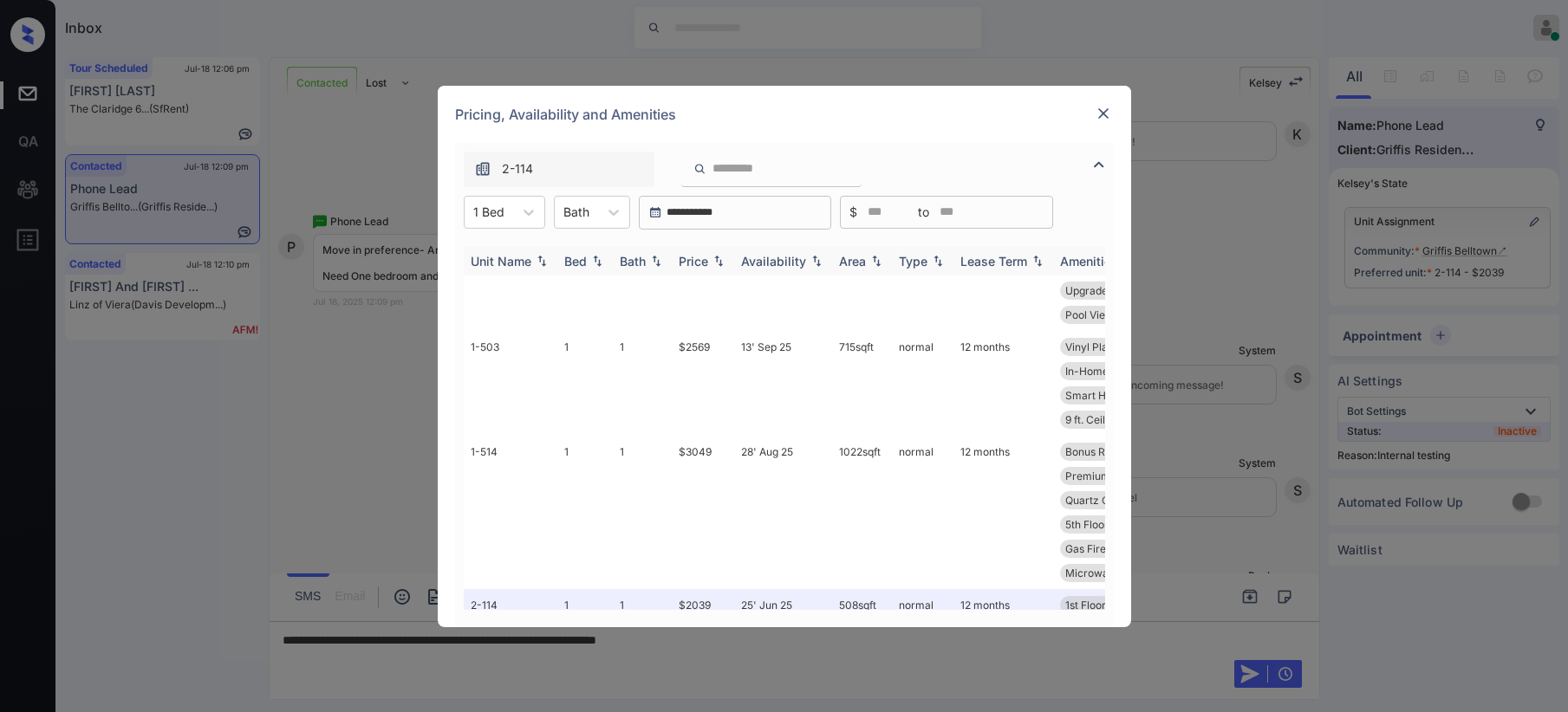 click on "Price" at bounding box center (693, 261) 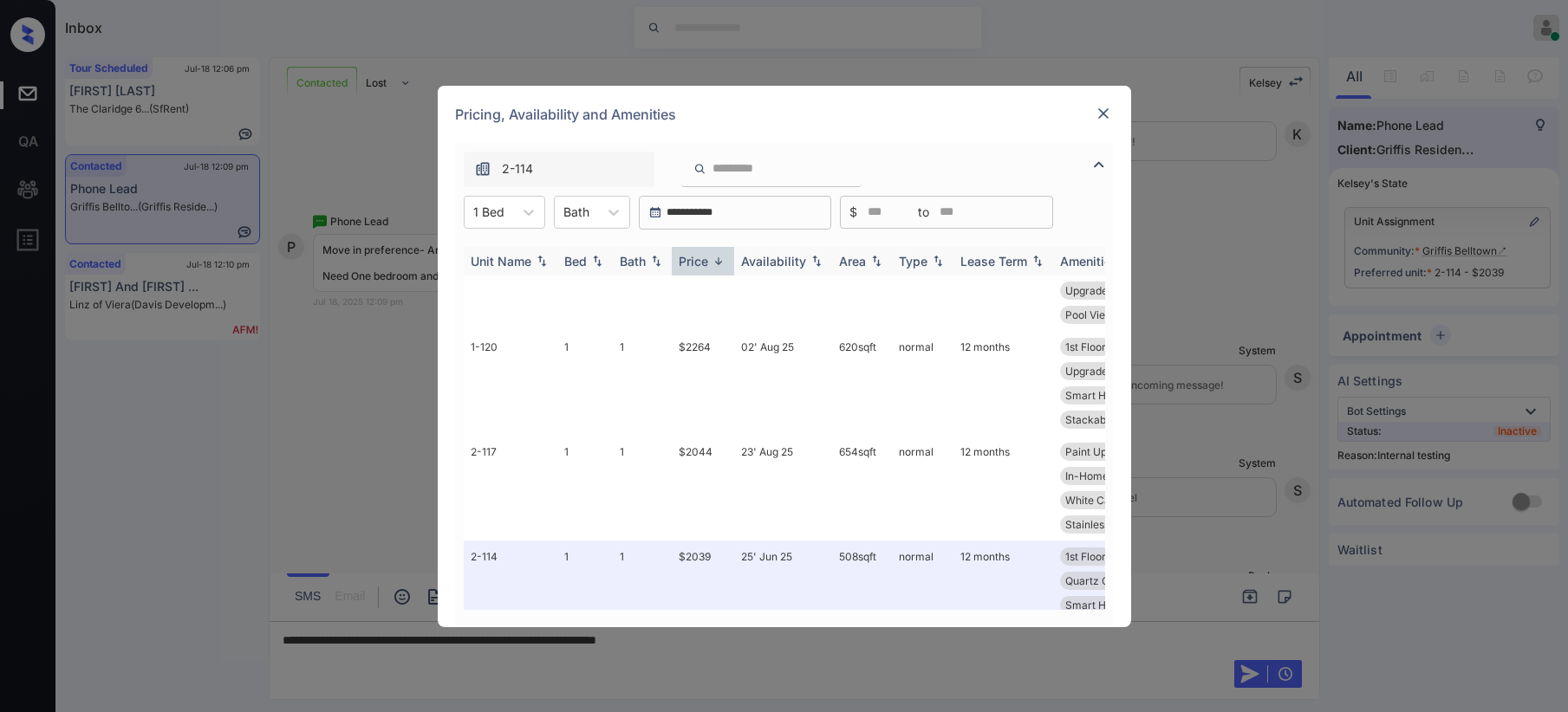 click on "Price" at bounding box center [693, 261] 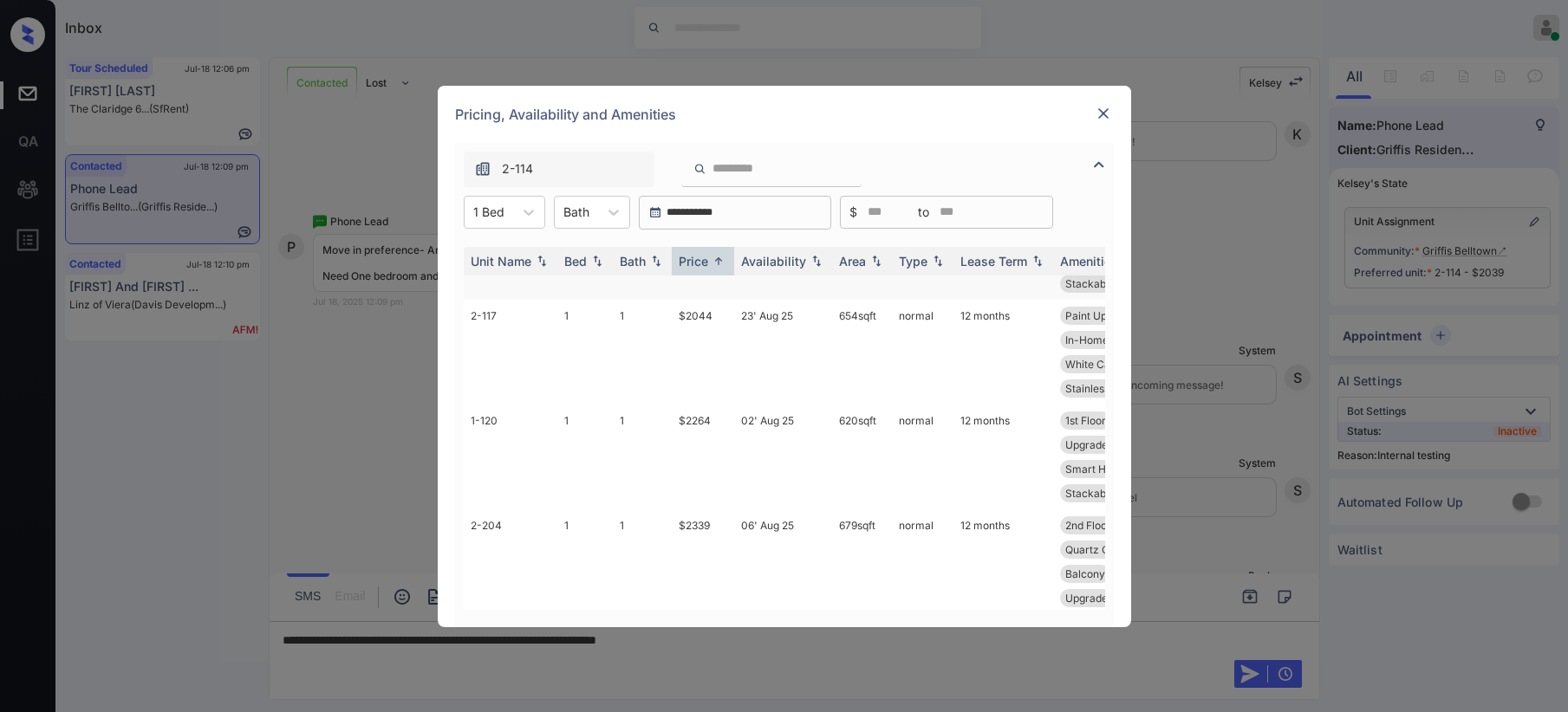 scroll, scrollTop: 0, scrollLeft: 0, axis: both 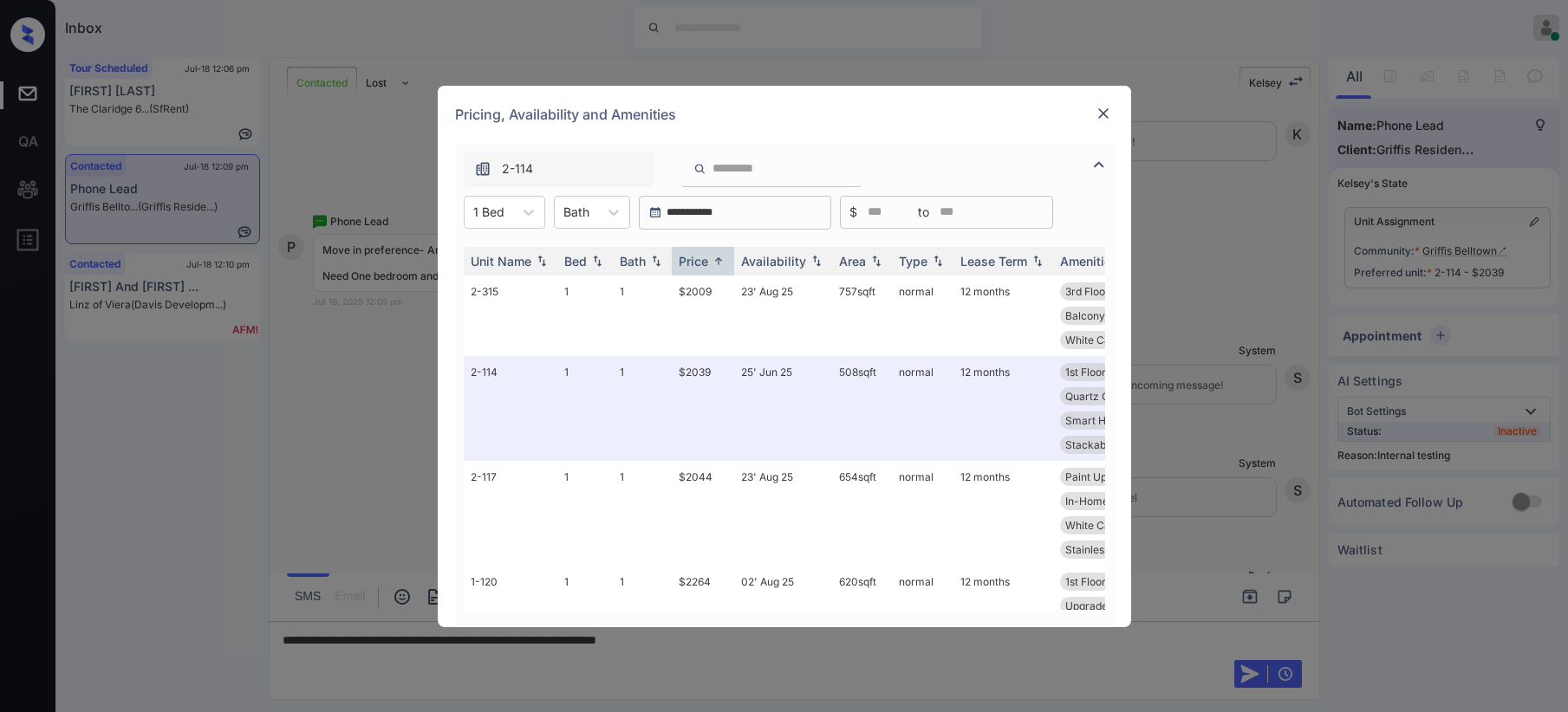 click at bounding box center (1103, 113) 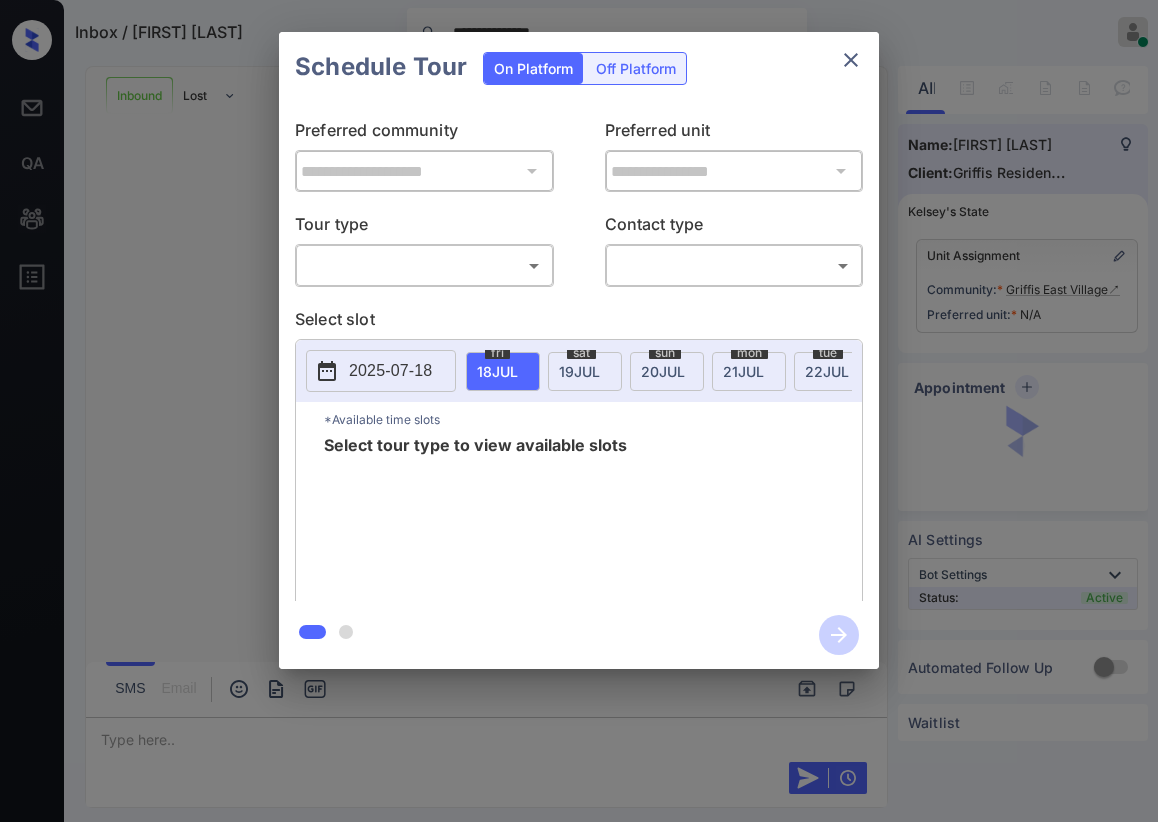 scroll, scrollTop: 0, scrollLeft: 0, axis: both 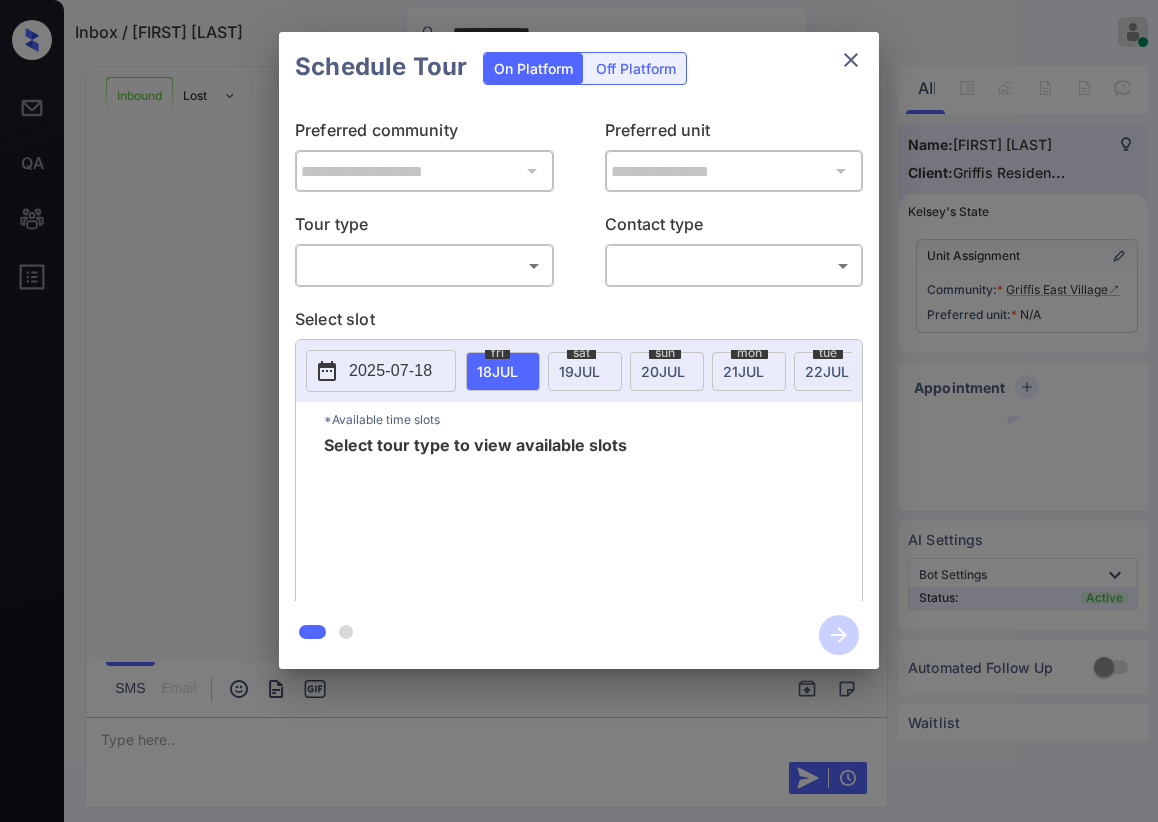 click on "**********" at bounding box center [579, 411] 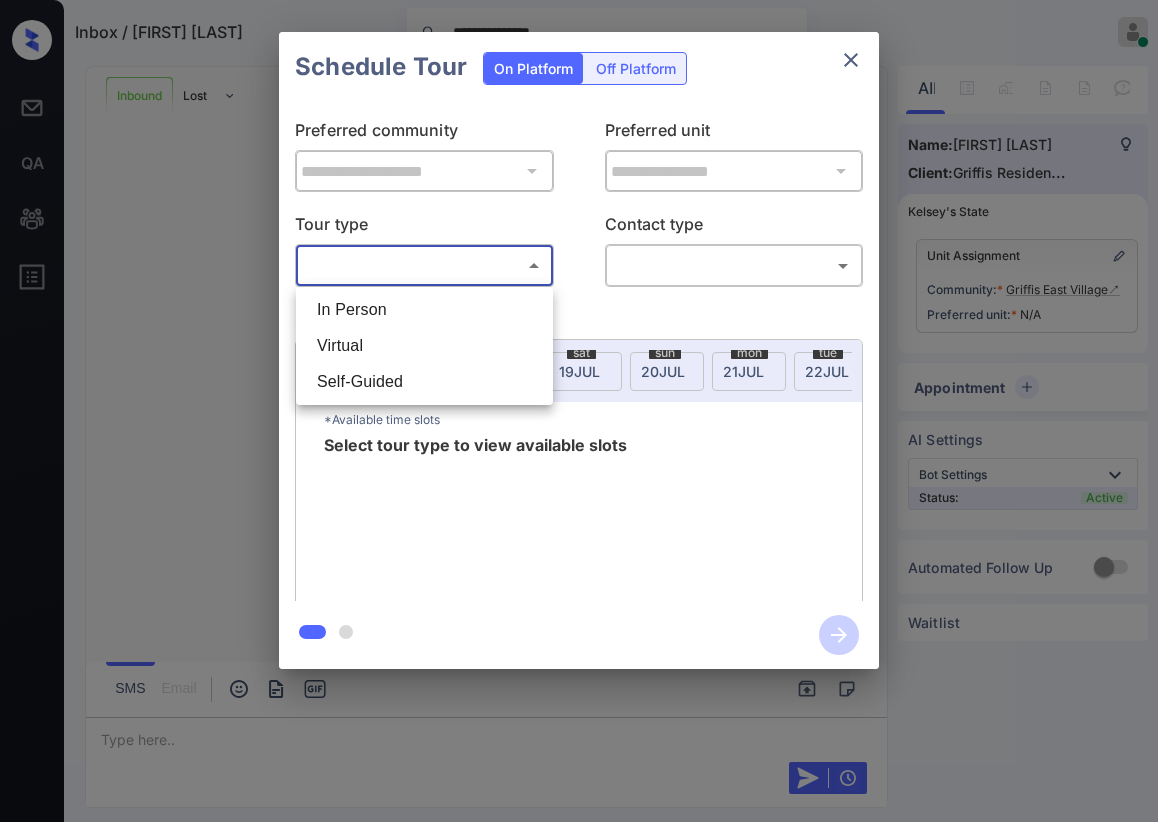 click at bounding box center (579, 411) 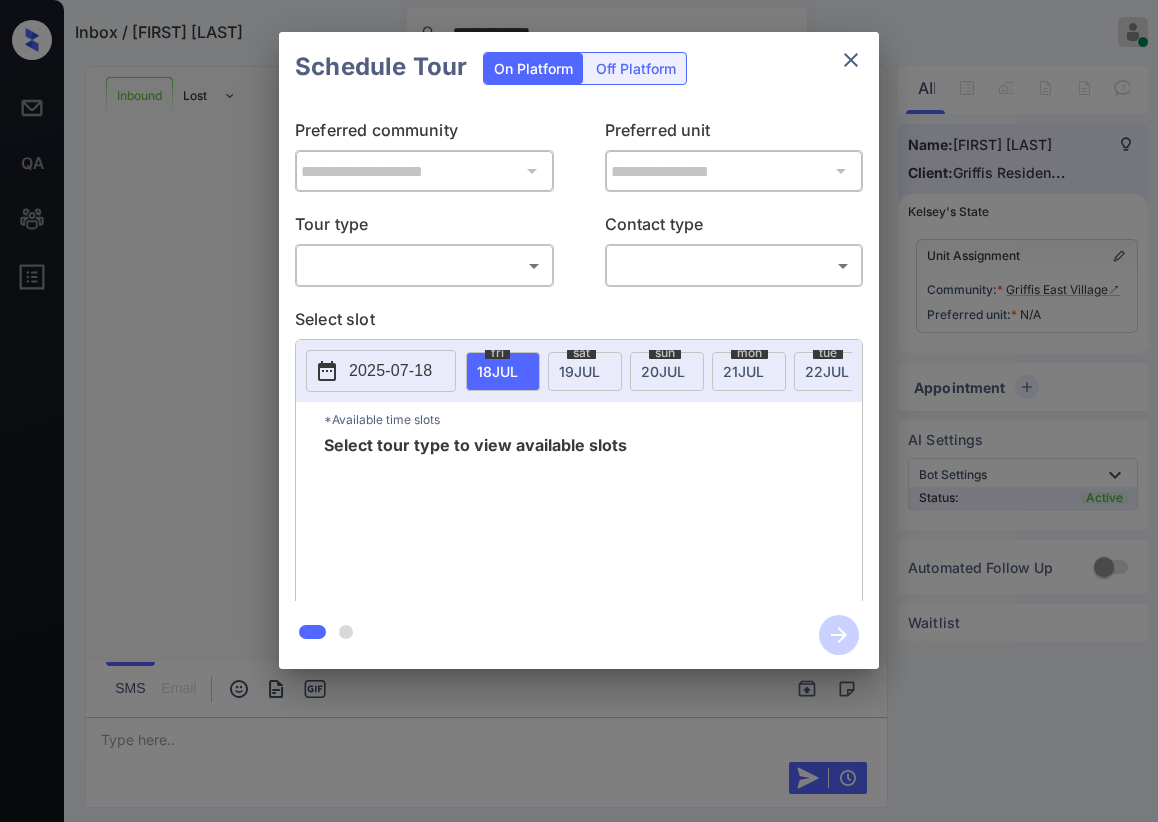 click on "**********" at bounding box center (579, 351) 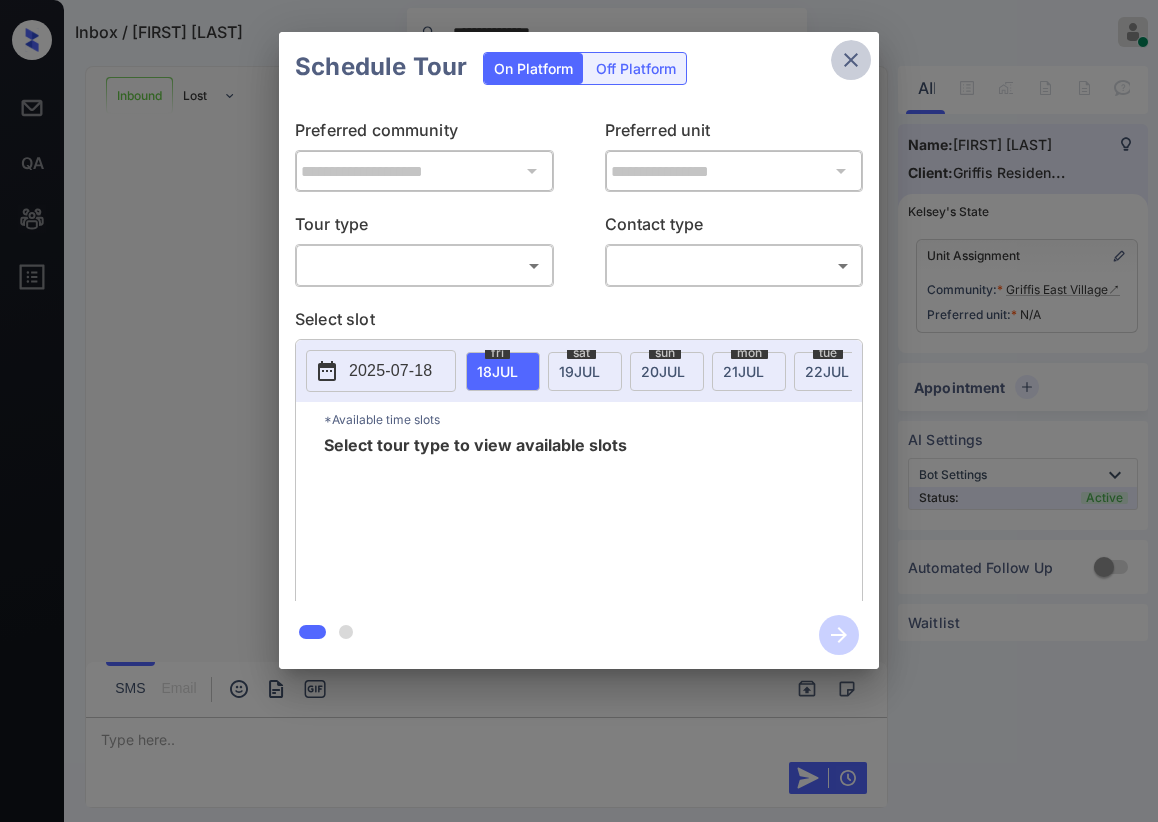 click 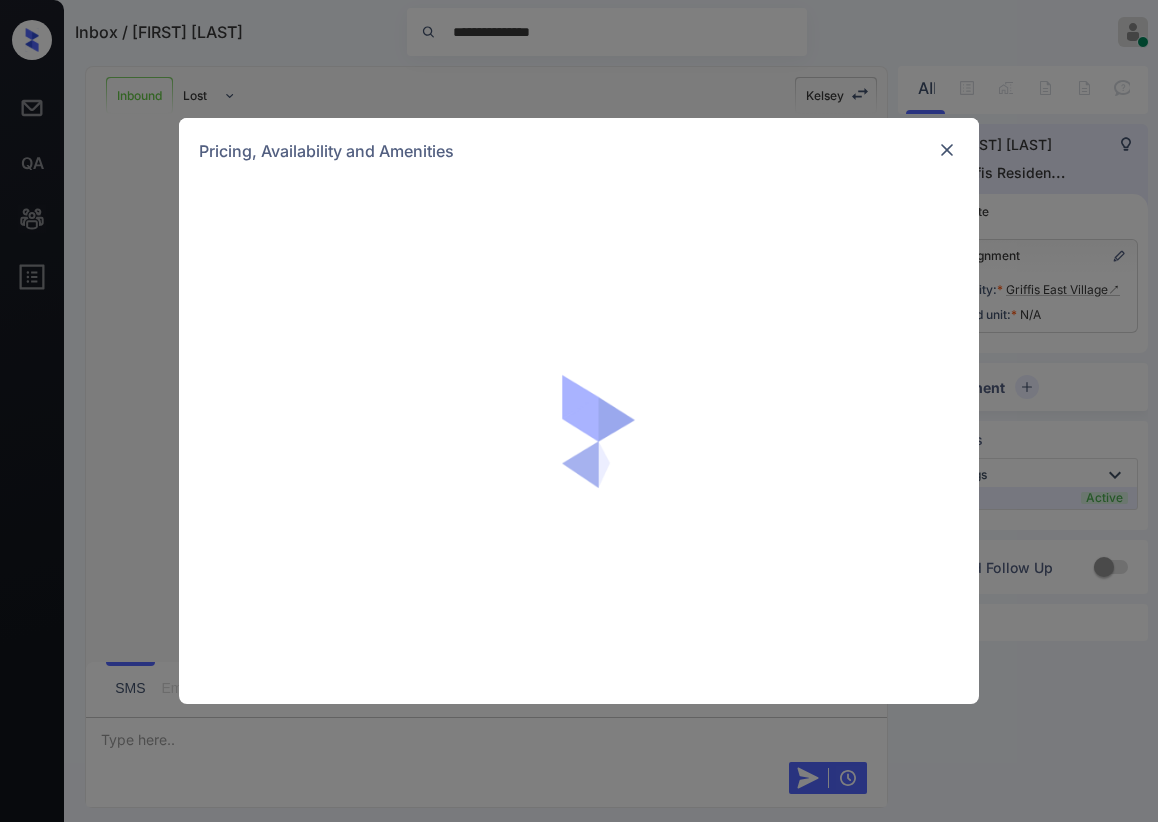 scroll, scrollTop: 0, scrollLeft: 0, axis: both 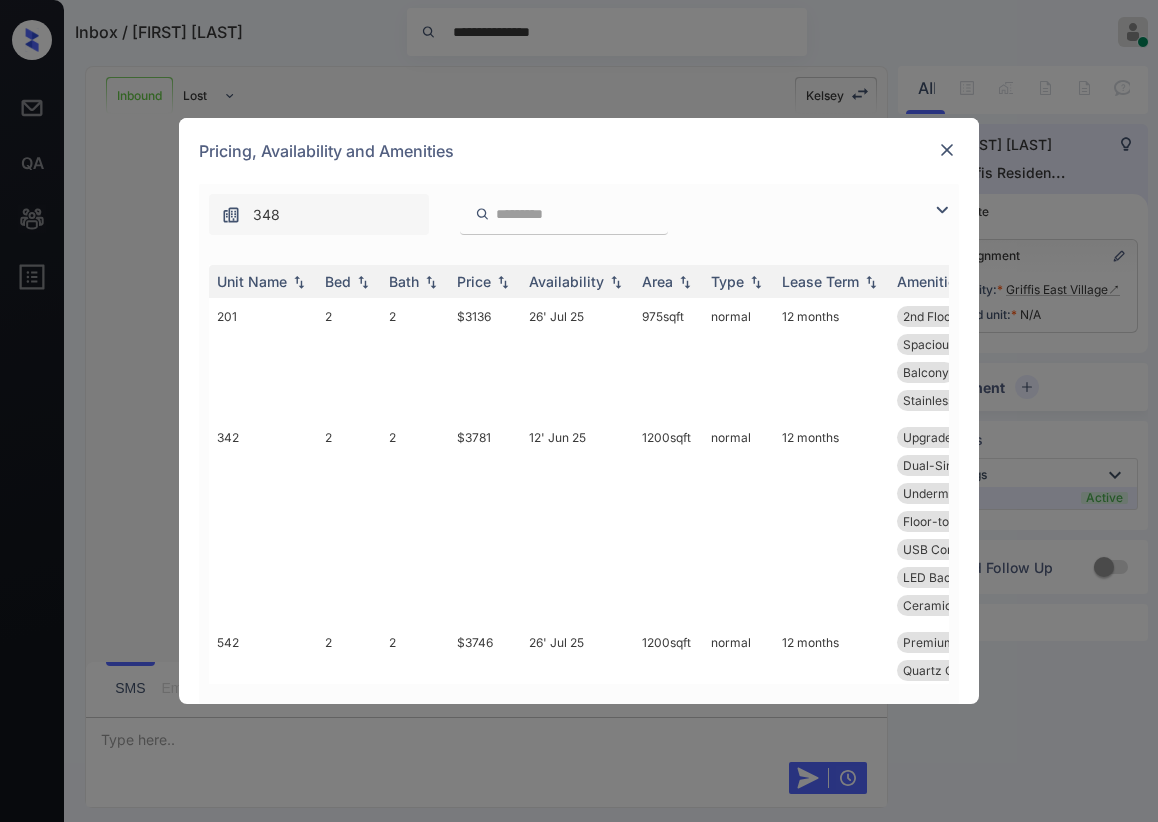 click at bounding box center (947, 150) 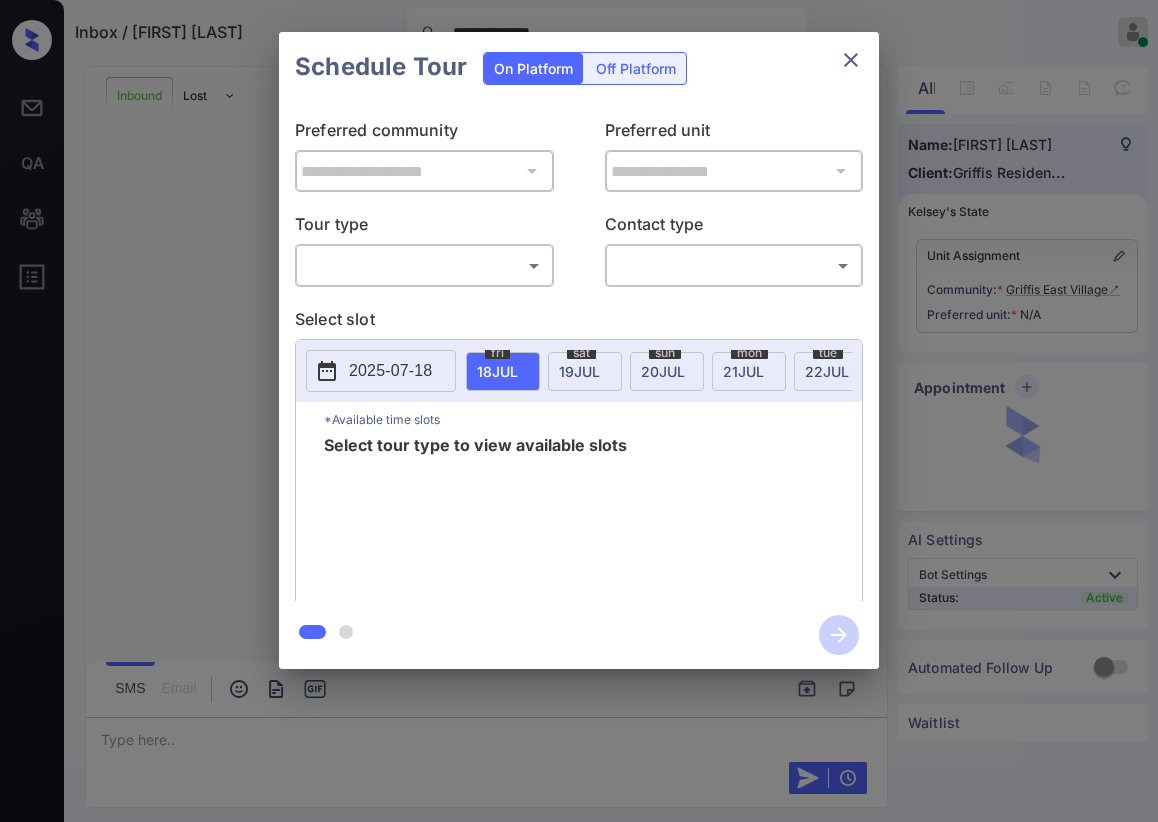 scroll, scrollTop: 0, scrollLeft: 0, axis: both 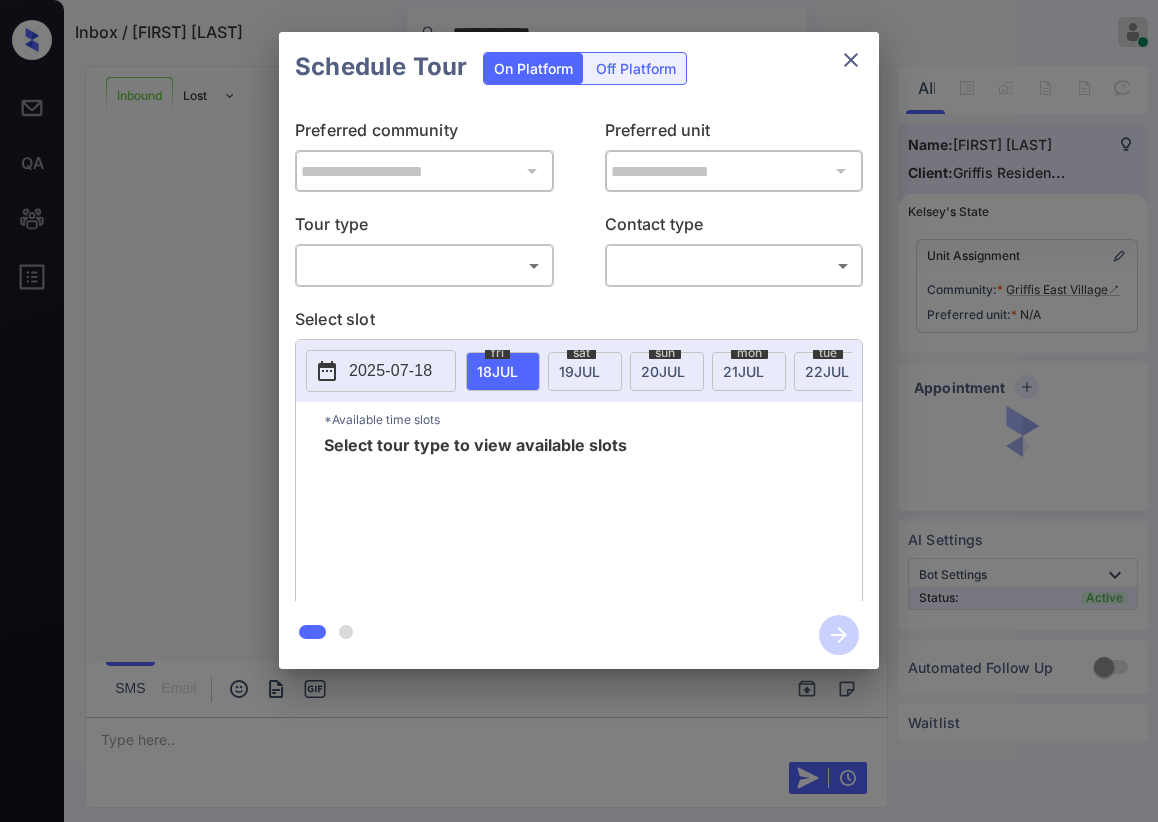click on "**********" at bounding box center [579, 411] 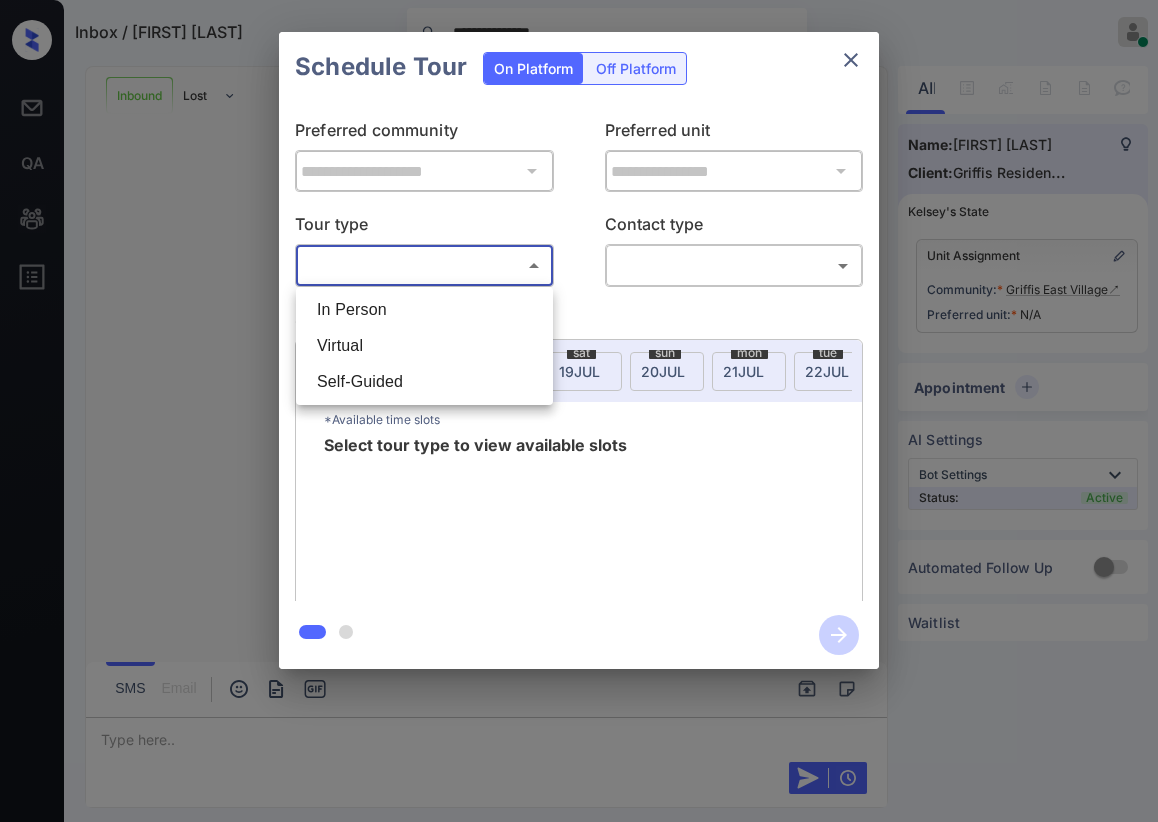 drag, startPoint x: 405, startPoint y: 318, endPoint x: 550, endPoint y: 289, distance: 147.87157 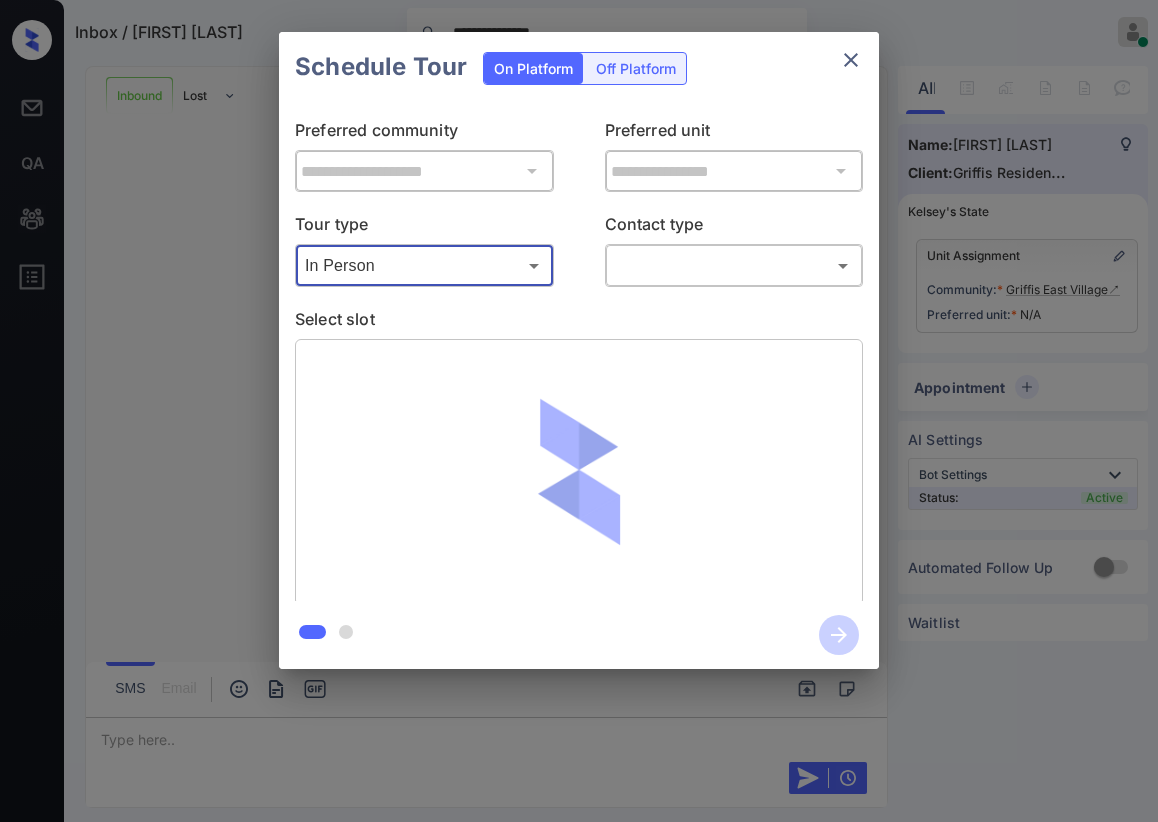 click on "**********" at bounding box center [579, 411] 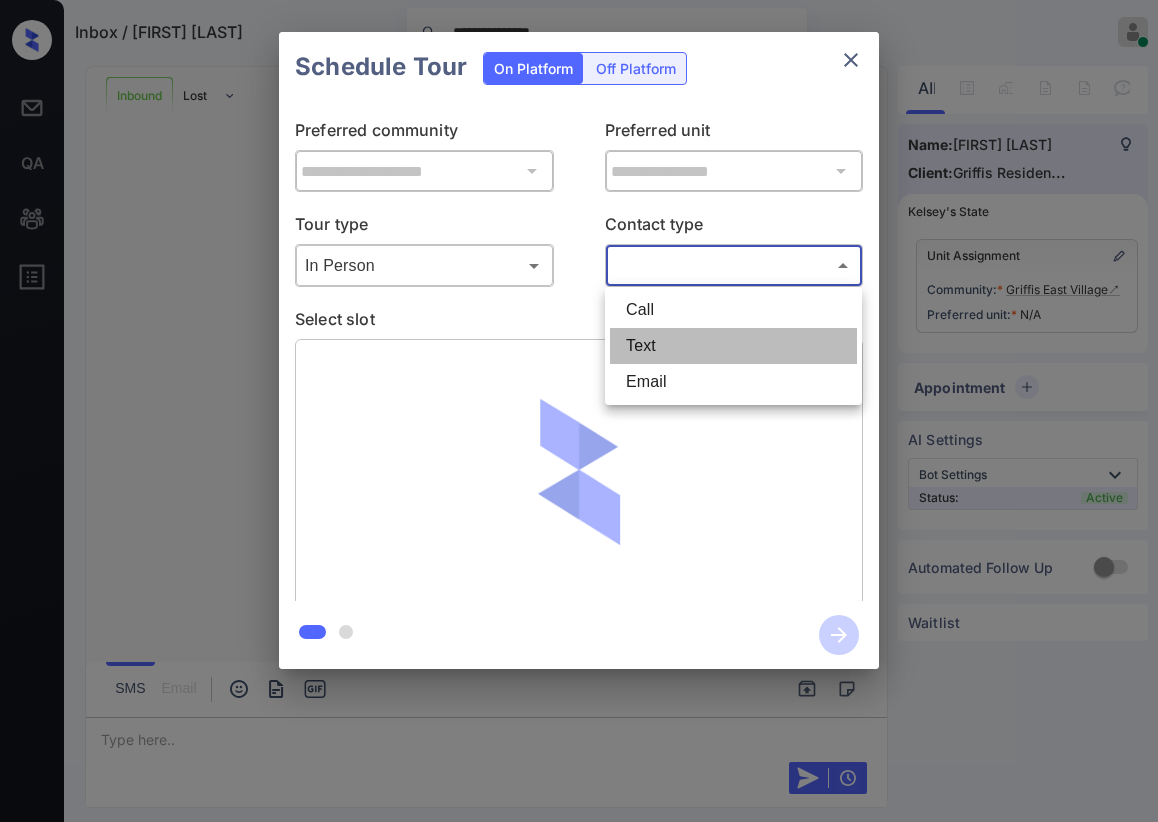 click on "Text" at bounding box center [733, 346] 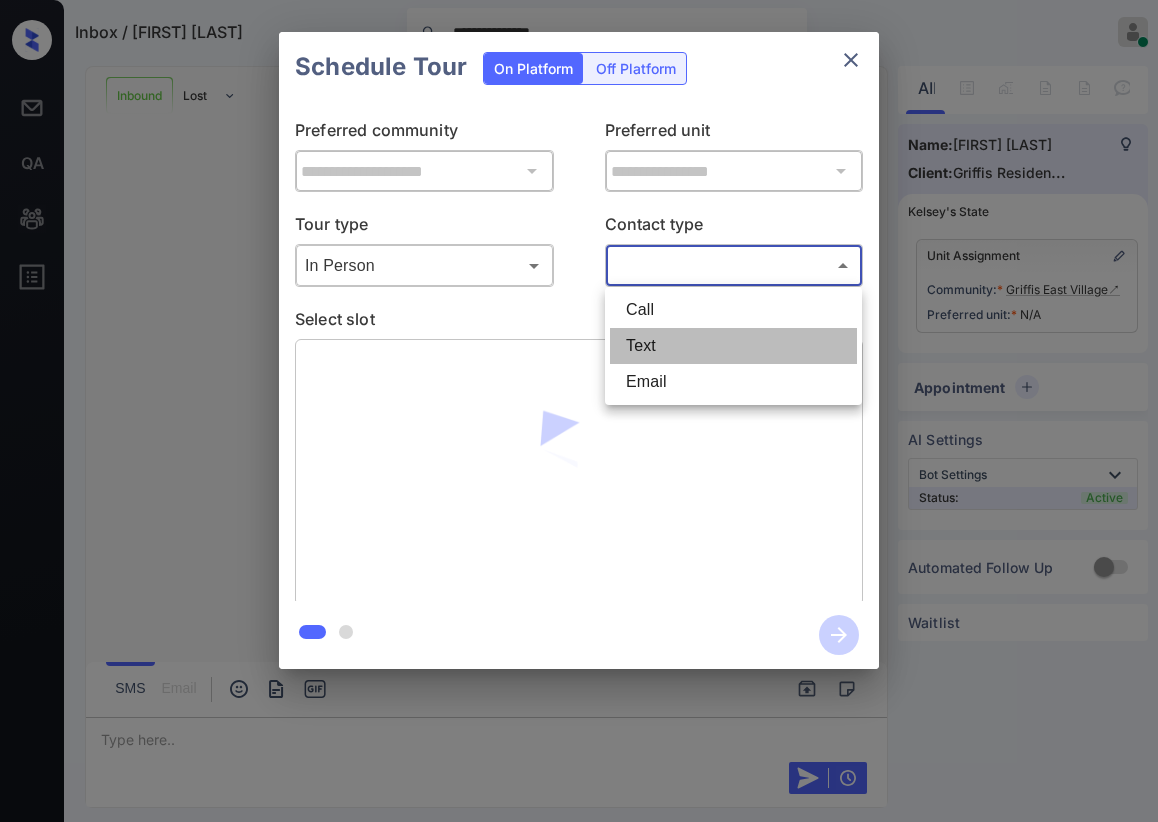 type on "****" 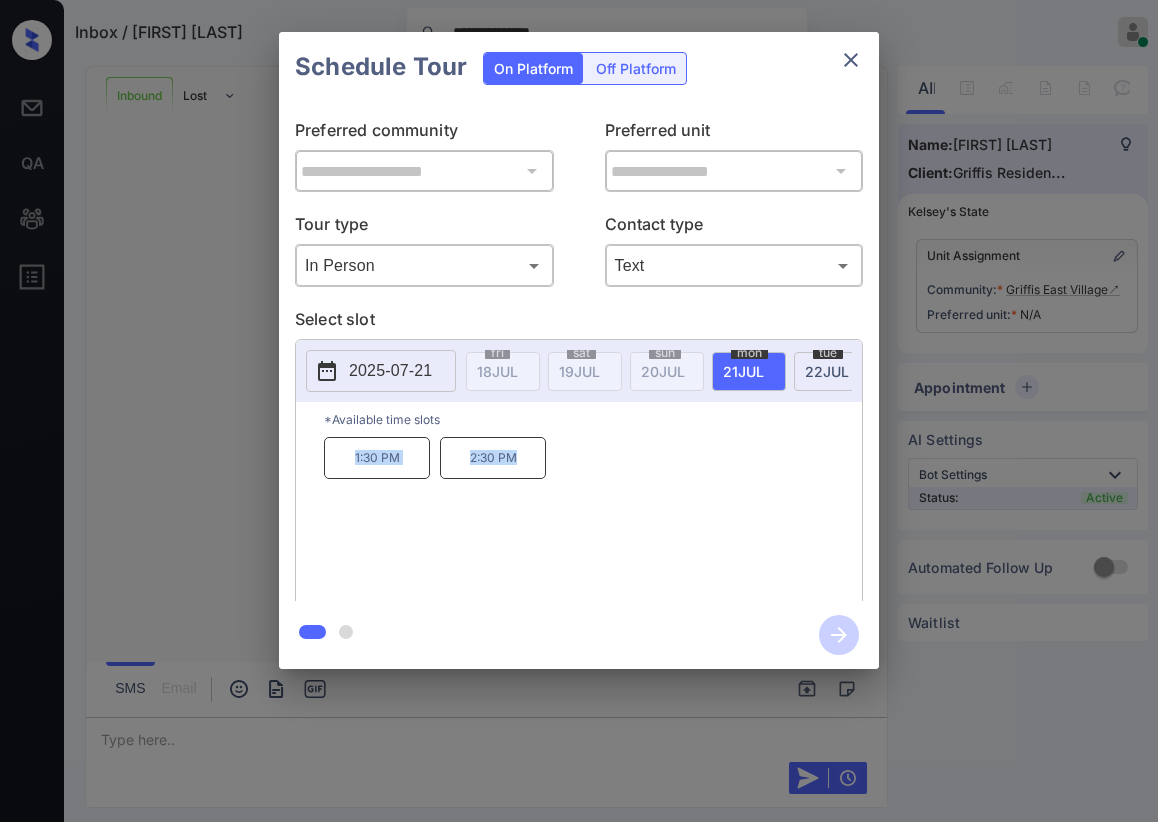drag, startPoint x: 351, startPoint y: 457, endPoint x: 529, endPoint y: 463, distance: 178.10109 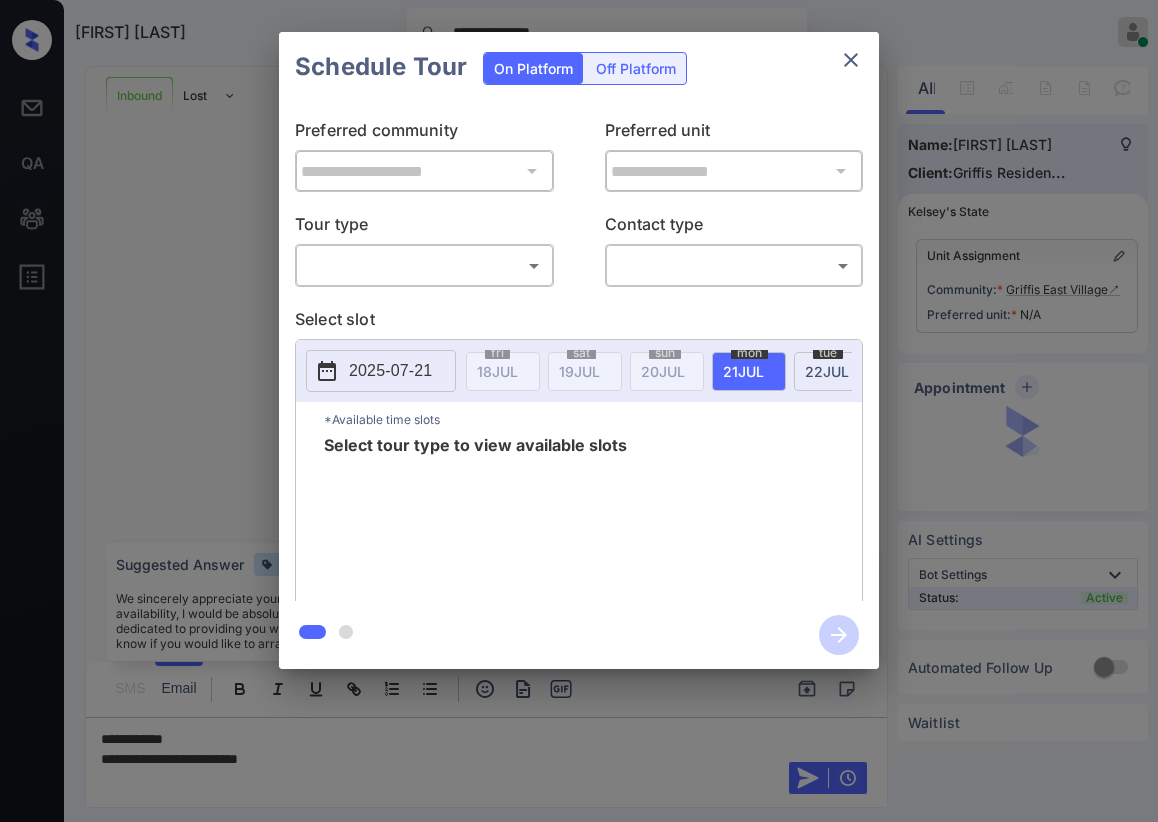 scroll, scrollTop: 0, scrollLeft: 0, axis: both 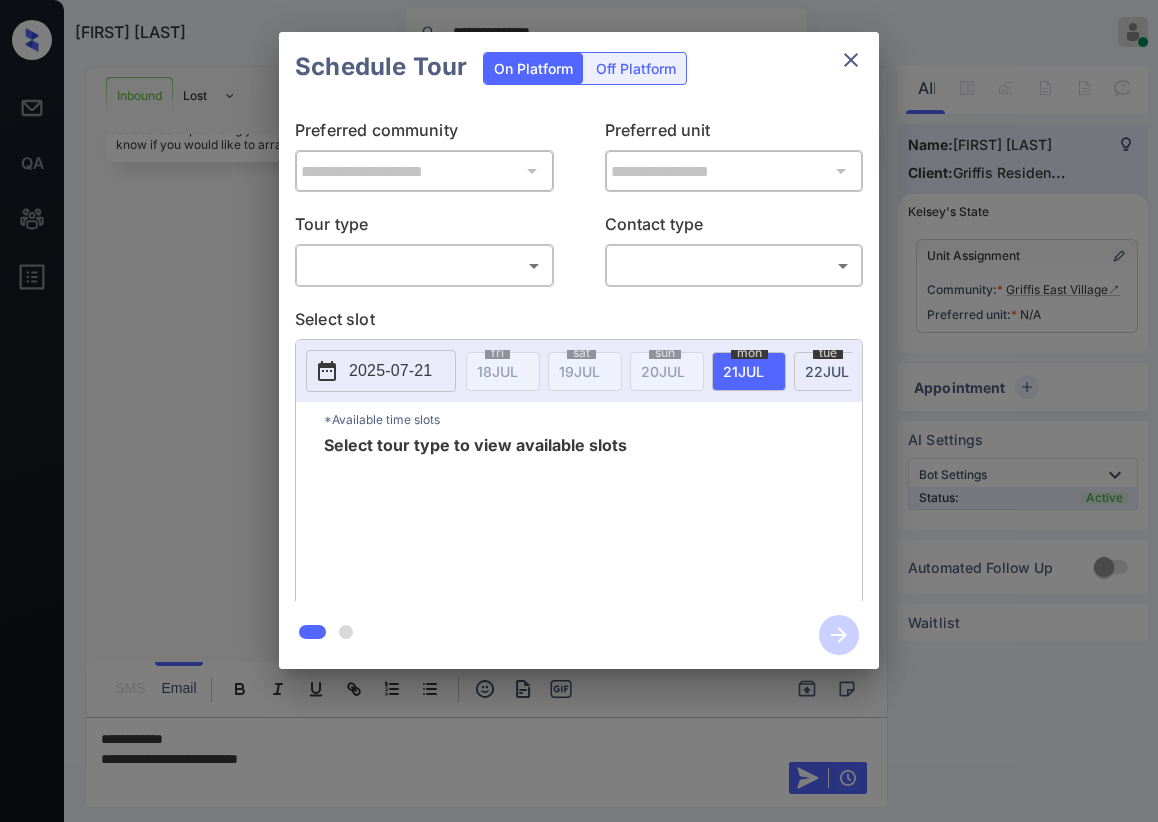 click on "**********" at bounding box center [579, 411] 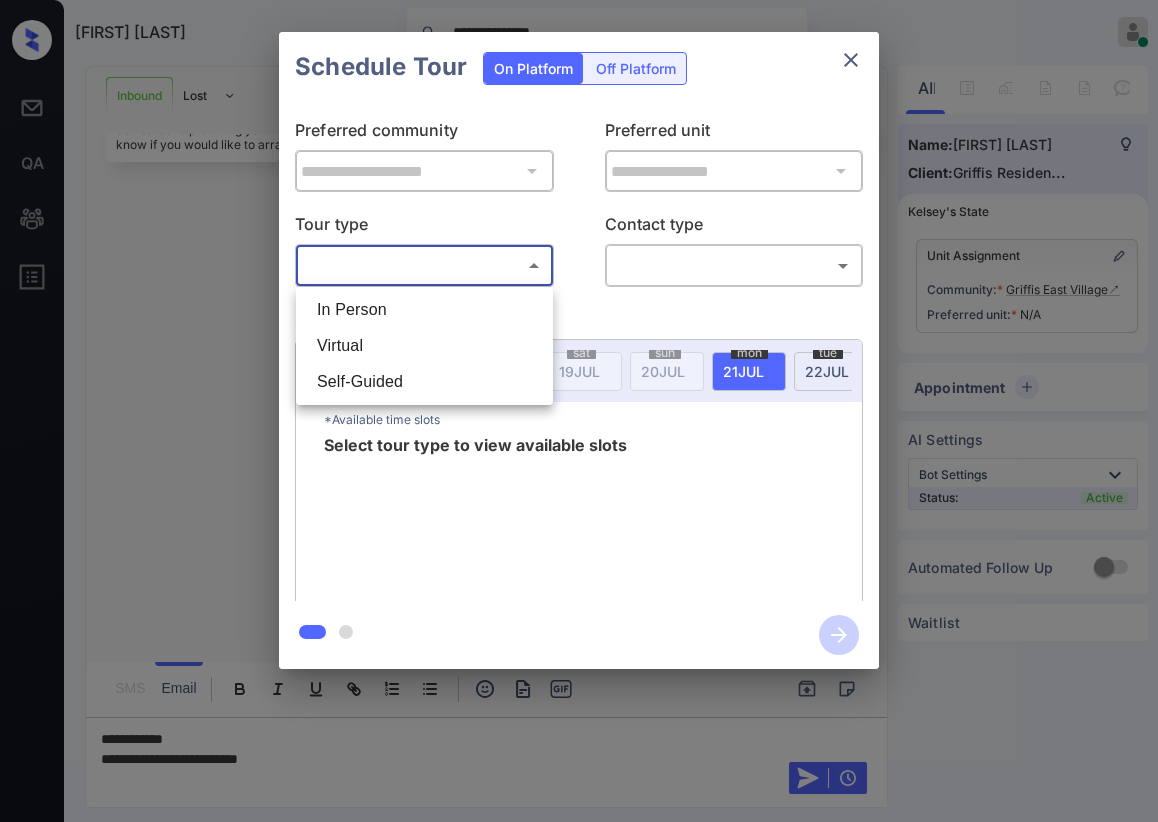 drag, startPoint x: 399, startPoint y: 311, endPoint x: 598, endPoint y: 265, distance: 204.2474 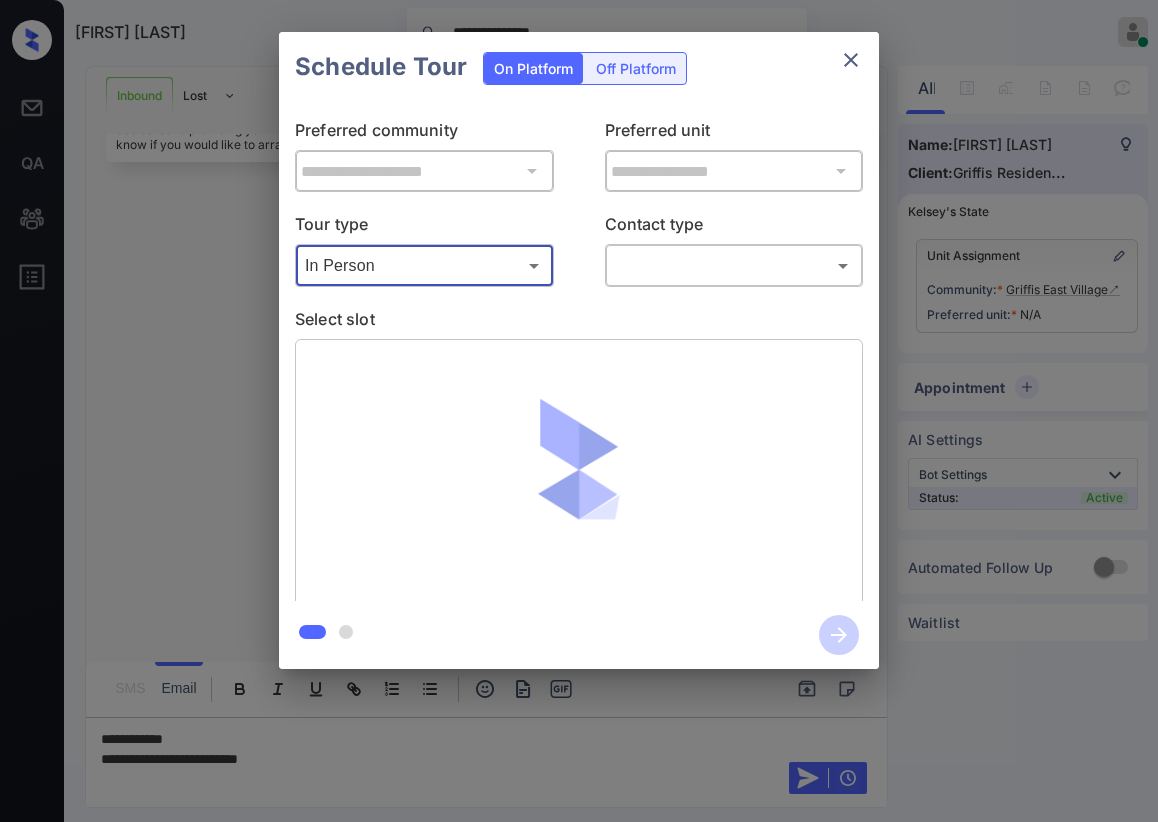 click on "**********" at bounding box center [579, 411] 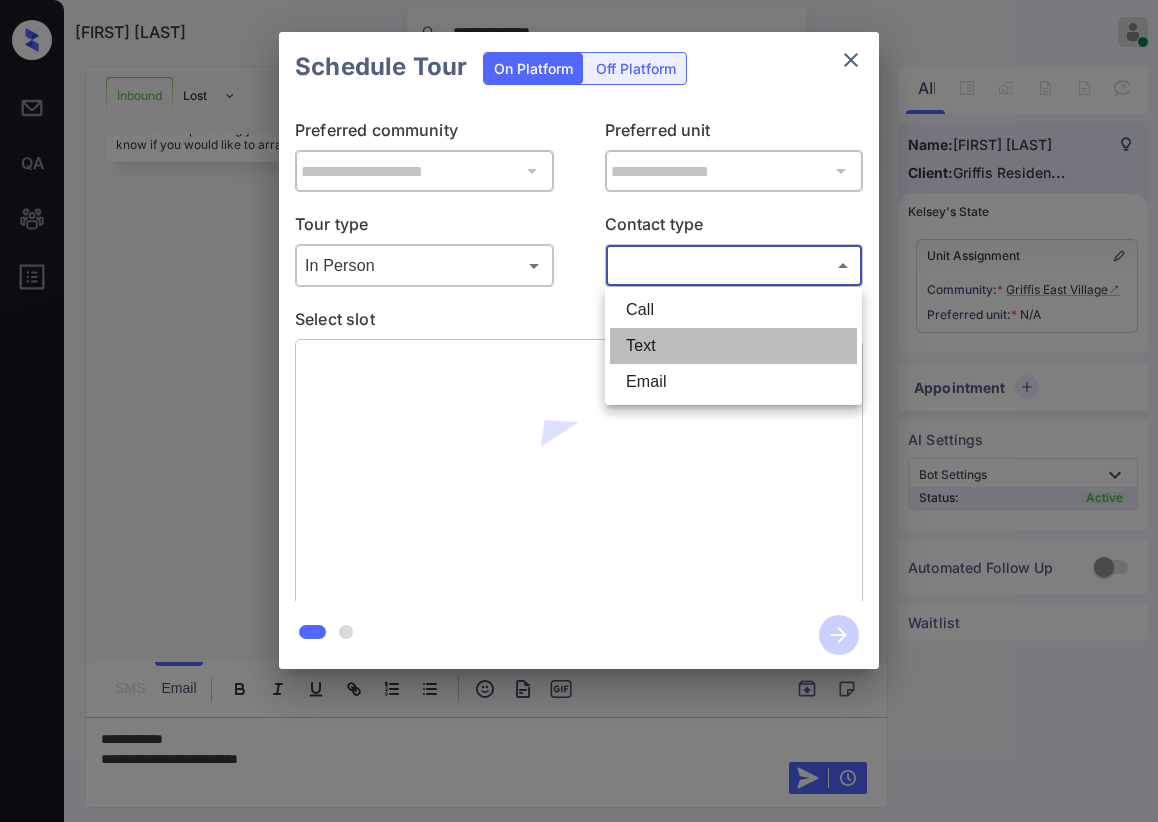 click on "Text" at bounding box center (733, 346) 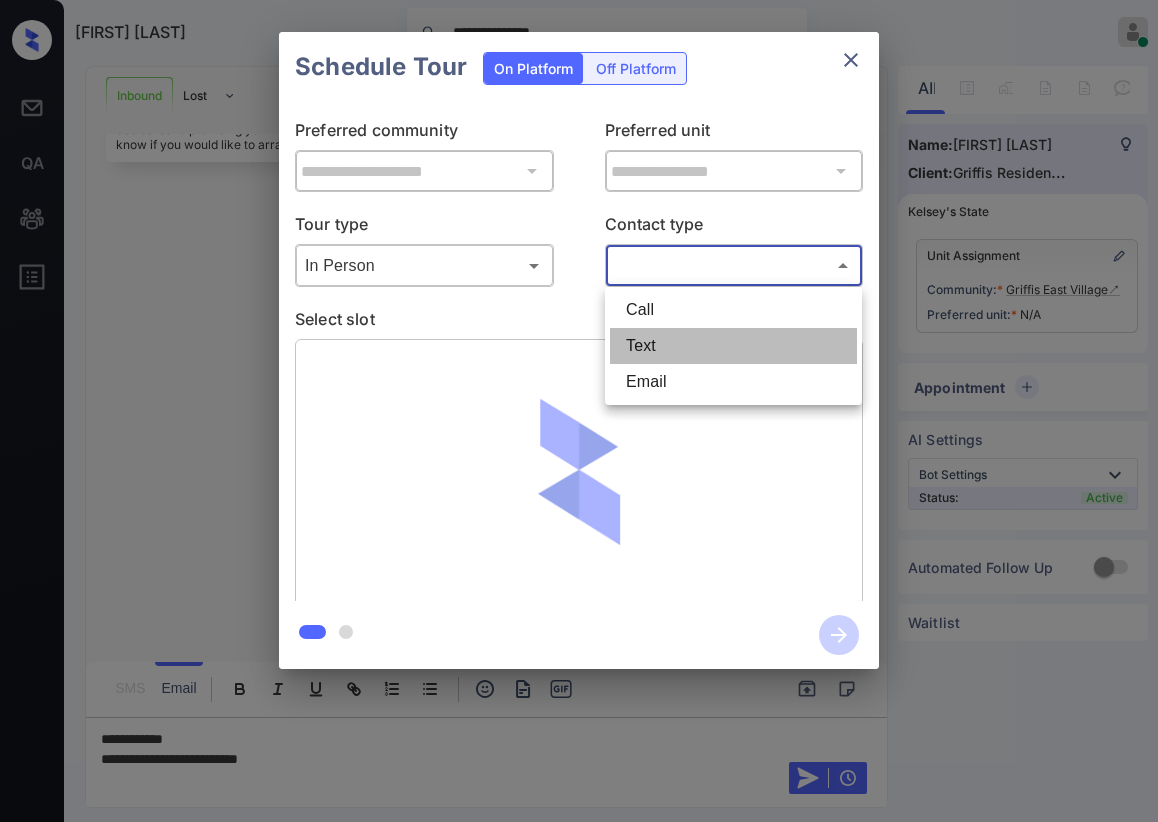 type on "****" 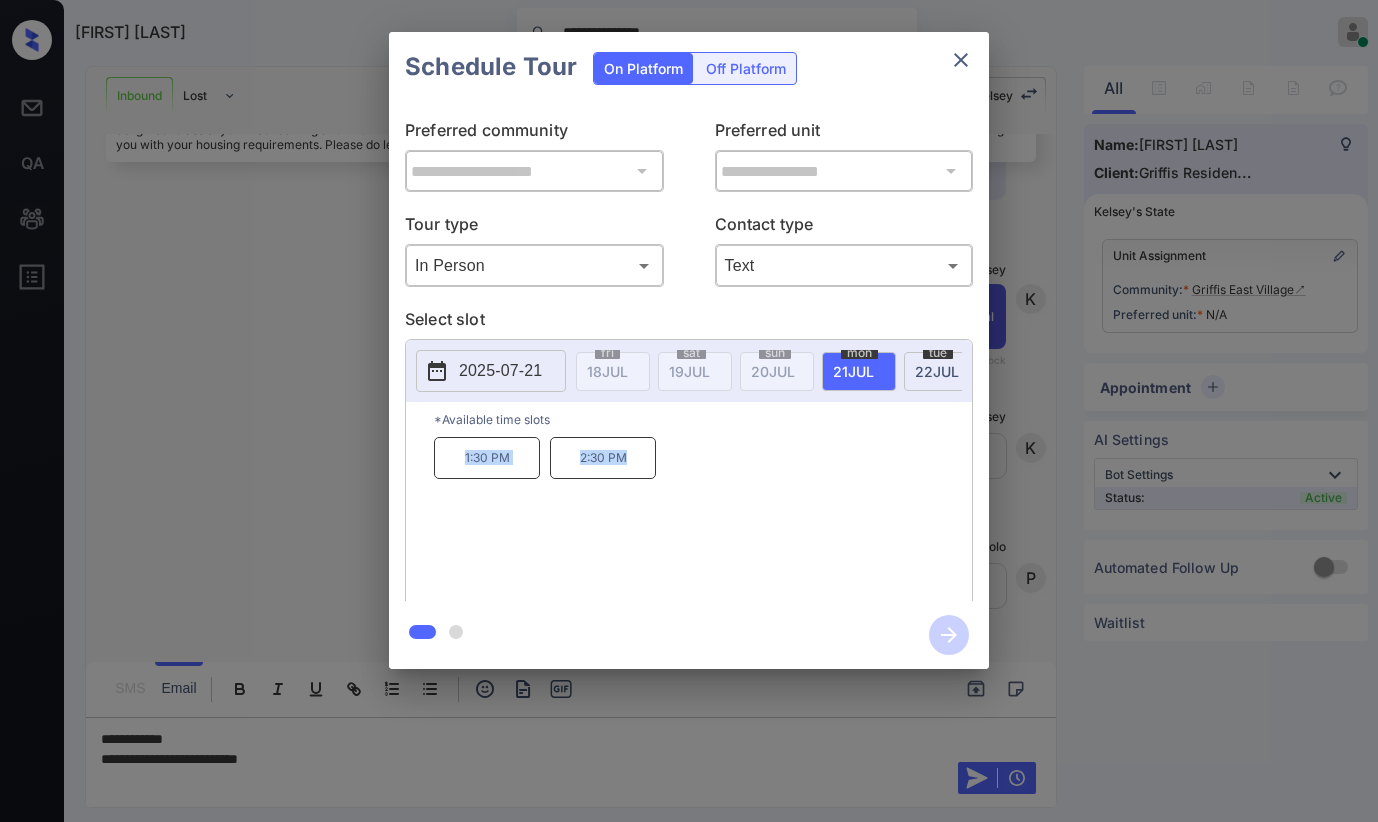 drag, startPoint x: 458, startPoint y: 464, endPoint x: 648, endPoint y: 486, distance: 191.26944 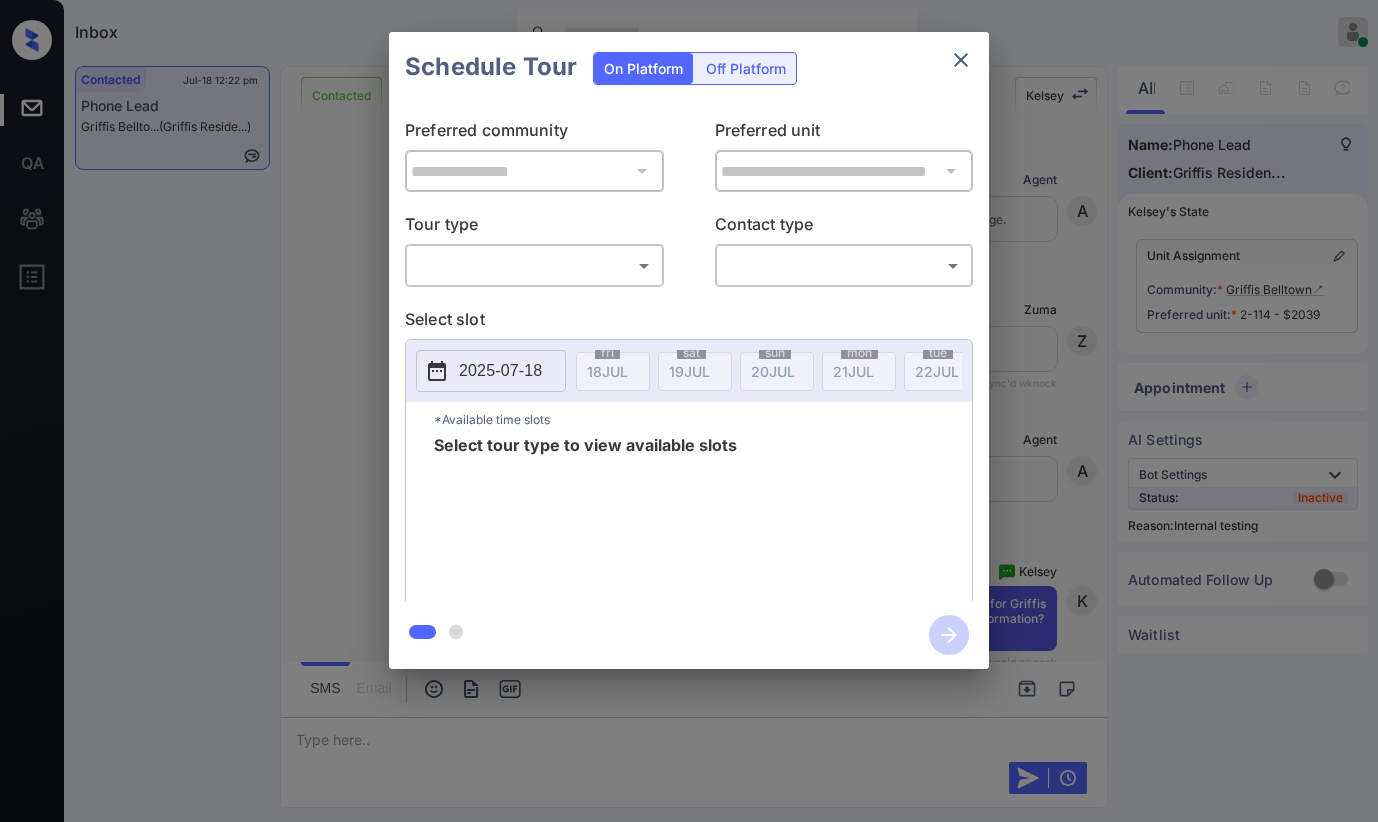 scroll, scrollTop: 0, scrollLeft: 0, axis: both 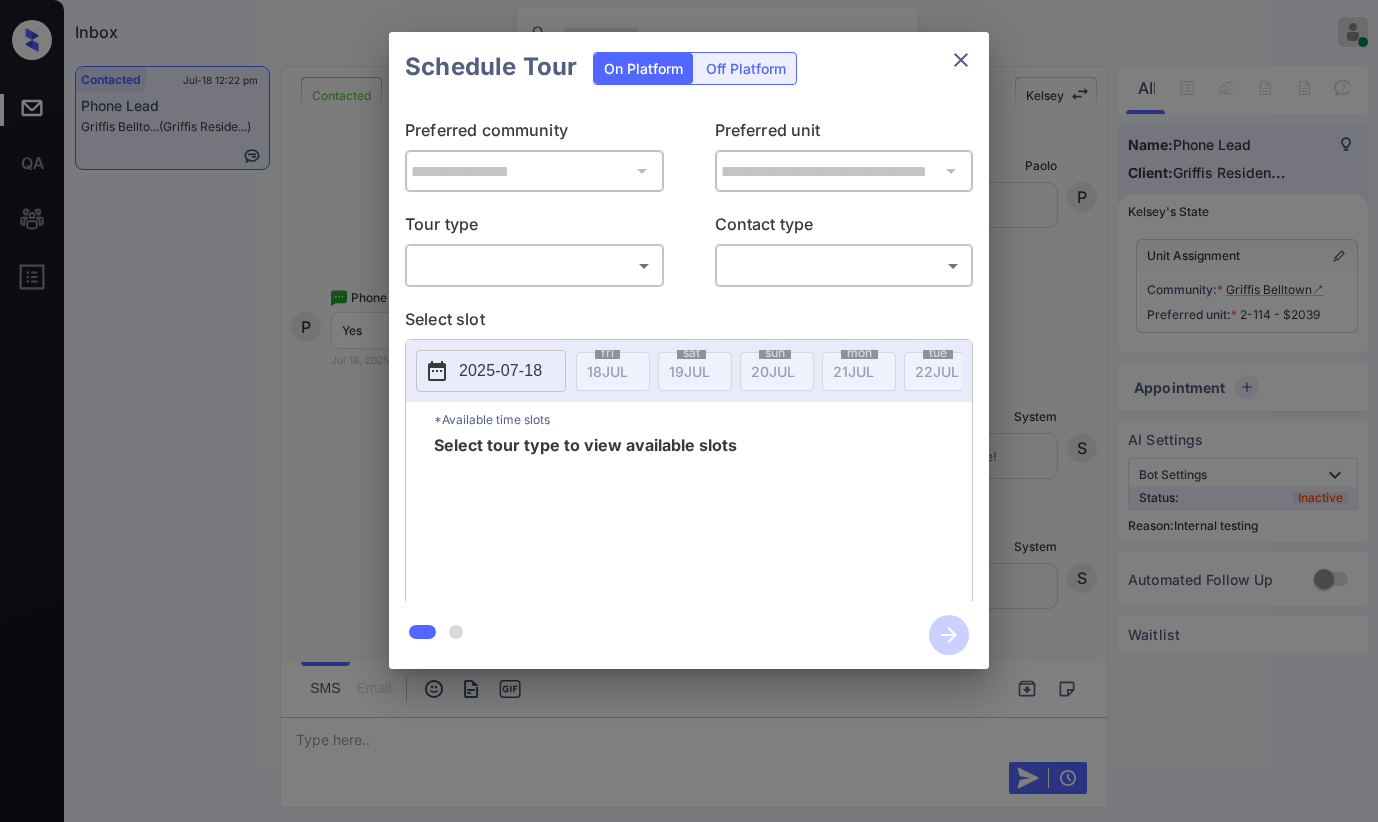 click on "Inbox [FIRST] [LAST]  Online Set yourself   offline Set yourself   on break Profile Switch to  dark  mode Sign out Contacted Jul-18 12:22 pm   Phone Lead [LAST] [LAST]to...  ([LAST] Reside...) Contacted Lost Lead Sentiment: Angry Upon sliding the acknowledgement:  Lead will move to lost stage. * ​ SMS and call option will be set to opt out. AFM will be turned off for the lead. [FIRST] New Message Agent Lead created via callToText in Inbound stage. Jul 18, 2025 12:03 pm A New Message [LAST] Lead transferred to leasing agent: [FIRST] Jul 18, 2025 12:03 pm  Sync'd w  knock Z New Message Agent AFM Request sent to [FIRST]. Jul 18, 2025 12:04 pm A New Message [FIRST] Hi, this is [FIRST] reaching out because I saw you submitted an inquiry for [LAST] [LAST]. Would you like to schedule a tour or know any additional information? Also, please confirm that this is the best method to contact you. Jul 18, 2025 12:04 pm   | TemplateAFMSms  Sync'd w  knock K New Message [FIRST] Lead archived by [FIRST]! Jul 18, 2025 12:04 pm K" at bounding box center (689, 411) 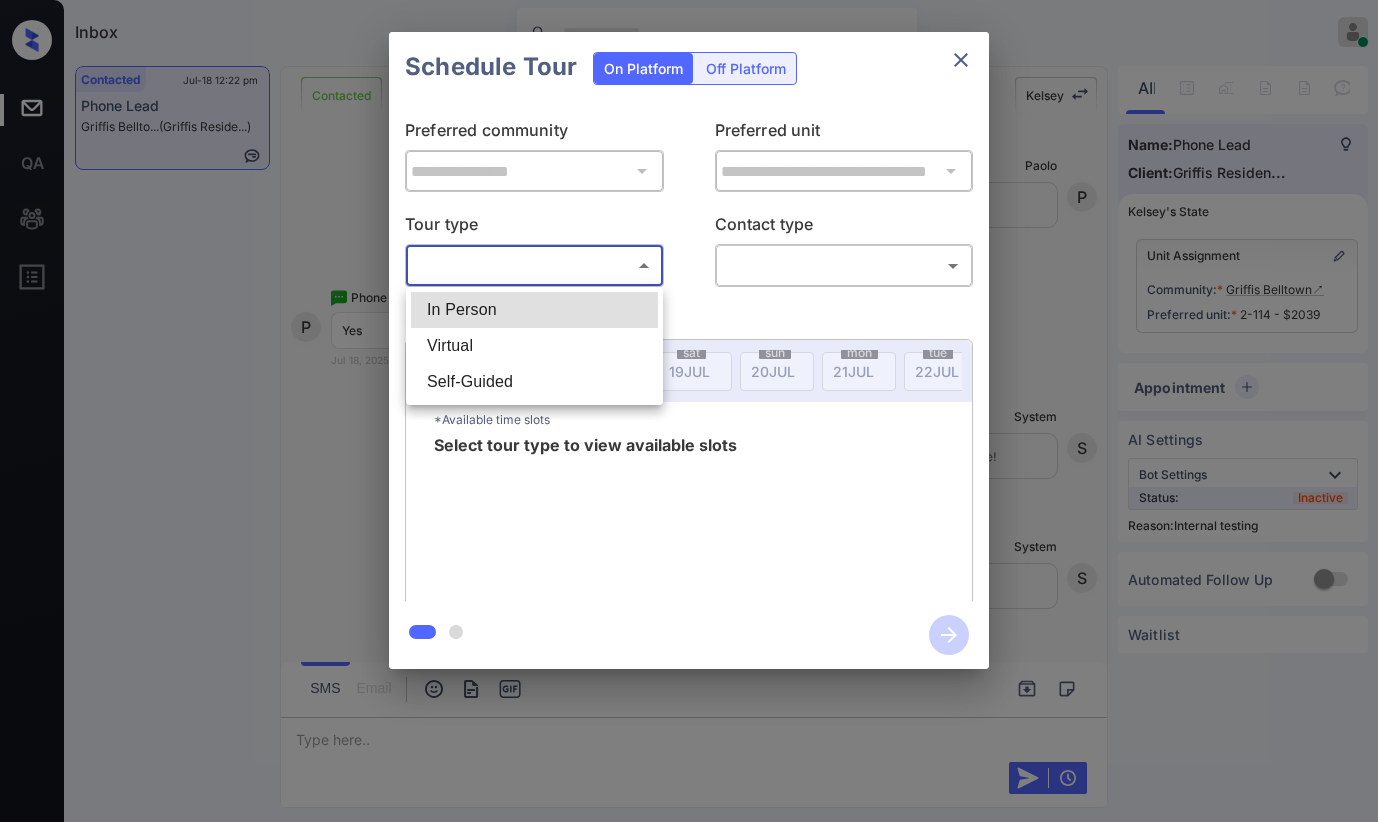 drag, startPoint x: 495, startPoint y: 310, endPoint x: 707, endPoint y: 286, distance: 213.35417 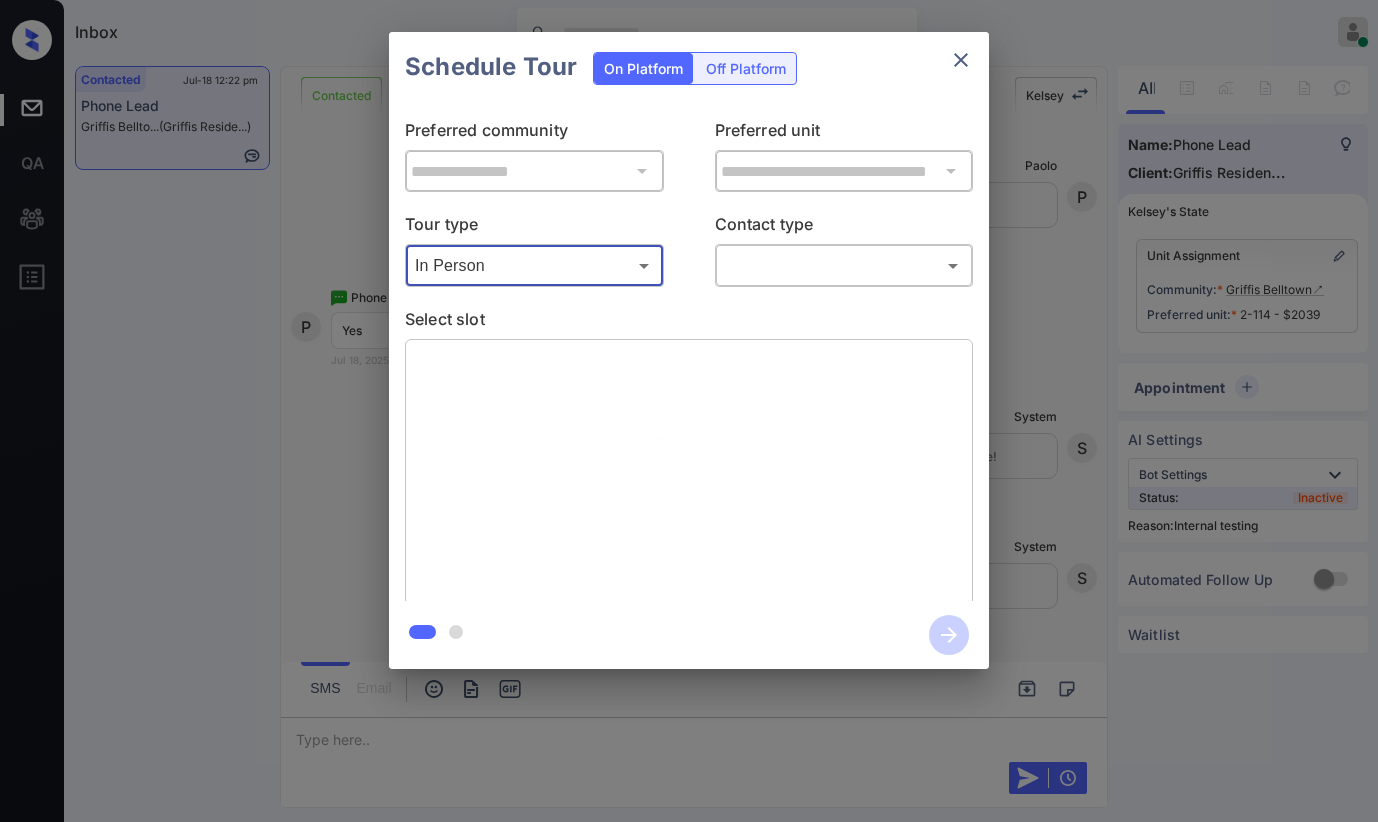 click on "Inbox Paolo Gabriel  Online Set yourself   offline Set yourself   on break Profile Switch to  dark  mode Sign out Contacted Jul-18 12:22 pm   Phone Lead Griffis Bellto...  (Griffis Reside...) Contacted Lost Lead Sentiment: Angry Upon sliding the acknowledgement:  Lead will move to lost stage. * ​ SMS and call option will be set to opt out. AFM will be turned off for the lead. Kelsey New Message Agent Lead created via callToText in Inbound stage. Jul 18, 2025 12:03 pm A New Message Zuma Lead transferred to leasing agent: kelsey Jul 18, 2025 12:03 pm  Sync'd w  knock Z New Message Agent AFM Request sent to Kelsey. Jul 18, 2025 12:04 pm A New Message Kelsey Hi, this is Kelsey reaching out because I saw you submitted an inquiry for Griffis Belltown. Would you like to schedule a tour or know any additional information? Also, please confirm that this is the best method to contact you. Jul 18, 2025 12:04 pm   | TemplateAFMSms  Sync'd w  knock K New Message Kelsey Lead archived by Kelsey! Jul 18, 2025 12:04 pm K" at bounding box center (689, 411) 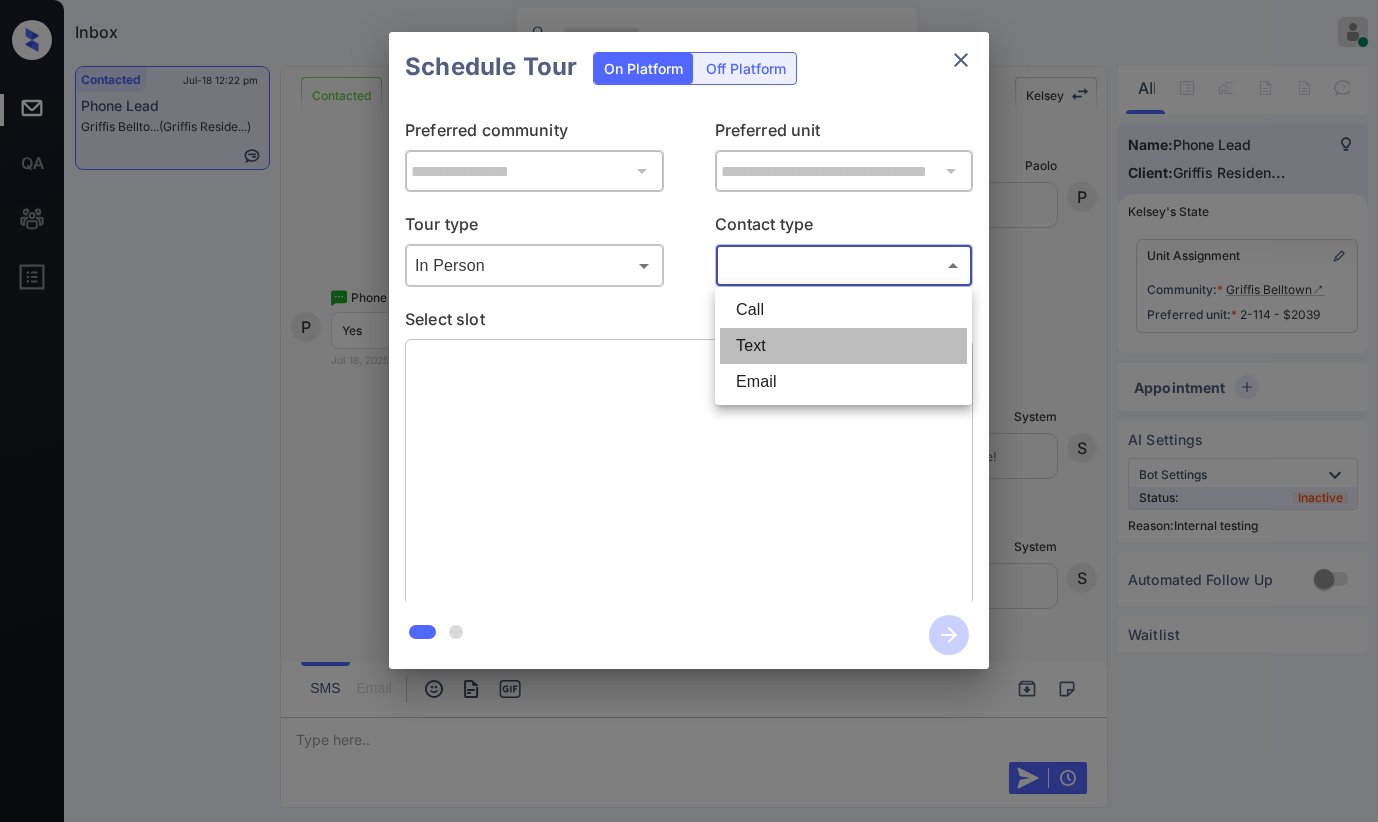 click on "Text" at bounding box center [843, 346] 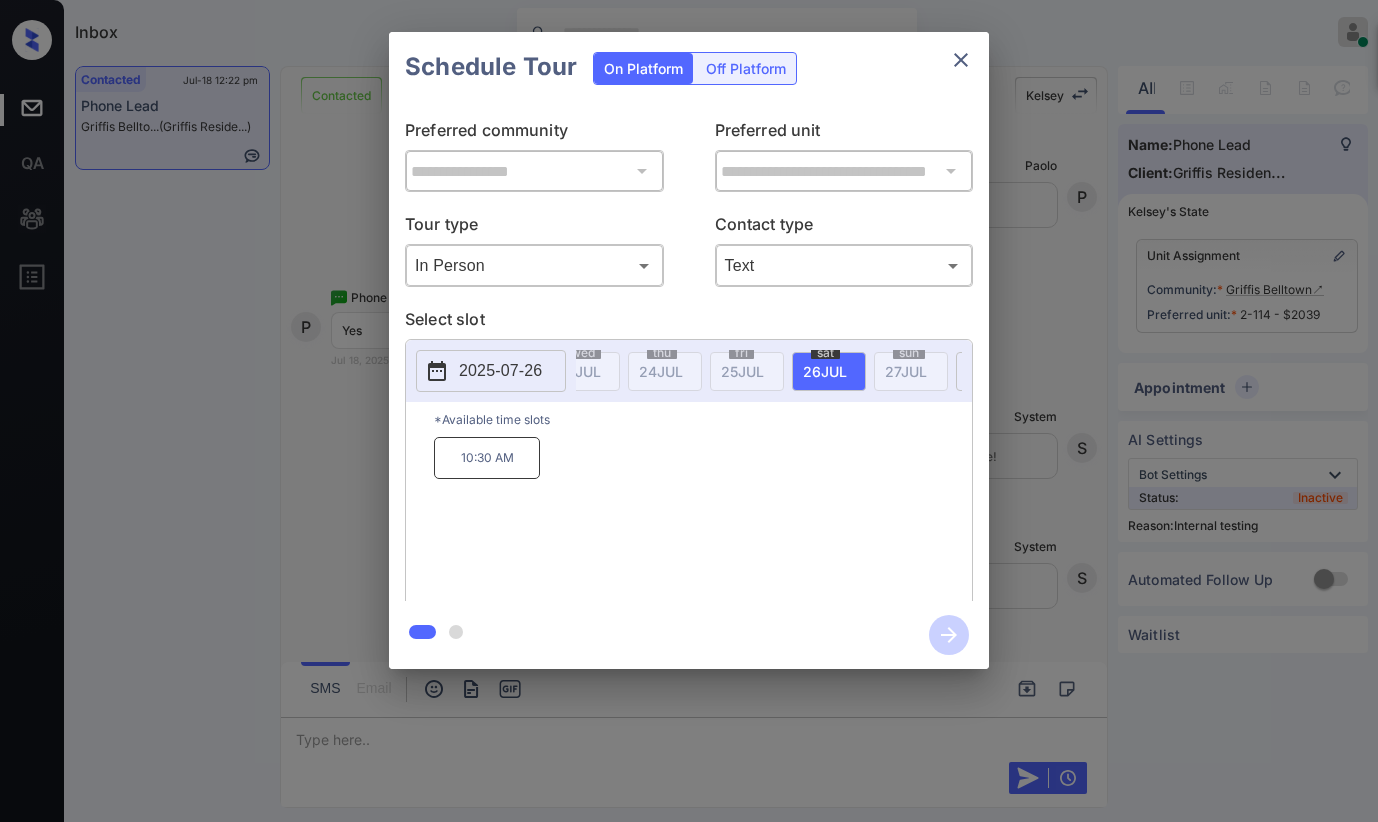 scroll, scrollTop: 0, scrollLeft: 455, axis: horizontal 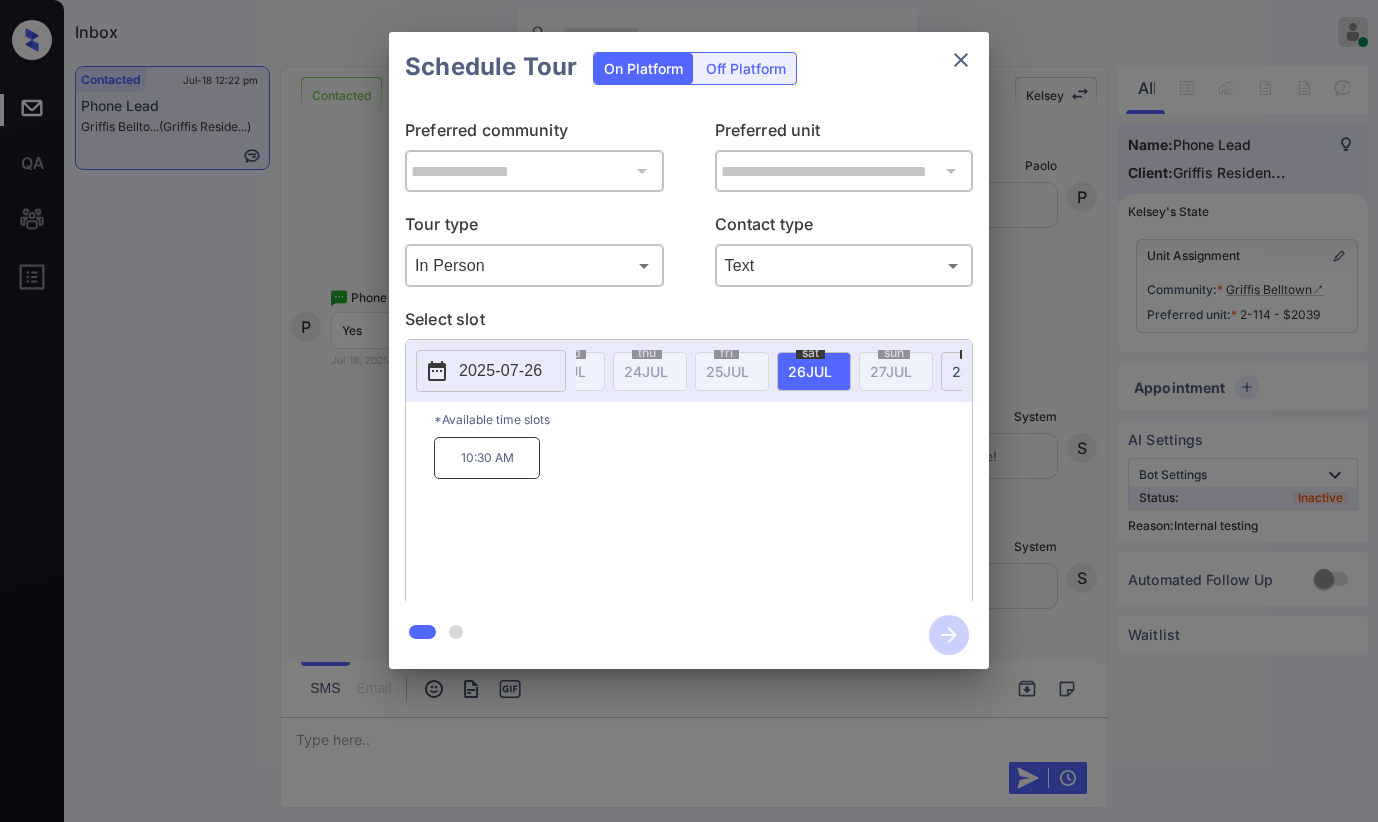 click on "26 JUL" at bounding box center (152, 371) 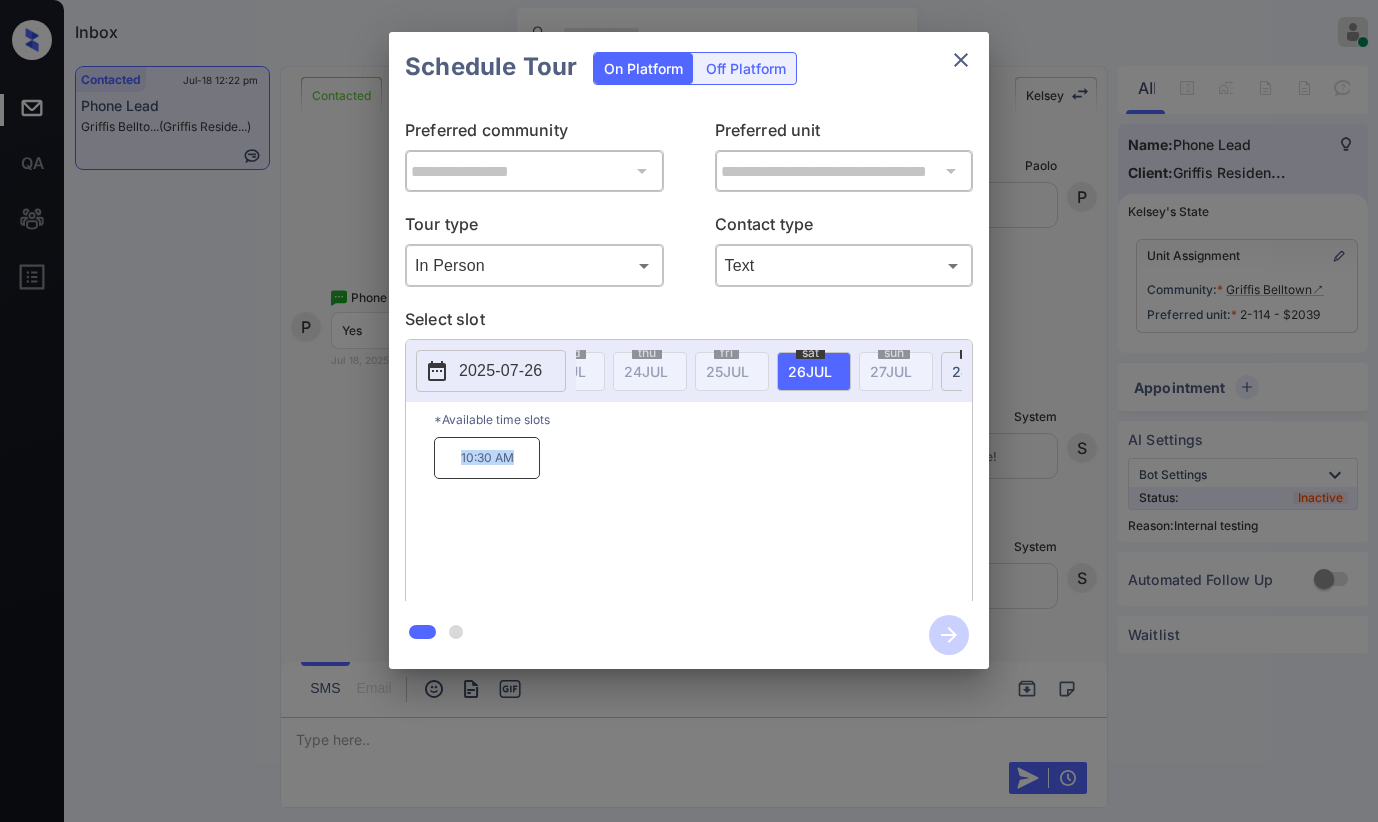 drag, startPoint x: 453, startPoint y: 458, endPoint x: 669, endPoint y: 355, distance: 239.30107 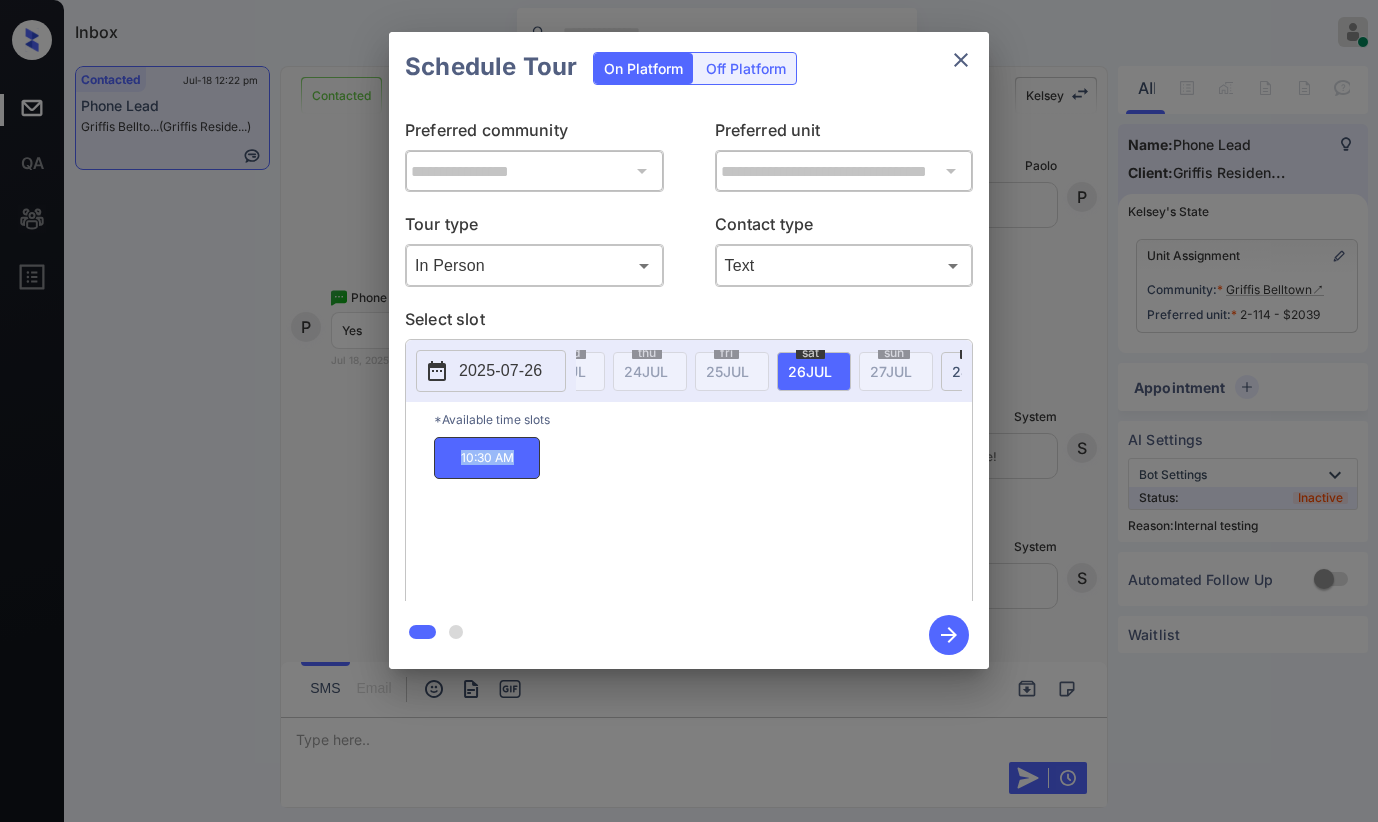 copy on "10:30 AM" 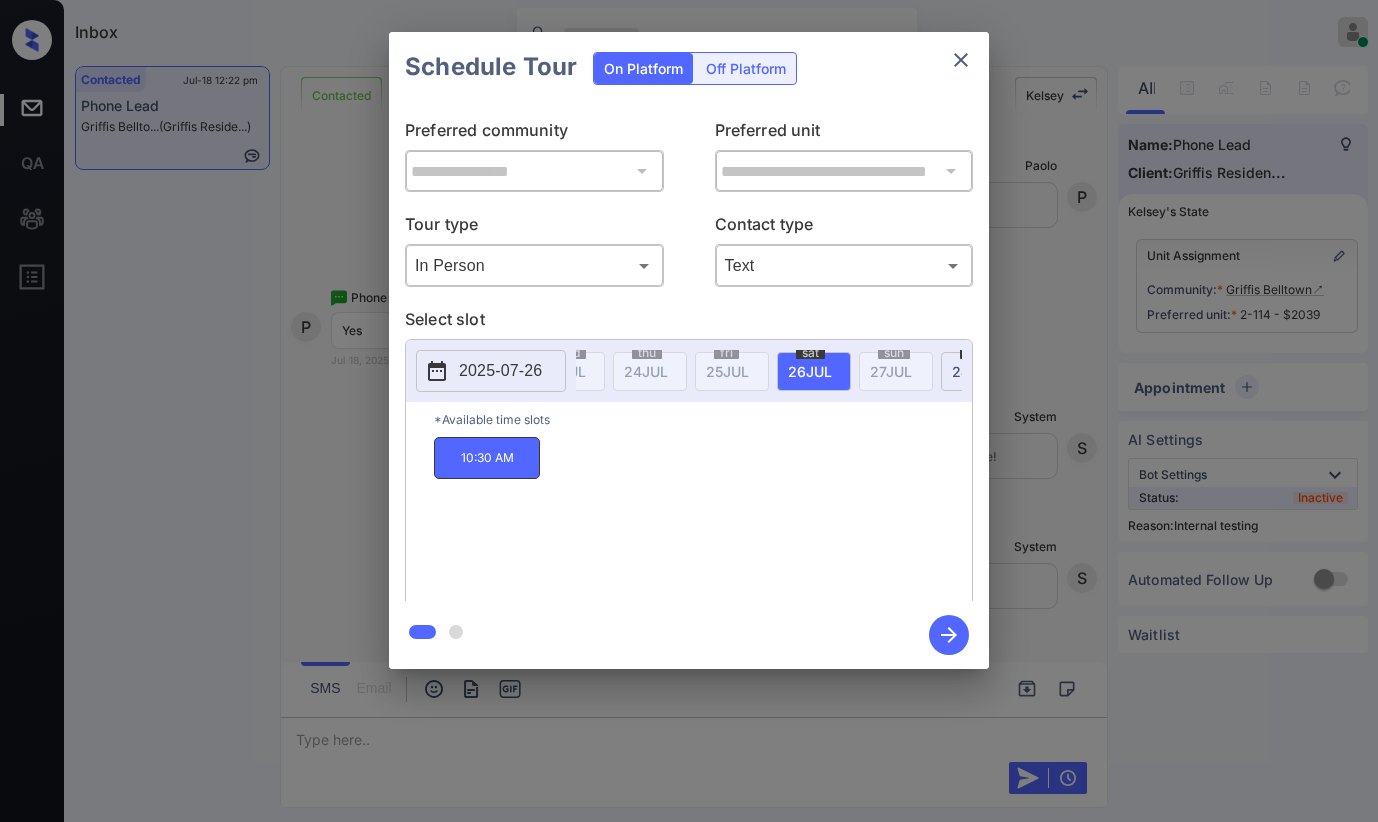 click on "10:30 AM" at bounding box center [703, 517] 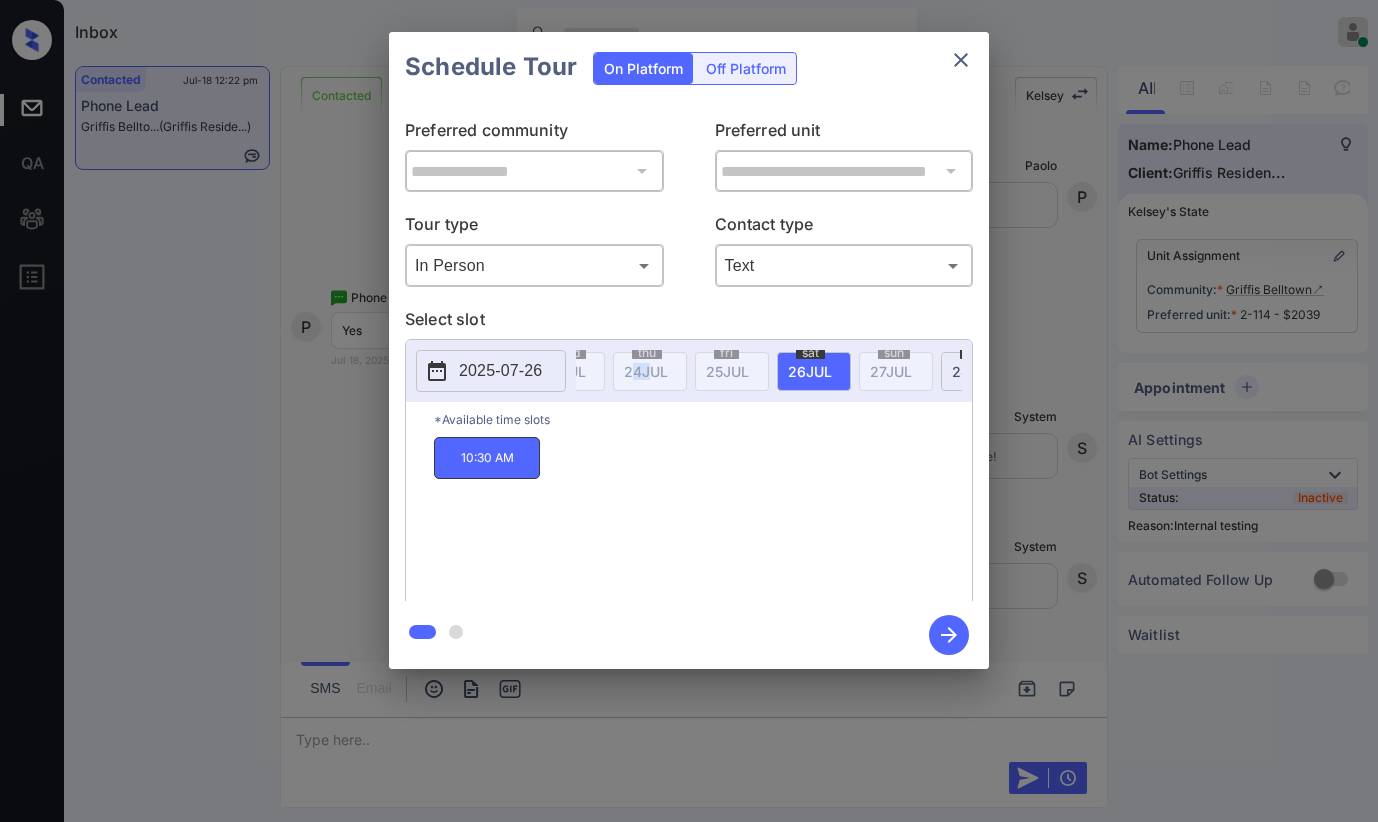click on "fri 18 JUL sat 19 JUL sun 20 JUL mon 21 JUL tue 22 JUL wed 23 JUL thu 24 JUL fri 25 JUL sat 26 JUL sun 27 JUL mon 28 JUL tue 29 JUL wed 30 JUL thu 31 JUL fri 1 AUG sat 2 AUG sun 3 AUG mon 4 AUG tue 5 AUG wed 6 AUG thu 7 AUG fri 8 AUG sat 9 AUG sun 10 AUG mon 11 AUG tue 12 AUG wed 13 AUG thu 14 AUG fri 15 AUG sat 16 AUG sun 17 AUG mon 18 AUG tue 19 AUG wed 20 AUG thu 21 AUG fri 22 AUG sat 23 AUG sun 24 AUG mon 25 AUG tue 26 AUG wed 27 AUG thu 28 AUG fri 29 AUG sat 30 AUG sun 31 AUG mon 1 SEP tue 2 SEP wed 3 SEP thu 4 SEP fri 5 SEP sat 6 SEP sun 7 SEP mon 8 SEP tue 9 SEP wed 10 SEP thu 11 SEP fri 12 SEP sat 13 SEP sun 14 SEP mon 15 SEP" at bounding box center [769, 371] 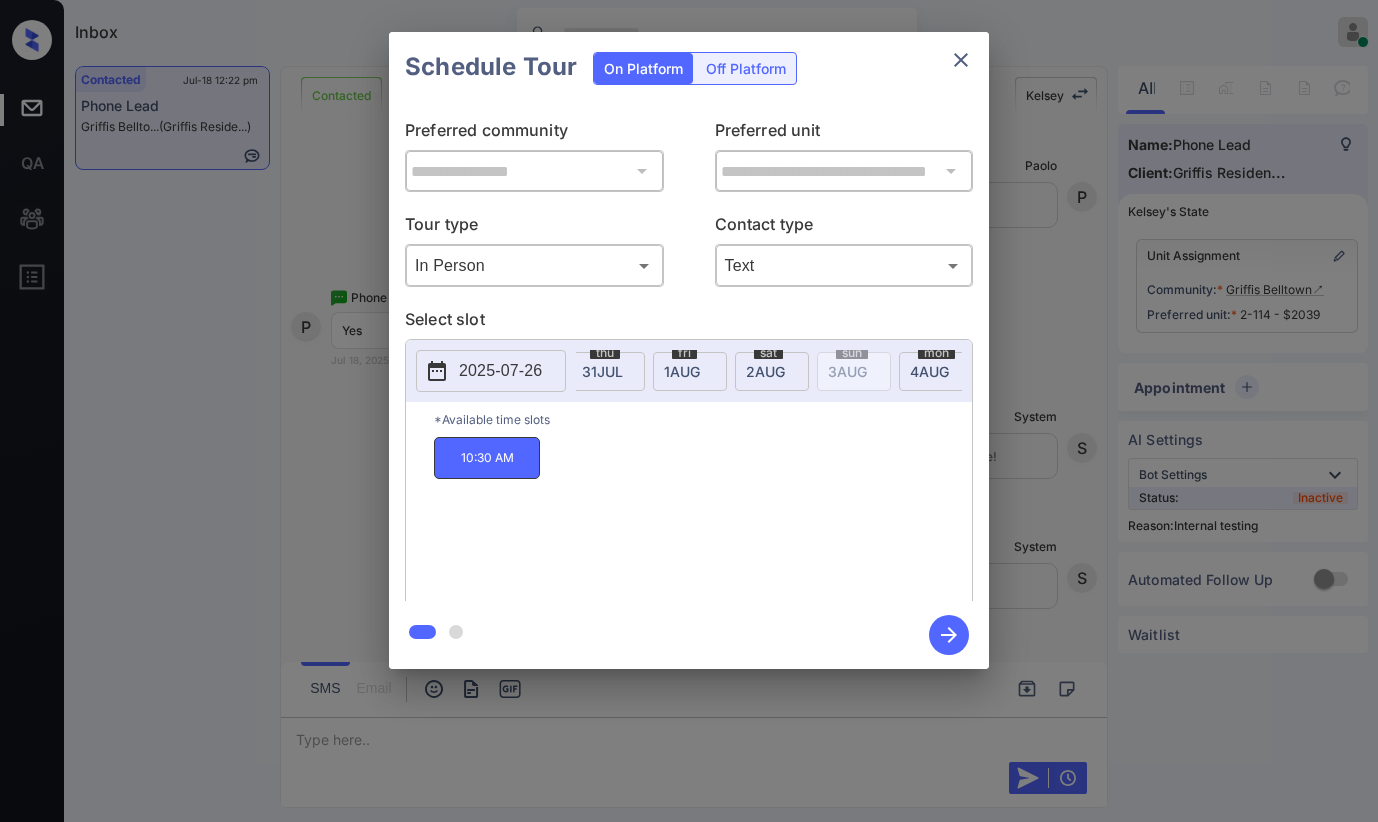 scroll, scrollTop: 0, scrollLeft: 1145, axis: horizontal 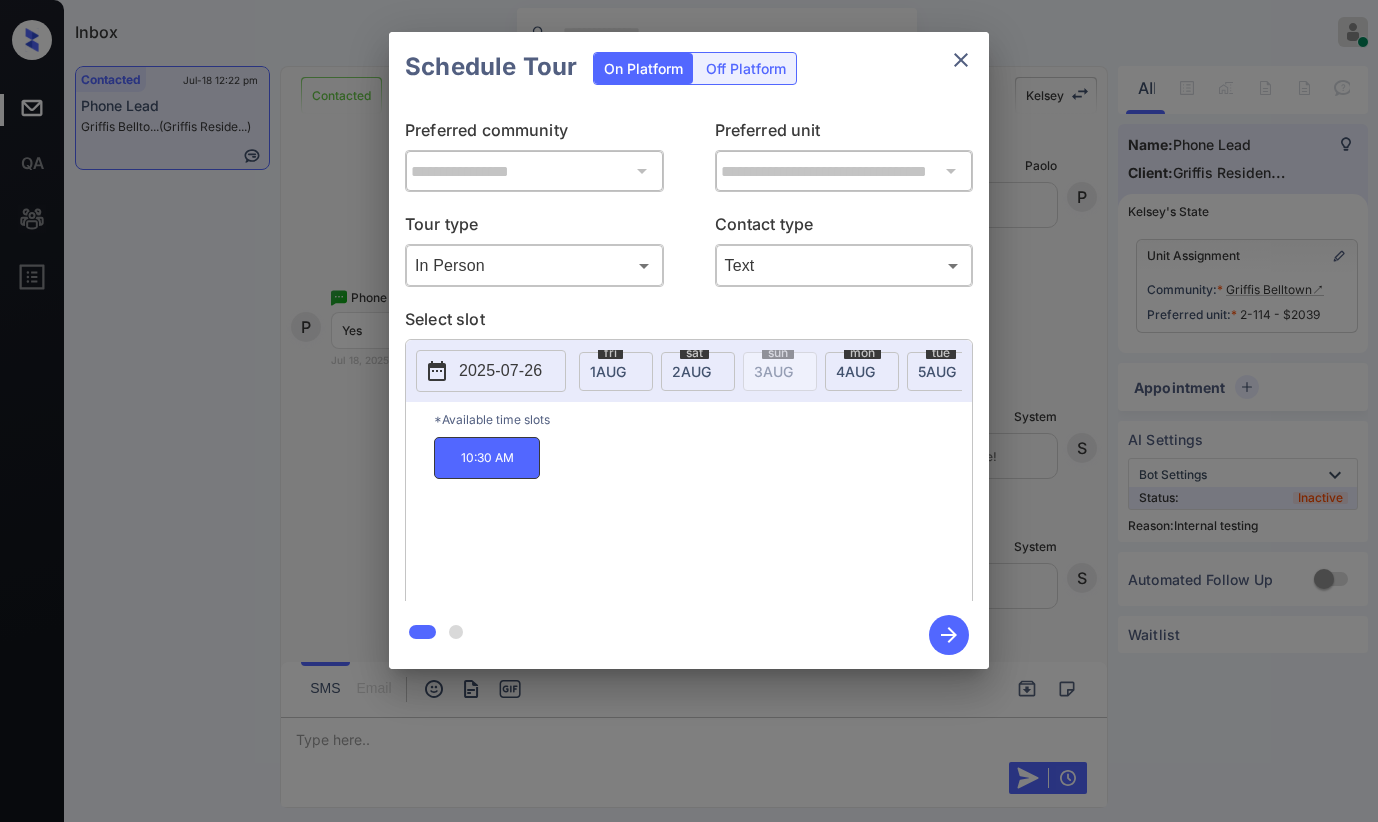 click on "2 AUG" at bounding box center (-538, 371) 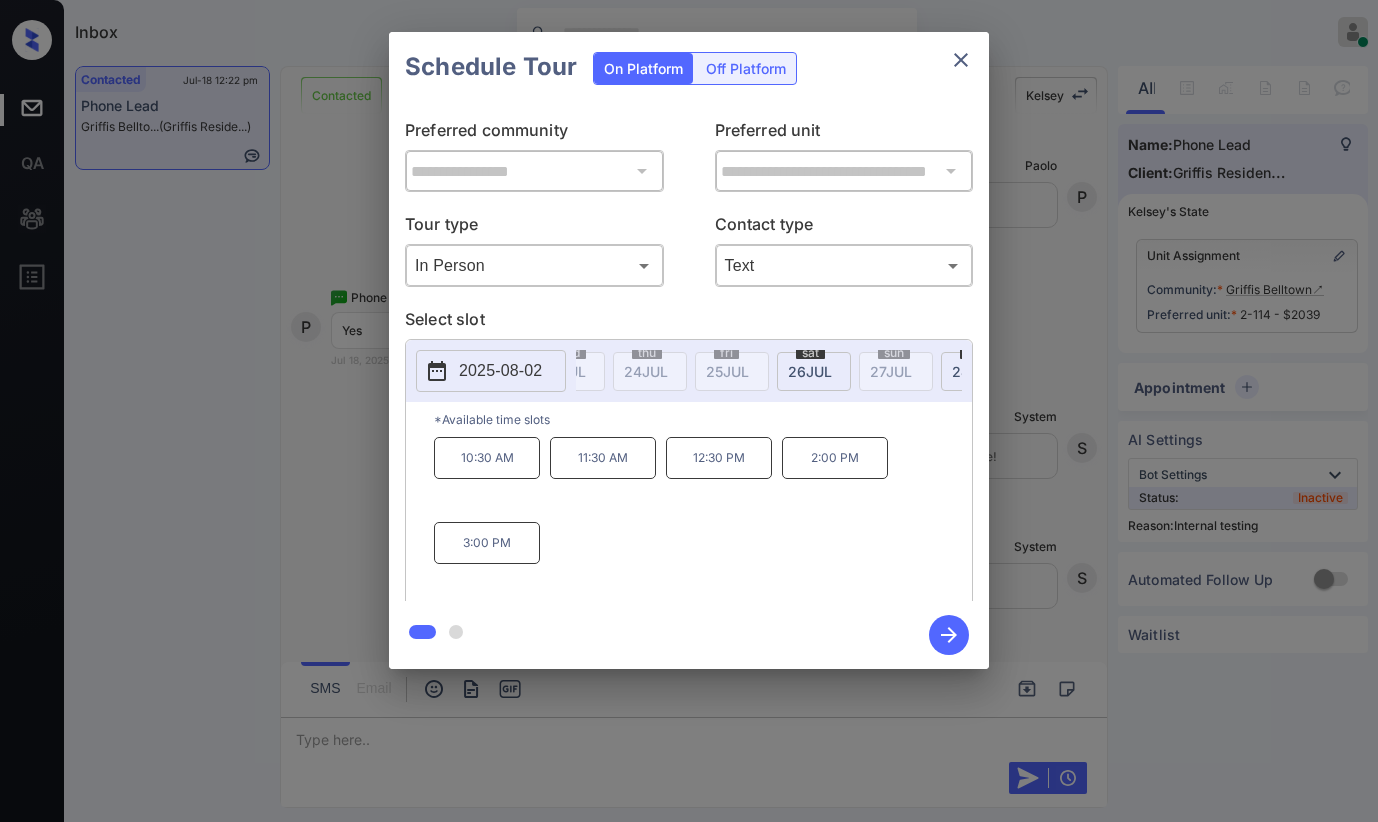 scroll, scrollTop: 0, scrollLeft: 484, axis: horizontal 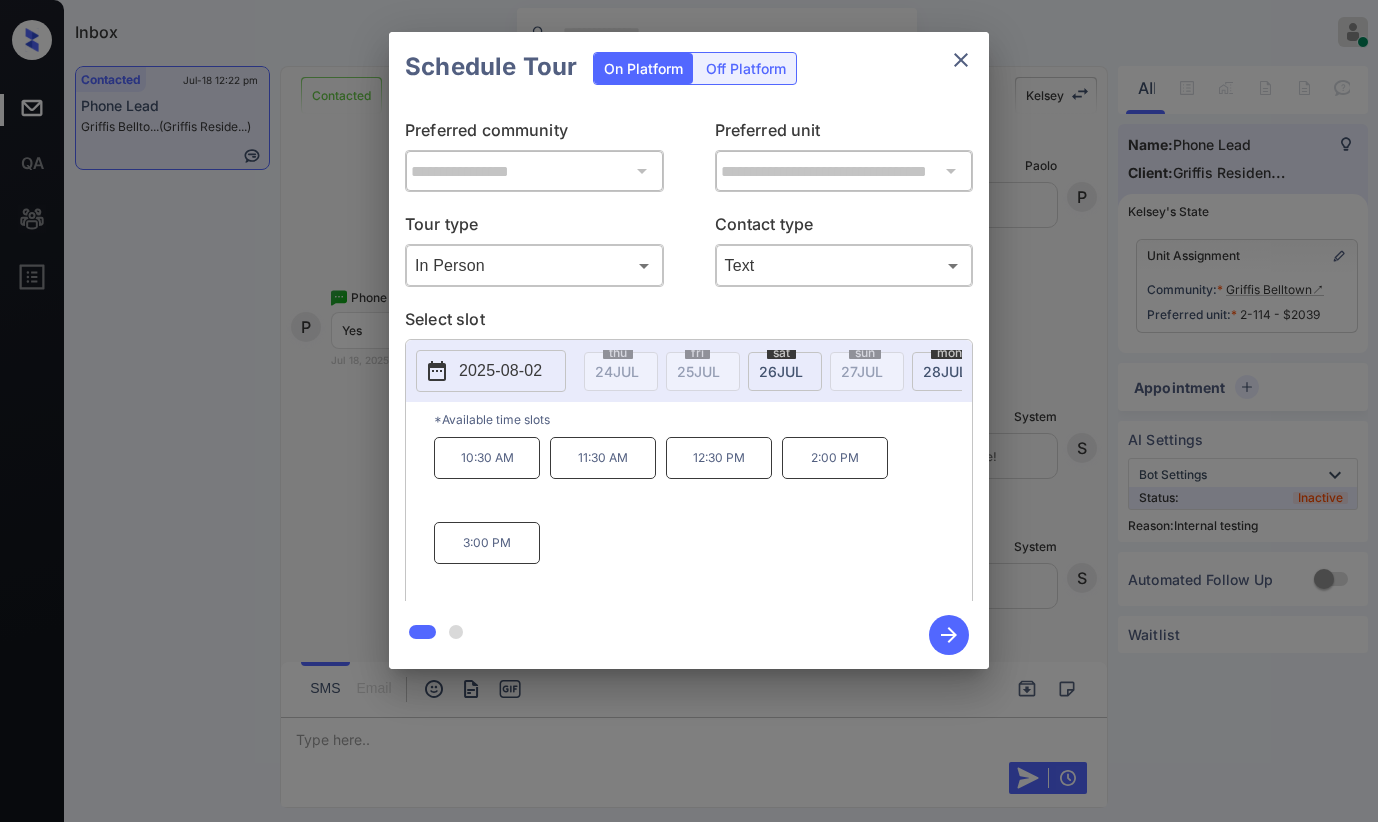 click on "26 JUL" at bounding box center (123, 371) 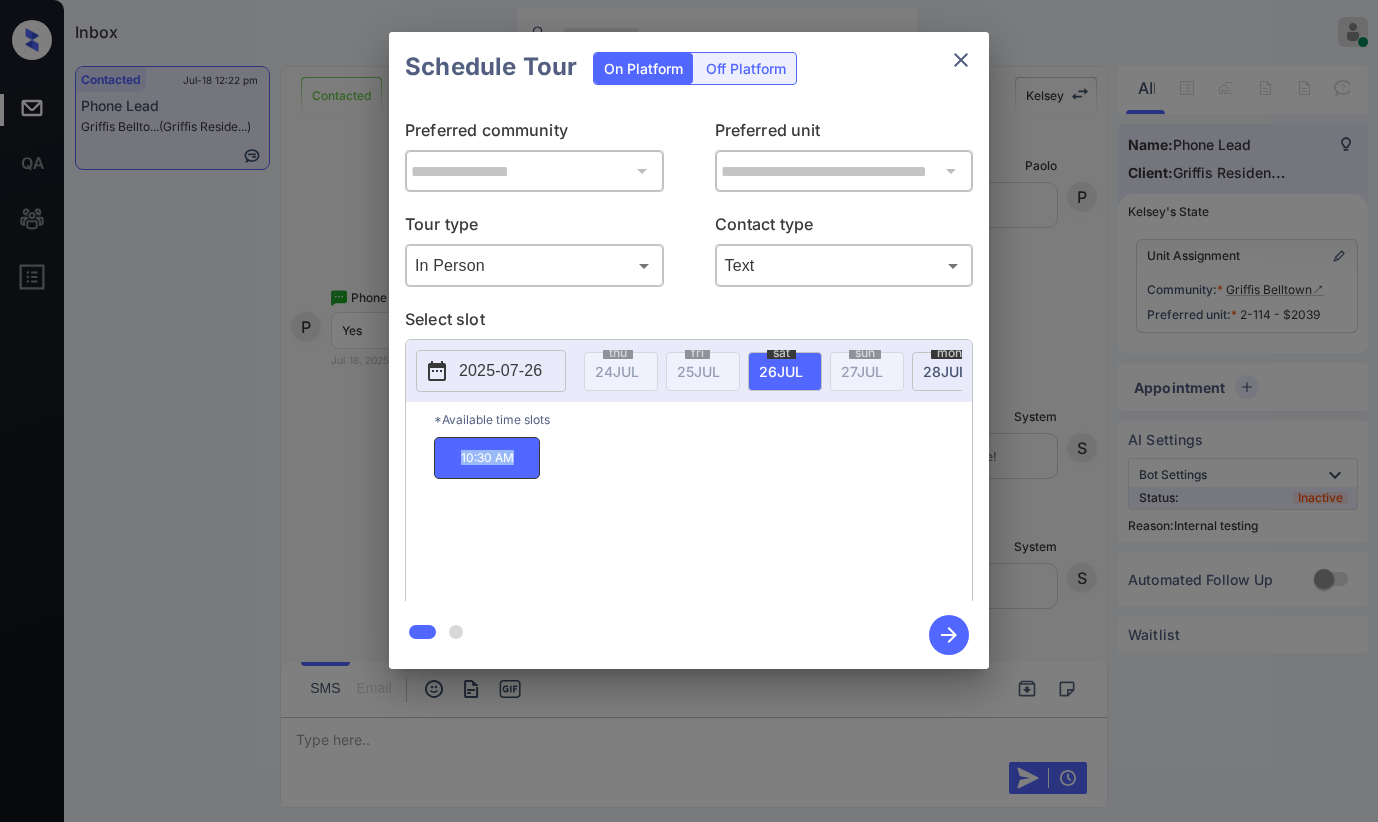 drag, startPoint x: 459, startPoint y: 457, endPoint x: 749, endPoint y: 303, distance: 328.35345 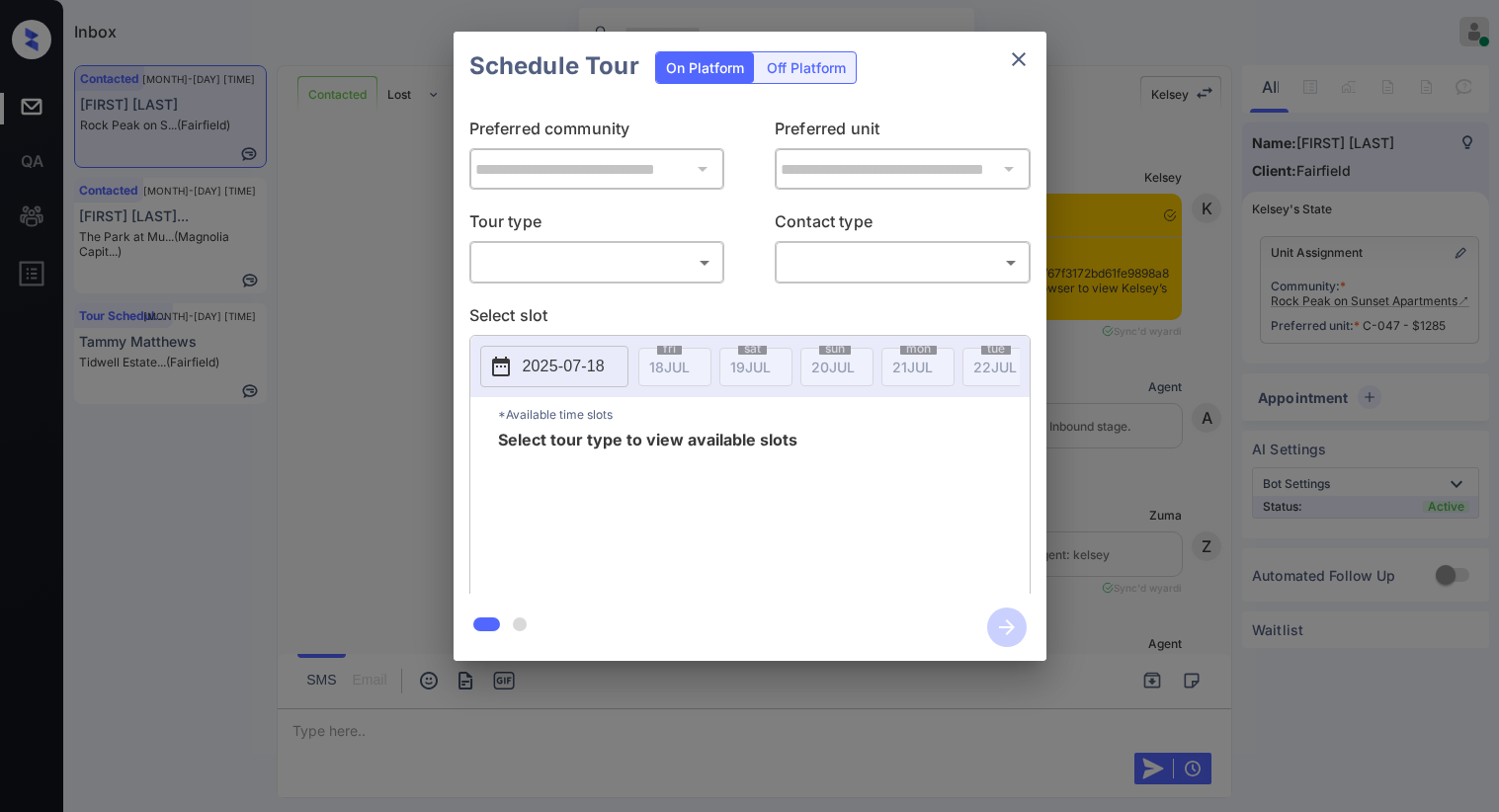 scroll, scrollTop: 0, scrollLeft: 0, axis: both 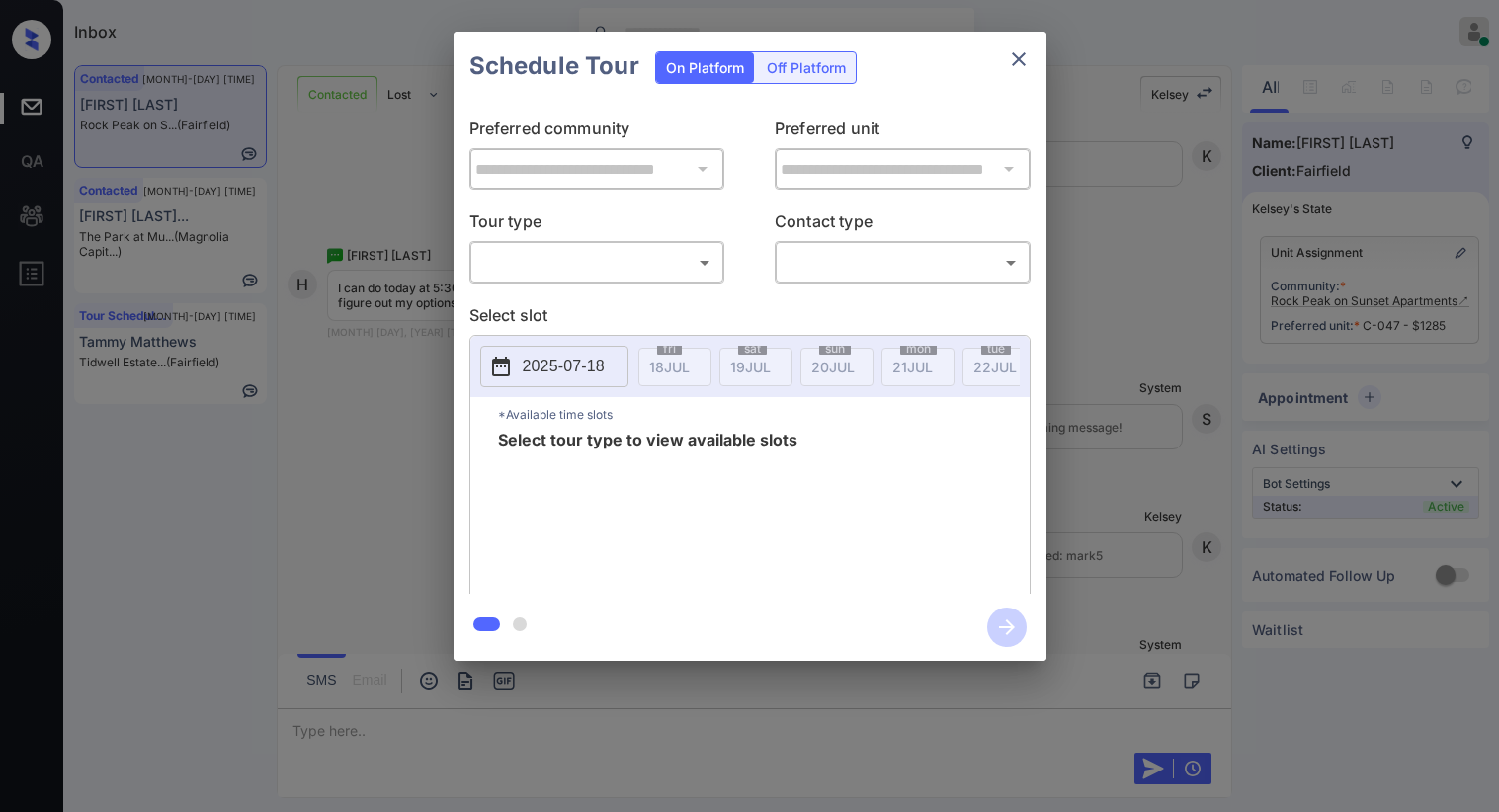 click on "Inbox [FIRST] [LAST]  Online Set yourself   offline Set yourself   on break Profile Switch to  dark  mode Sign out Contacted [MONTH]-[DAY] [TIME]   [FIRST] [LAST] Rock Peak on S...  (Fairfield) Contacted [MONTH]-[DAY] [TIME]   [FIRST] [LAST]...  (Magnolia Capit...) Tour Scheduled [MONTH]-[DAY] [TIME]   [FIRST] [LAST] Tidwell Estate...  (Fairfield) Contacted Lost Lead Sentiment: Angry Upon sliding the acknowledgement:  Lead will move to lost stage. * ​ SMS and call option will be set to opt out. AFM will be turned off for the lead. [FIRST] New Message [FIRST] Notes Note: https://conversation.getzuma.com/67f3172bd61fe9898a8be6a1 - Paste this link into your browser to view [FIRST]’s conversation with the prospect [MONTH] [DAY], [YEAR] [TIME]  Sync'd w  yardi K New Message Agent Lead created via leadPoller in Inbound stage. [MONTH] [DAY], [YEAR] [TIME] A New Message Zuma Lead transferred to leasing agent: [FIRST] [MONTH] [DAY], [YEAR] [TIME]  Sync'd w  yardi Z New Message Agent AFM Request sent to [FIRST]. [MONTH] [DAY], [YEAR] [TIME] A A" at bounding box center [749, 406] 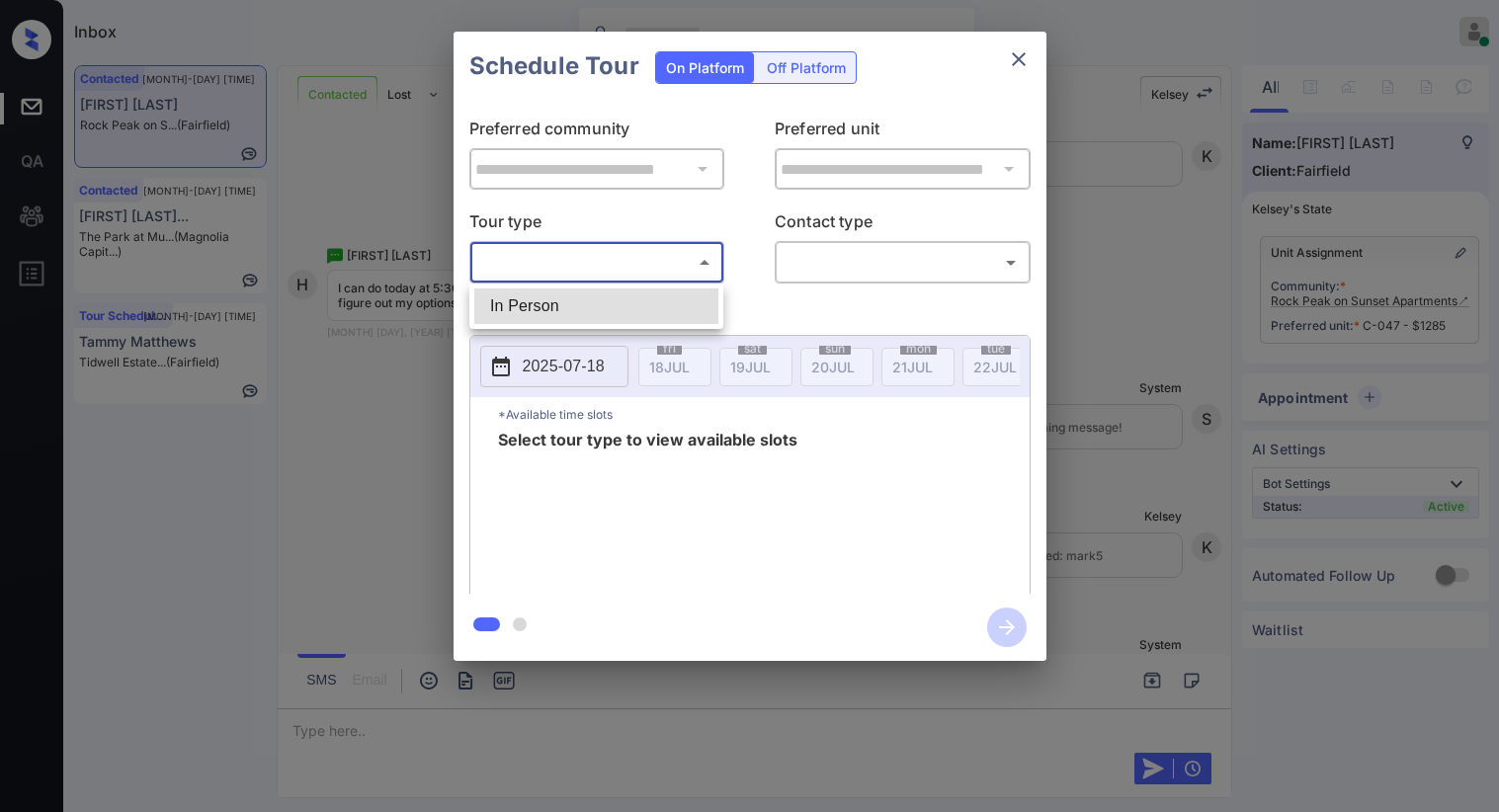 drag, startPoint x: 603, startPoint y: 297, endPoint x: 652, endPoint y: 301, distance: 49.162994 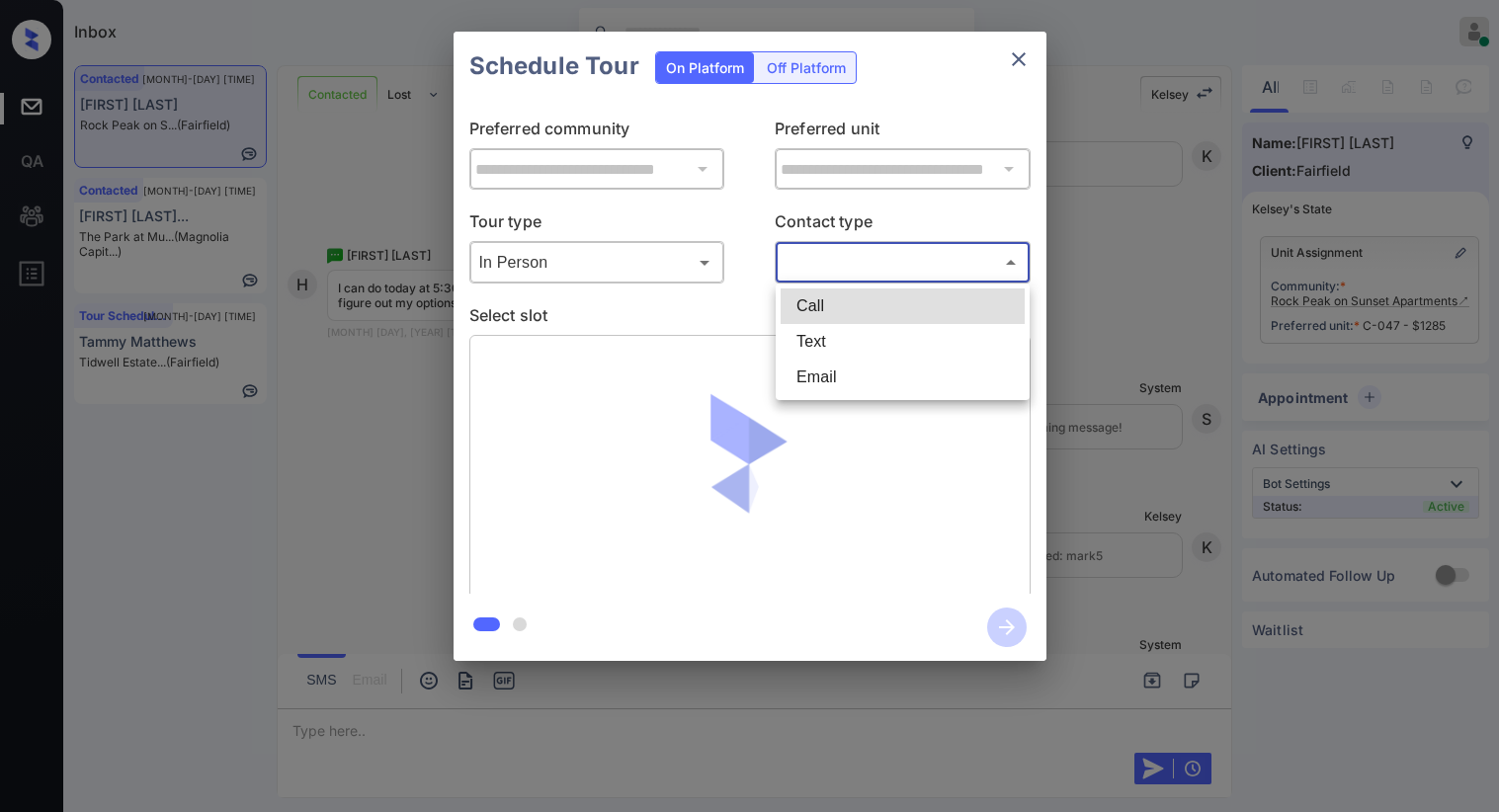 click on "Inbox [FIRST] [LAST]  Online Set yourself   offline Set yourself   on break Profile Switch to  dark  mode Sign out Contacted [MONTH]-[DAY] [TIME]   [FIRST] [LAST] Rock Peak on S...  (Fairfield) Contacted [MONTH]-[DAY] [TIME]   [FIRST] [LAST]...  (Magnolia Capit...) Tour Scheduled [MONTH]-[DAY] [TIME]   [FIRST] [LAST] Tidwell Estate...  (Fairfield) Contacted Lost Lead Sentiment: Angry Upon sliding the acknowledgement:  Lead will move to lost stage. * ​ SMS and call option will be set to opt out. AFM will be turned off for the lead. [FIRST] New Message [FIRST] Notes Note: https://conversation.getzuma.com/67f3172bd61fe9898a8be6a1 - Paste this link into your browser to view [FIRST]’s conversation with the prospect [MONTH] [DAY], [YEAR] [TIME]  Sync'd w  yardi K New Message Agent Lead created via leadPoller in Inbound stage. [MONTH] [DAY], [YEAR] [TIME] A New Message Zuma Lead transferred to leasing agent: [FIRST] [MONTH] [DAY], [YEAR] [TIME]  Sync'd w  yardi Z New Message Agent AFM Request sent to [FIRST]. [MONTH] [DAY], [YEAR] [TIME] A A" at bounding box center (749, 406) 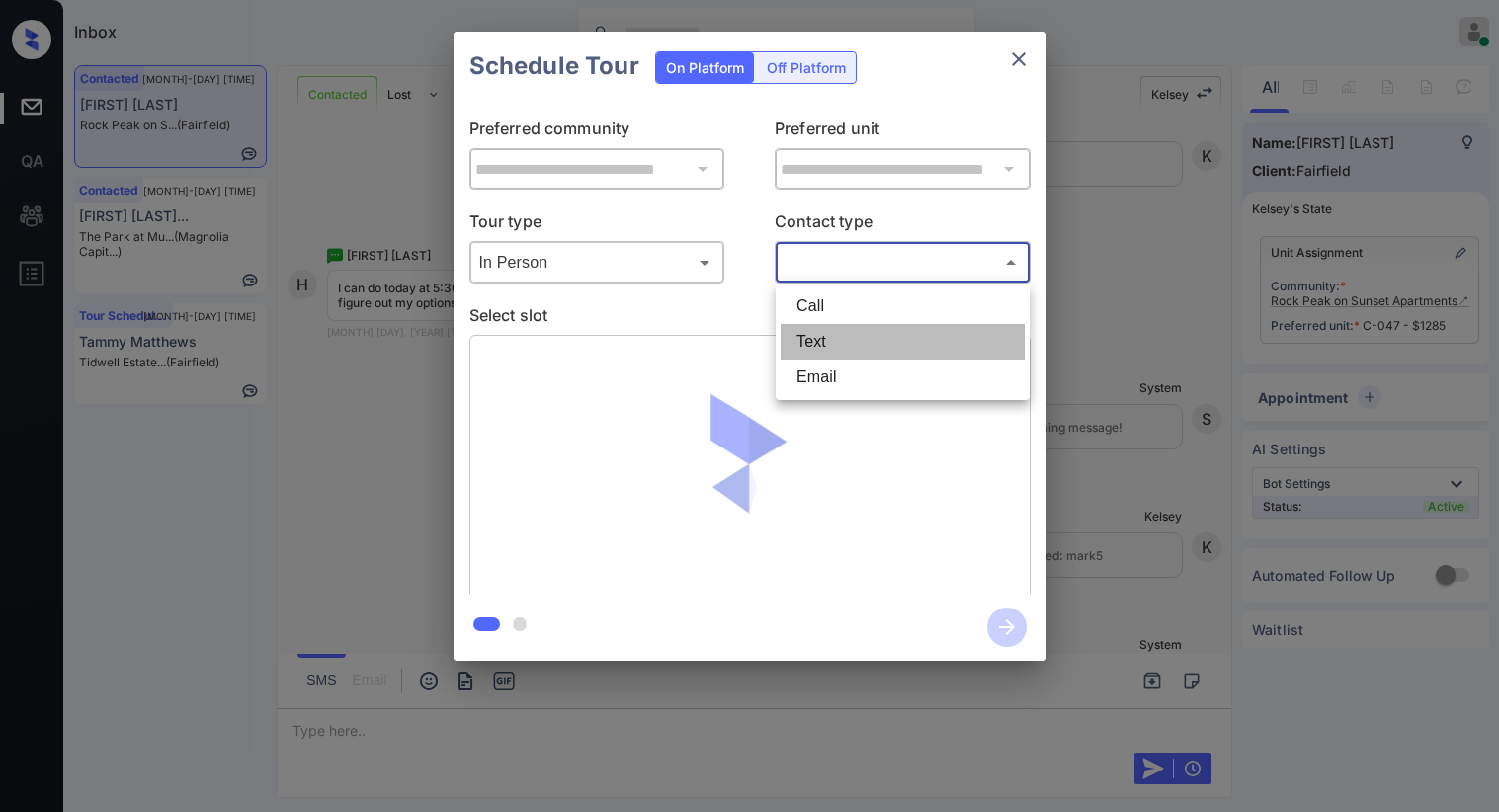 click on "Text" at bounding box center (902, 342) 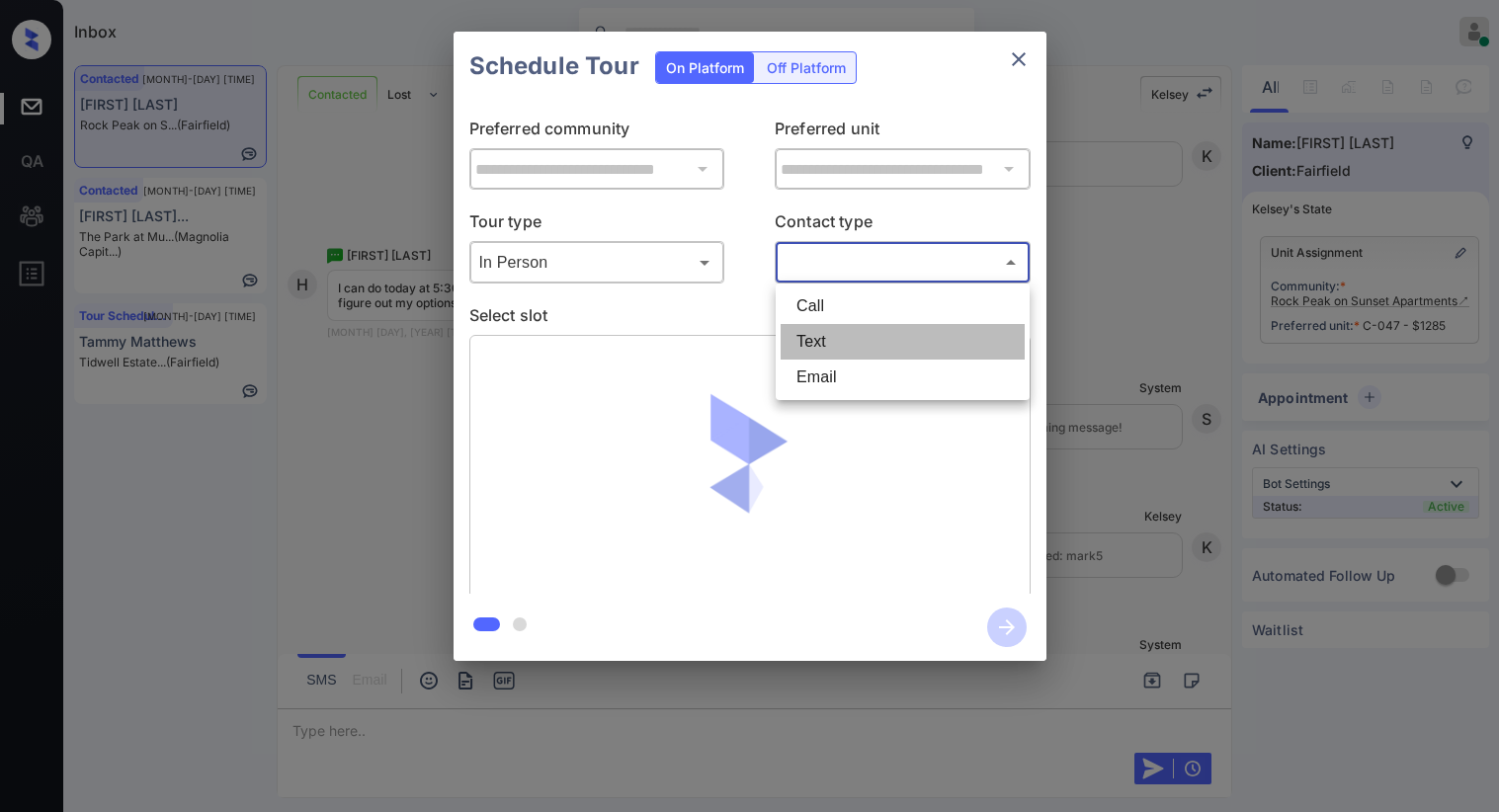 type on "****" 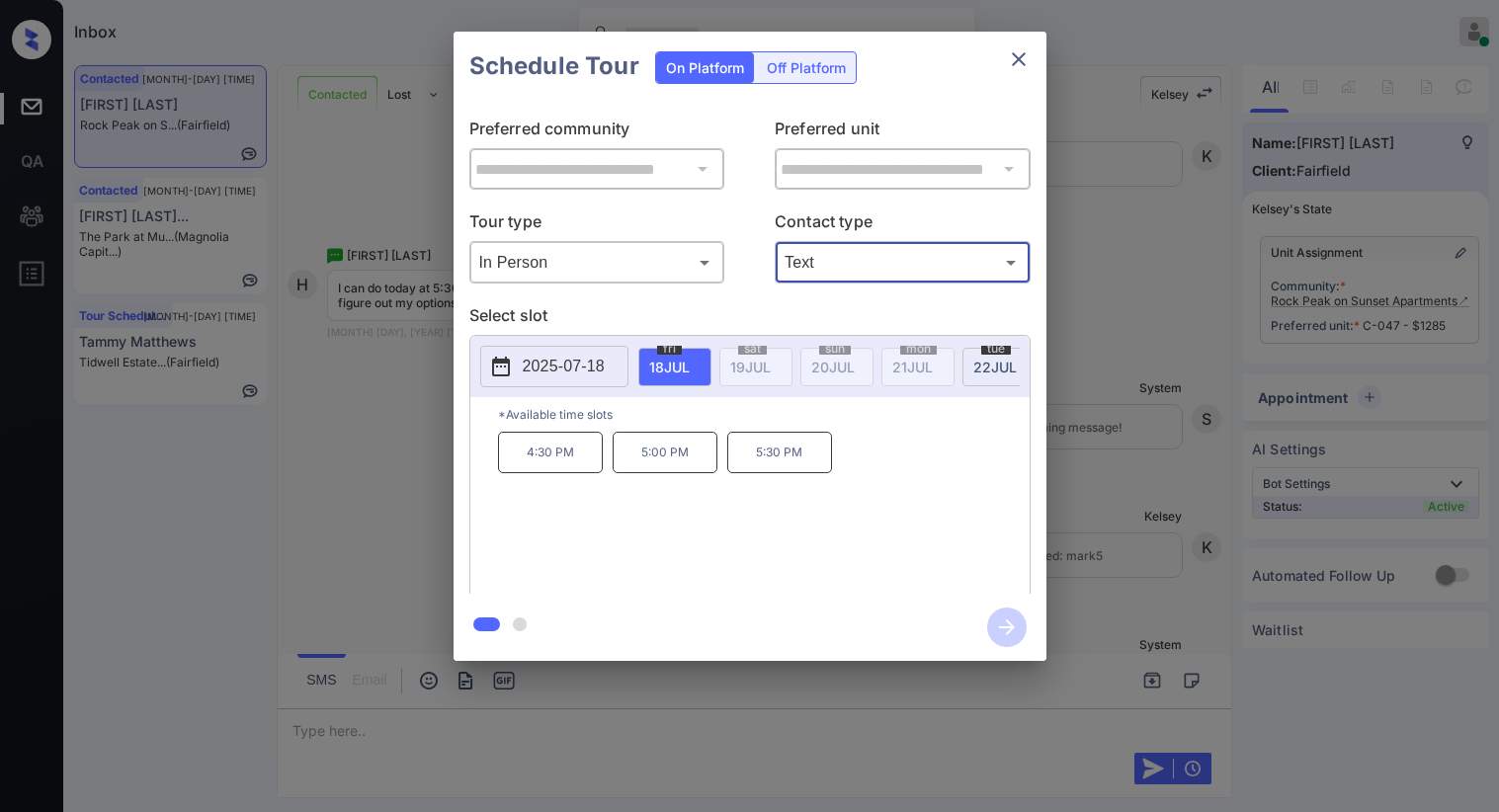 click 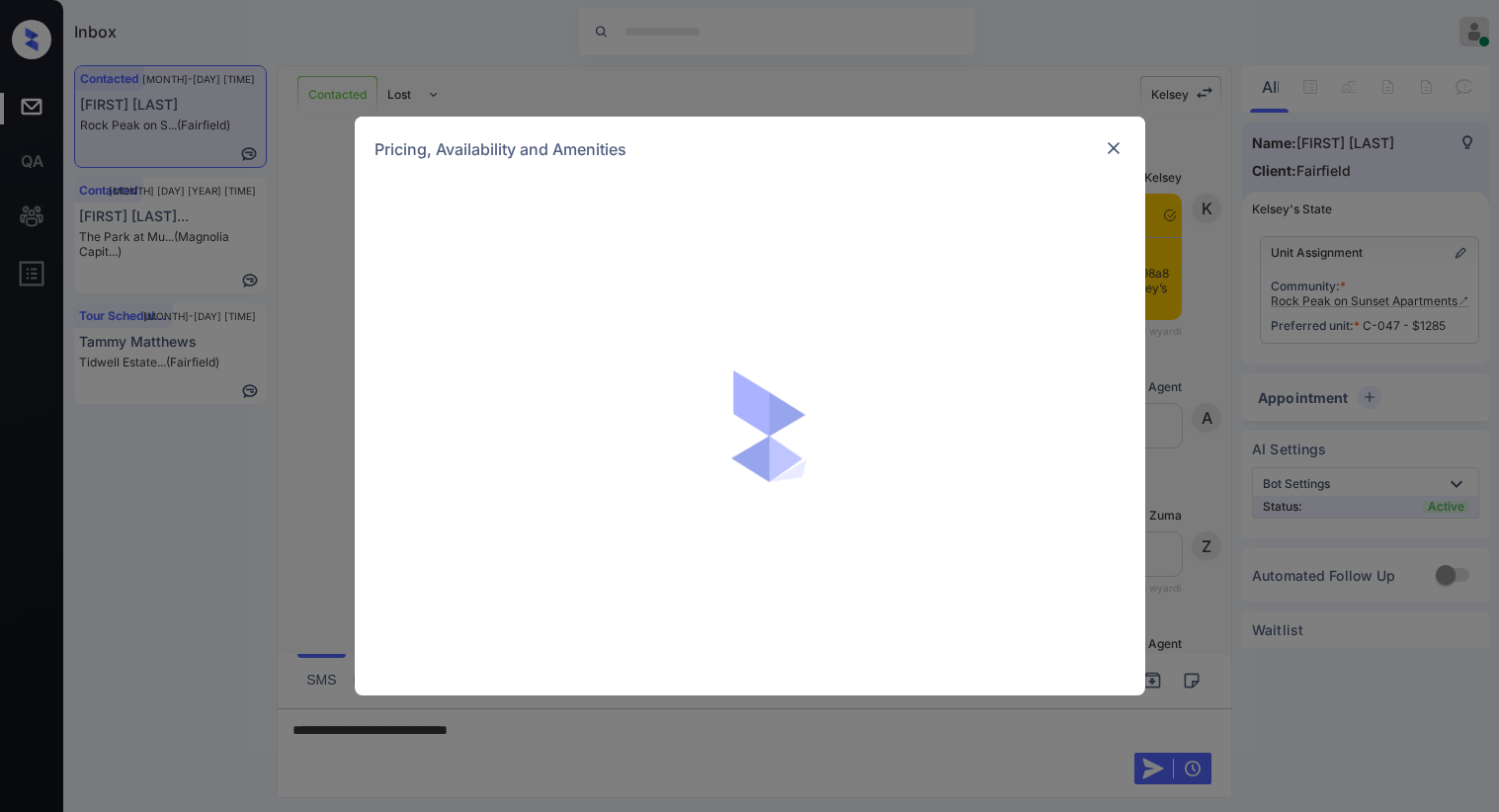 scroll, scrollTop: 0, scrollLeft: 0, axis: both 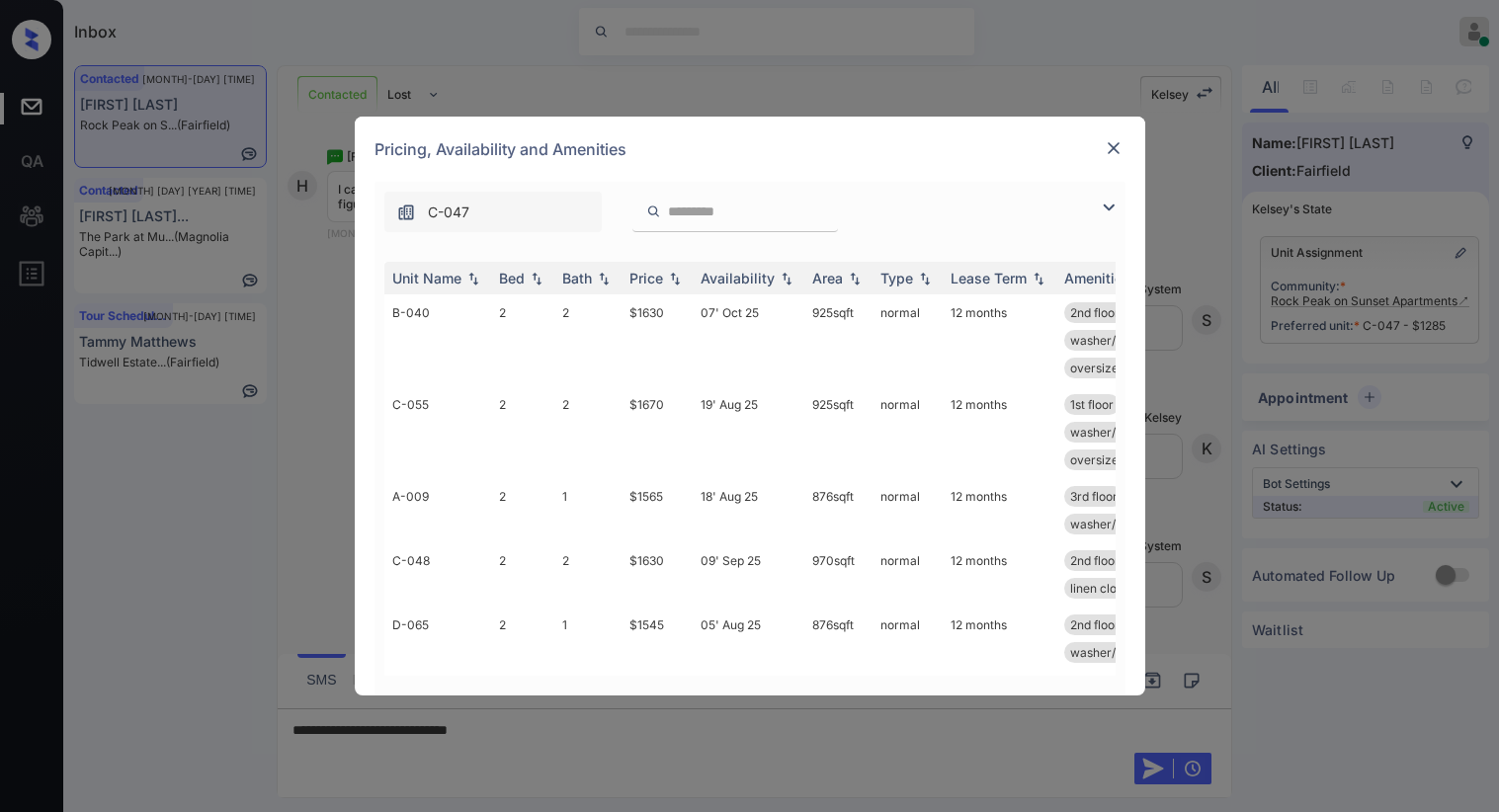 click at bounding box center [1109, 207] 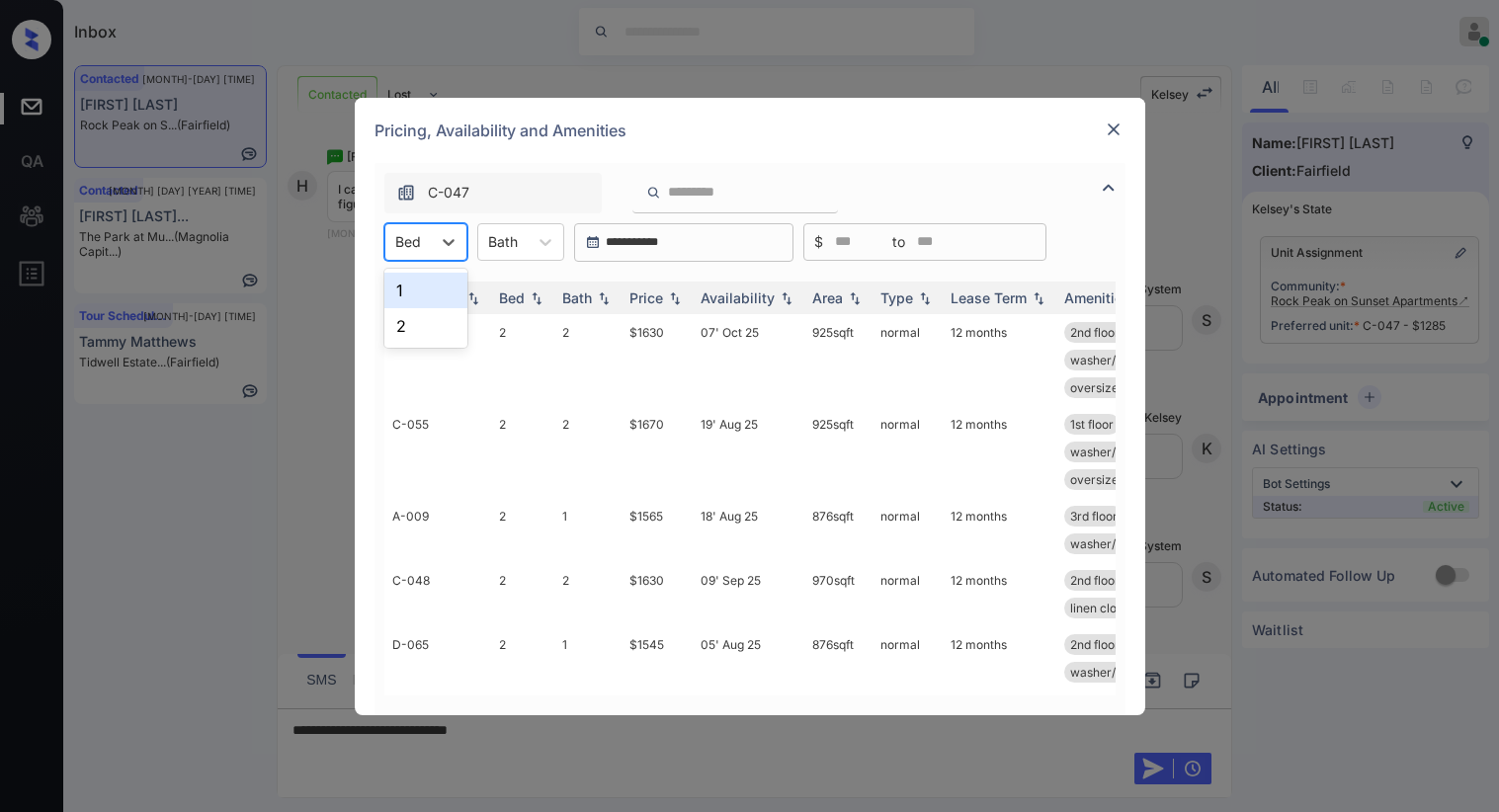drag, startPoint x: 452, startPoint y: 245, endPoint x: 447, endPoint y: 260, distance: 15.811388 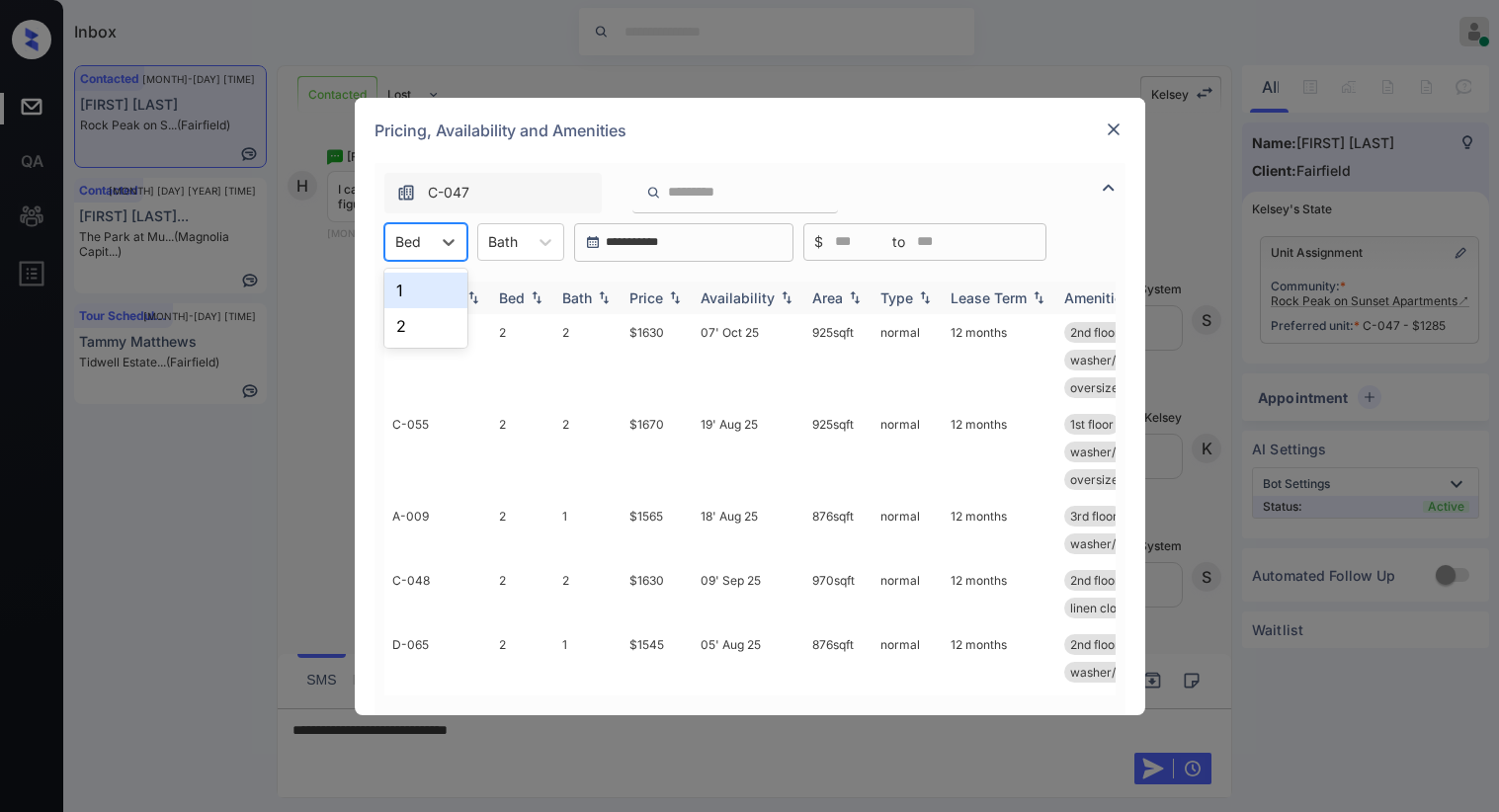 click on "1" at bounding box center [426, 290] 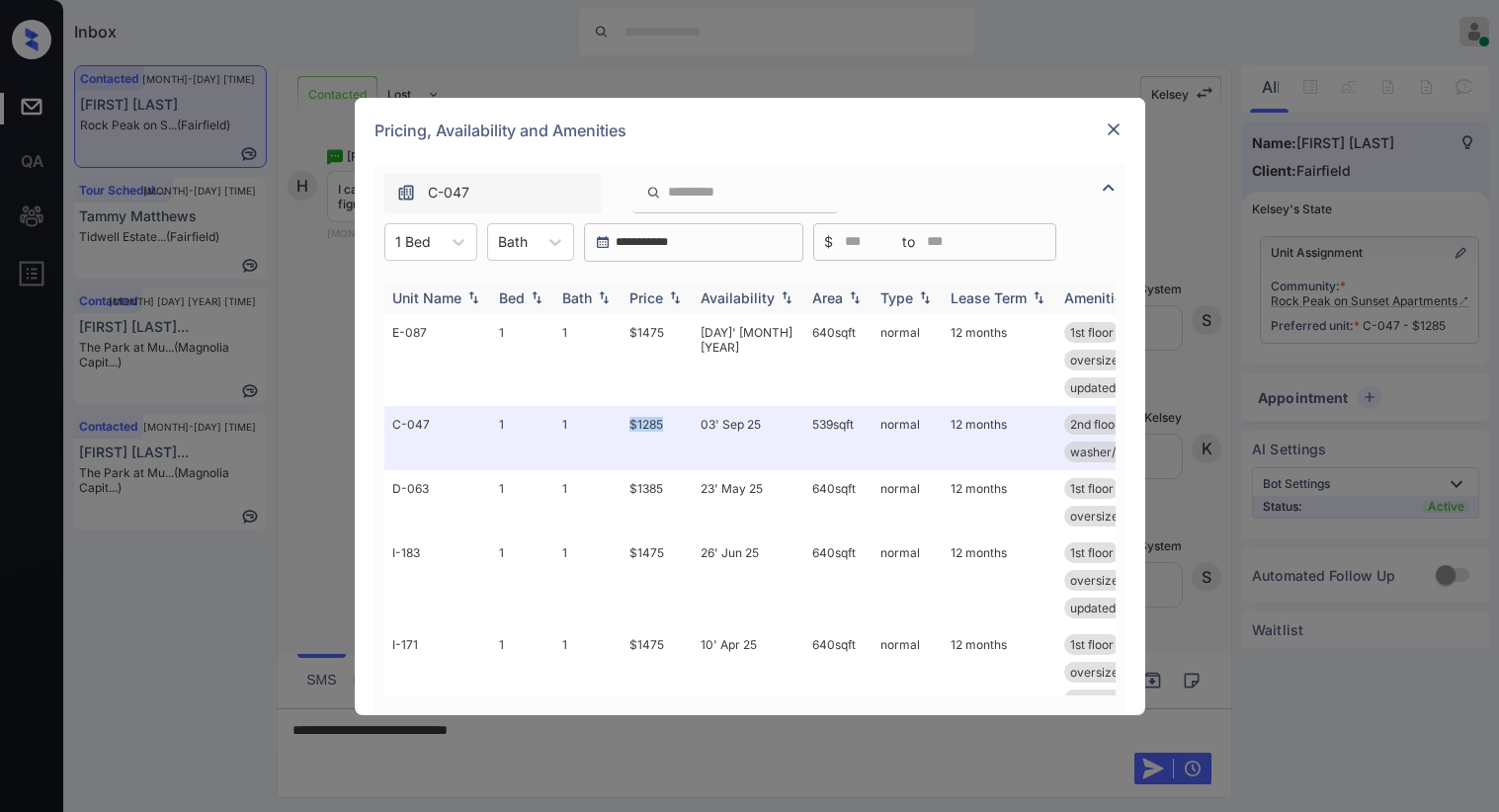 drag, startPoint x: 628, startPoint y: 423, endPoint x: 877, endPoint y: 312, distance: 272.621 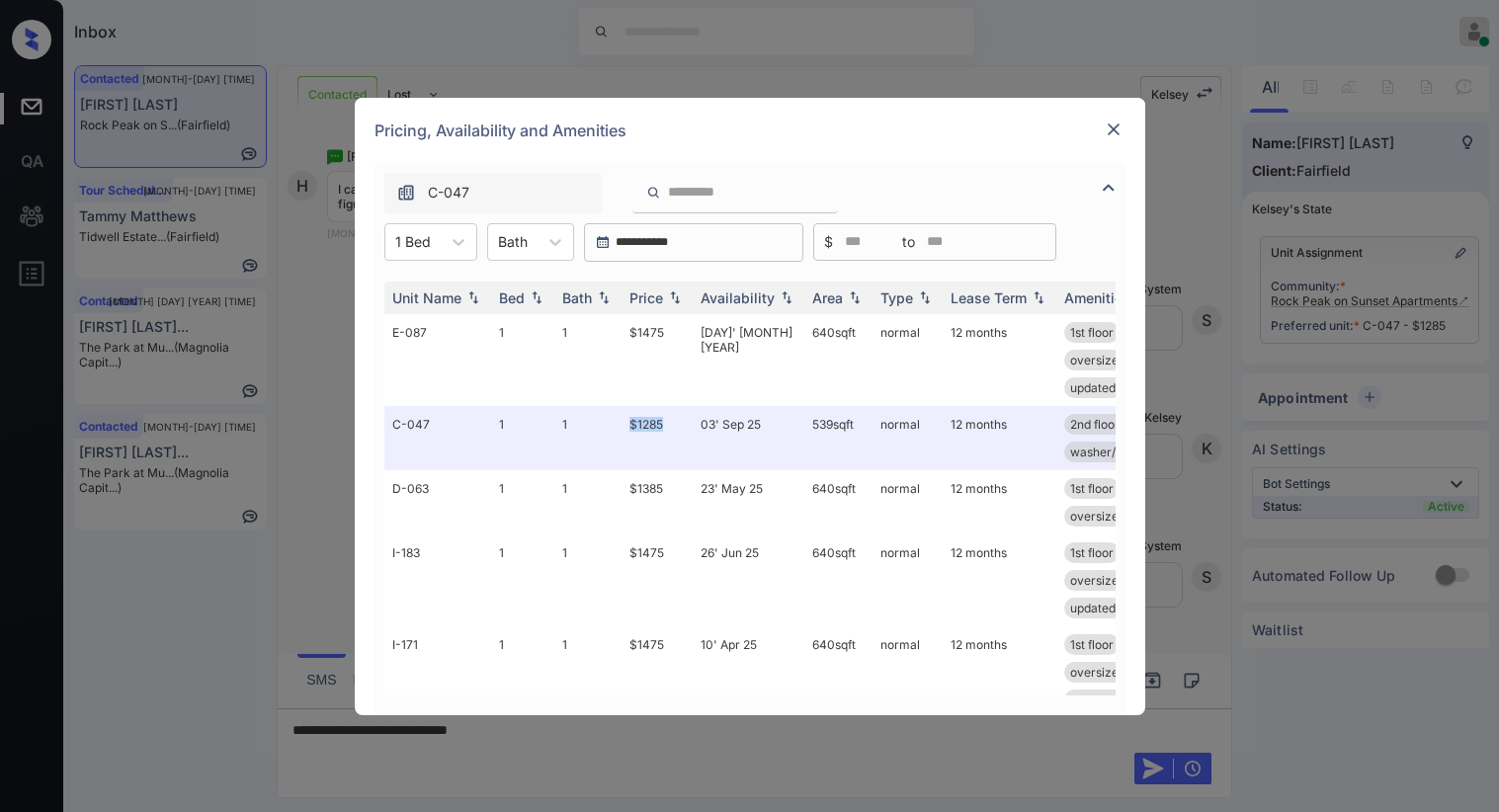 copy on "$1285" 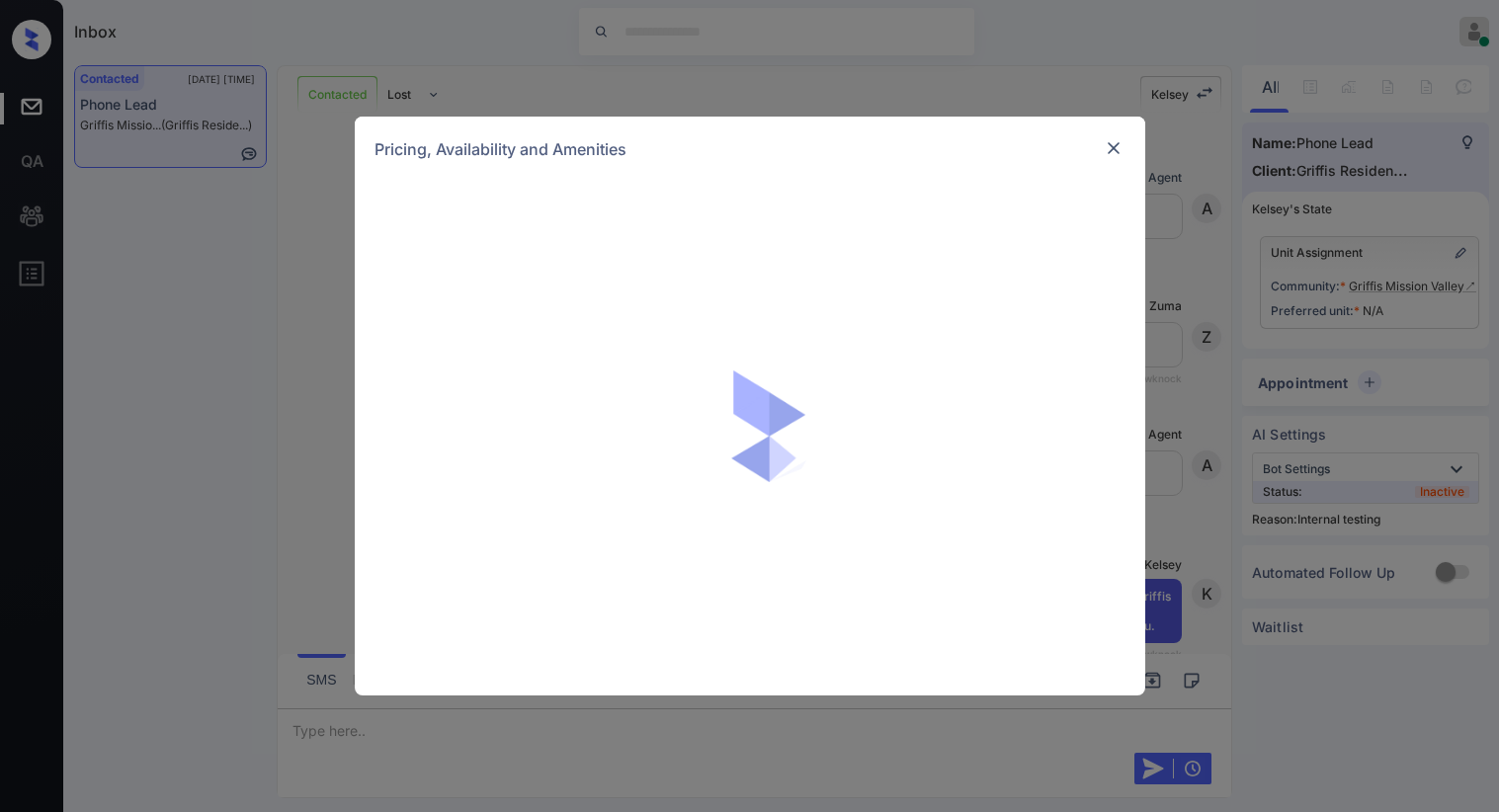 scroll, scrollTop: 0, scrollLeft: 0, axis: both 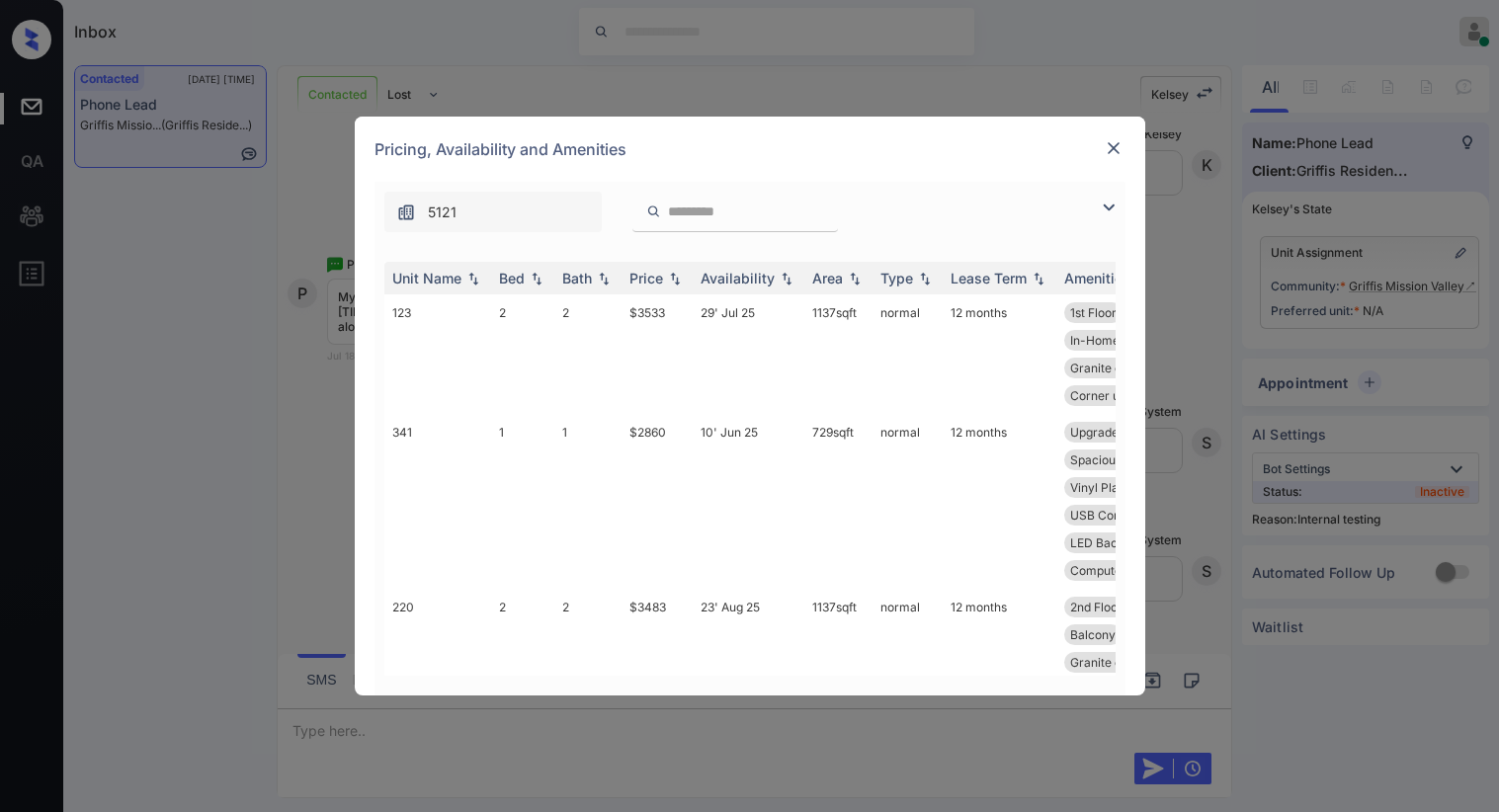 click at bounding box center [1114, 148] 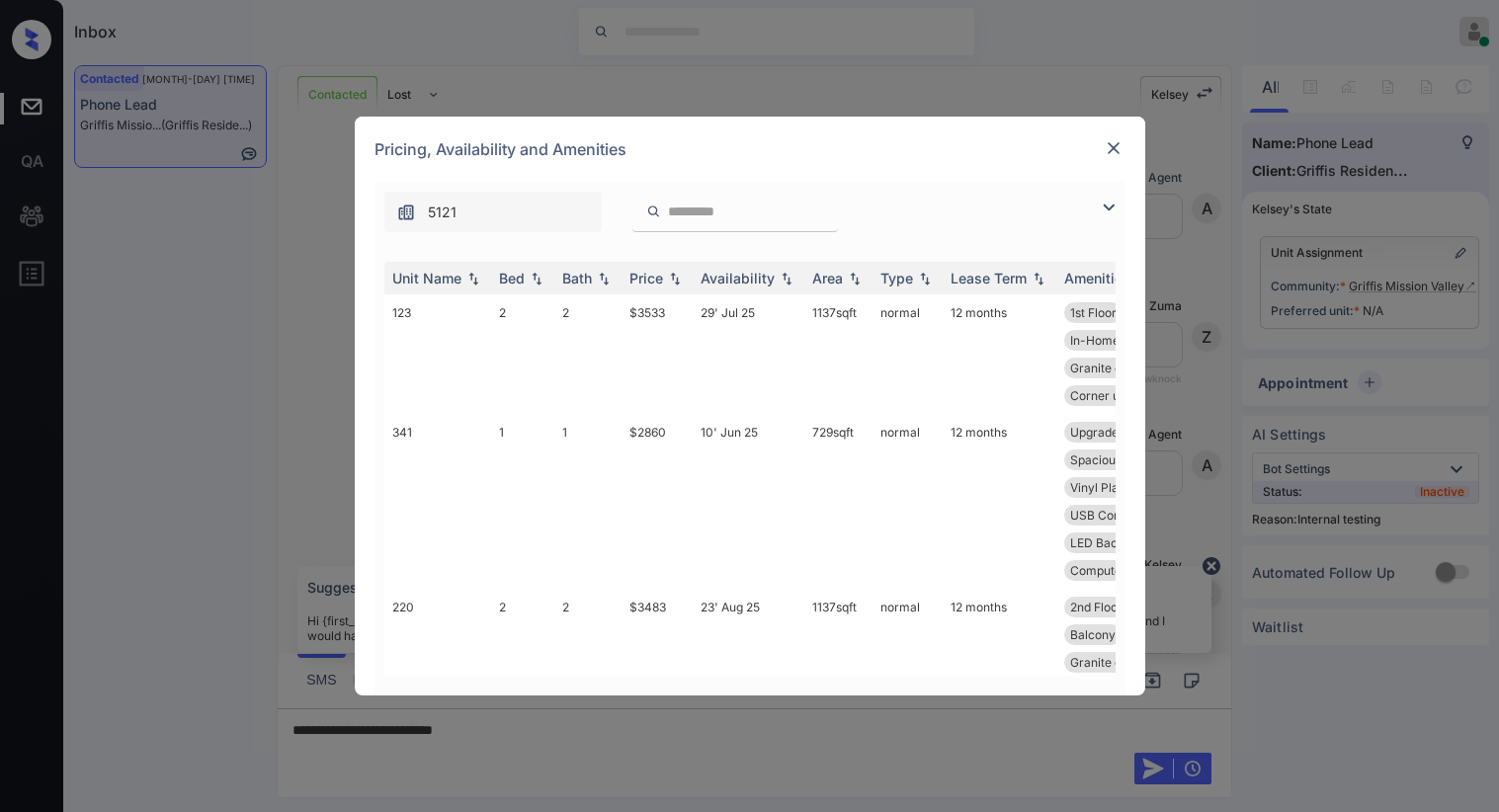 scroll, scrollTop: 0, scrollLeft: 0, axis: both 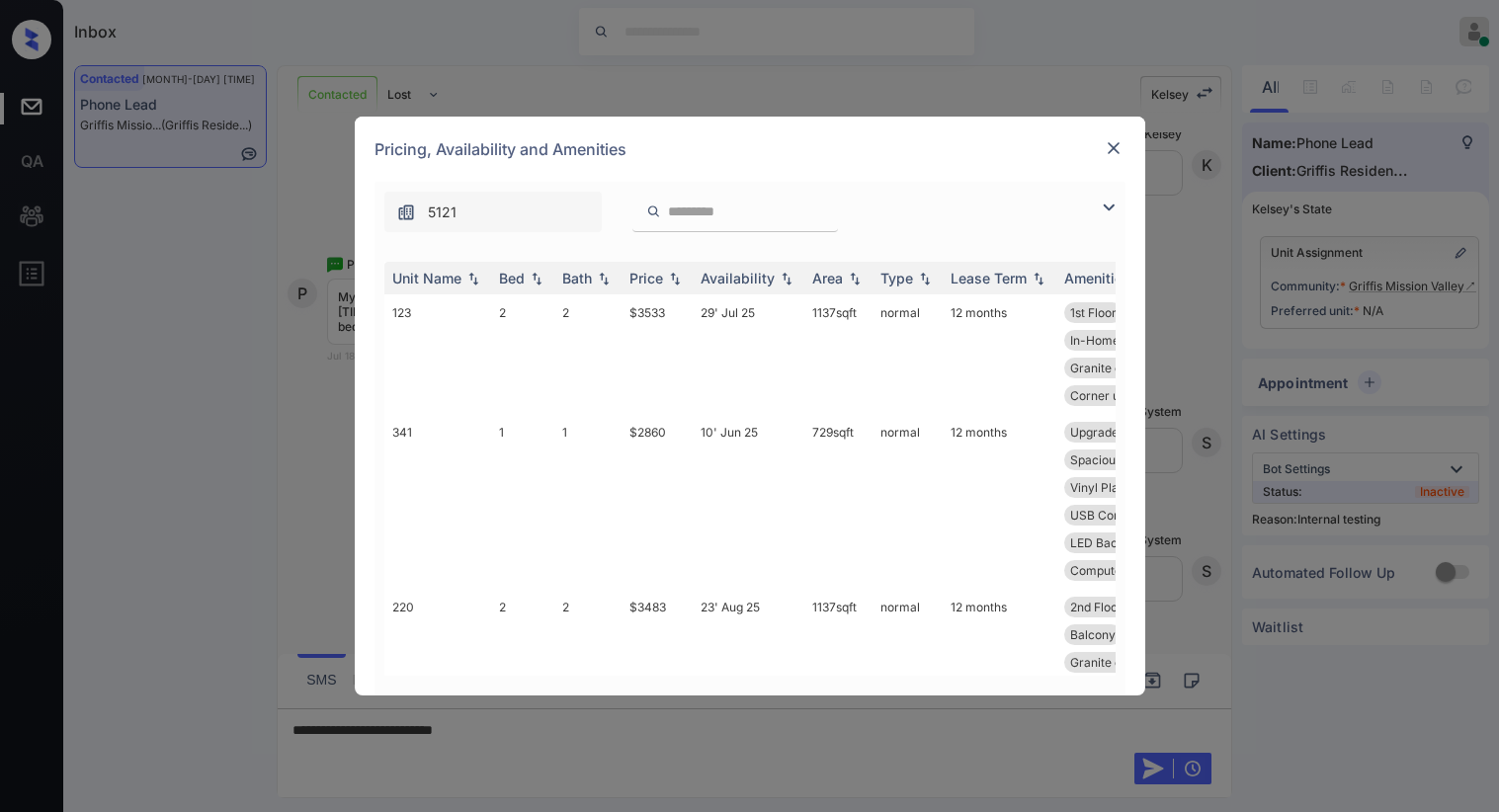click at bounding box center (1109, 207) 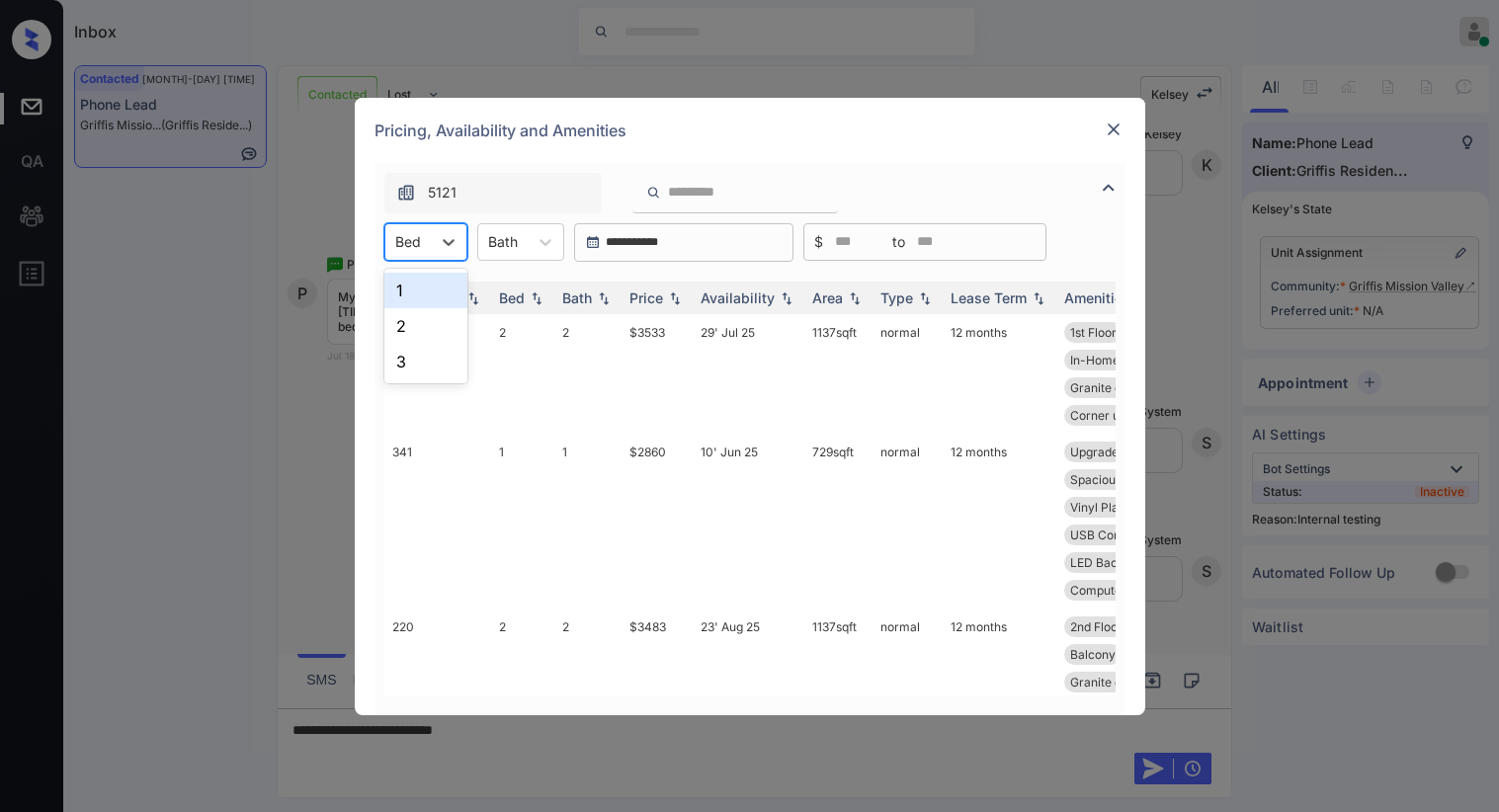 drag, startPoint x: 412, startPoint y: 248, endPoint x: 415, endPoint y: 270, distance: 22.203603 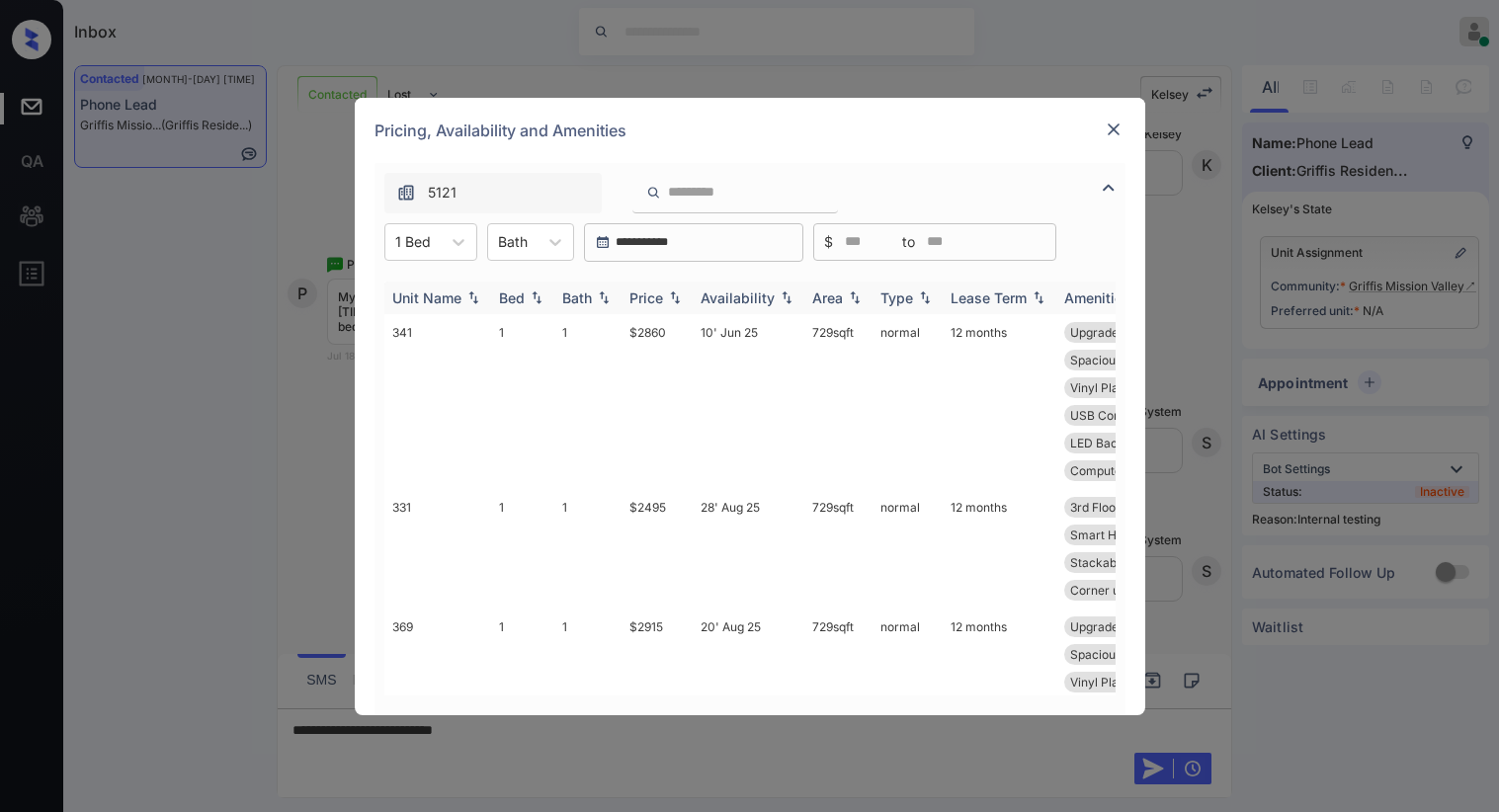 click at bounding box center [675, 297] 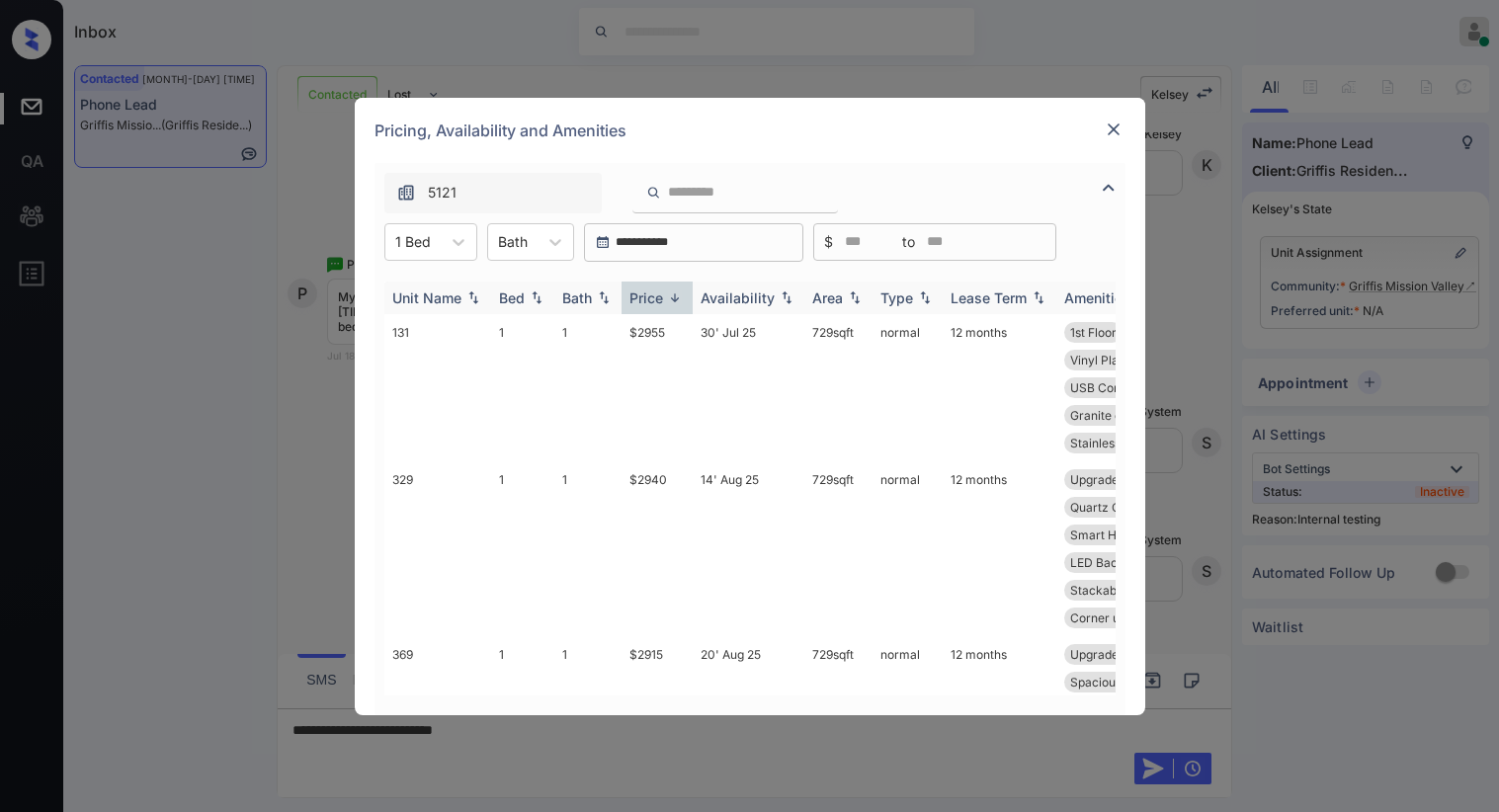 click at bounding box center (675, 297) 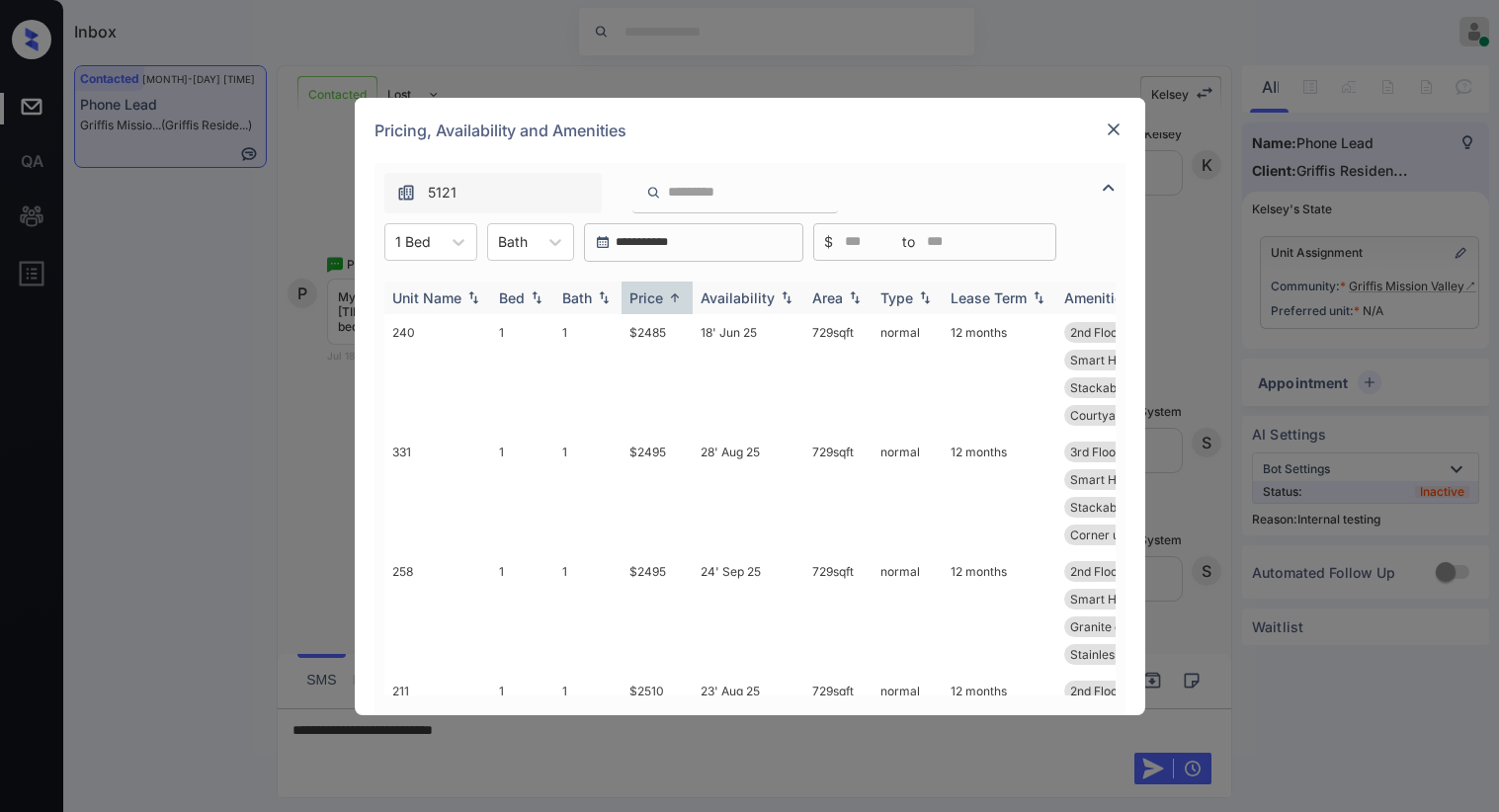 click at bounding box center [675, 297] 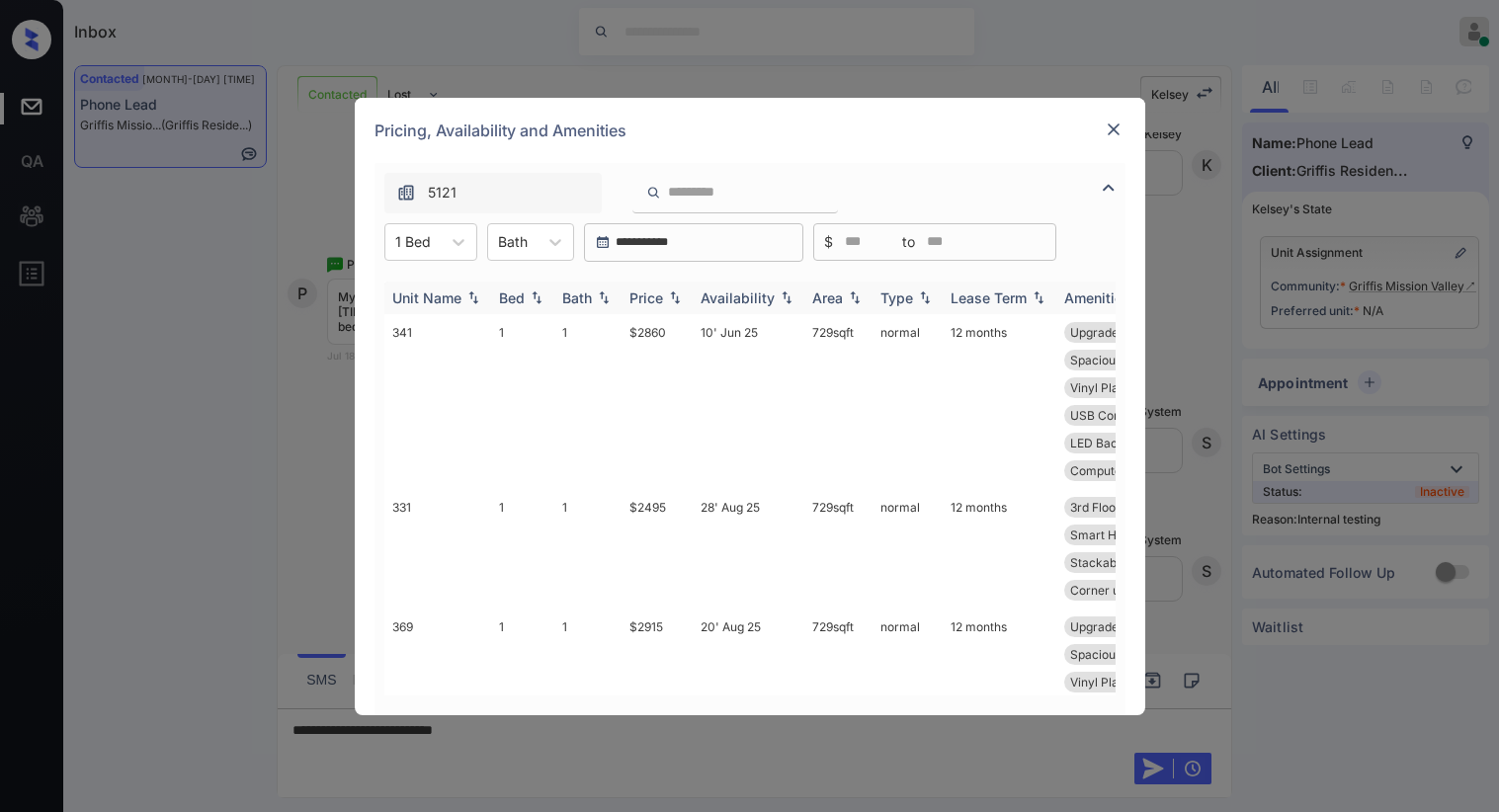 click at bounding box center [675, 297] 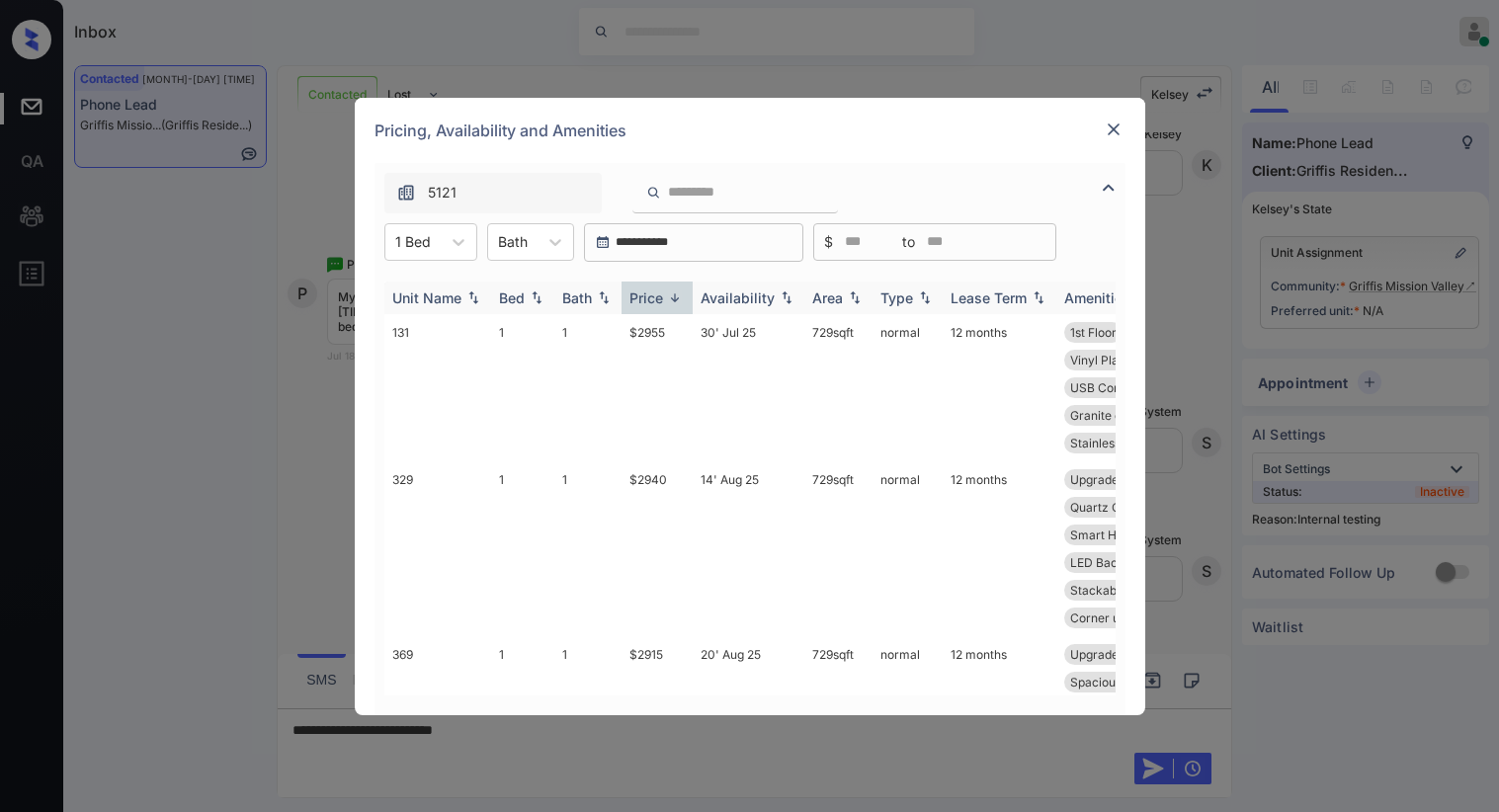 click at bounding box center (675, 297) 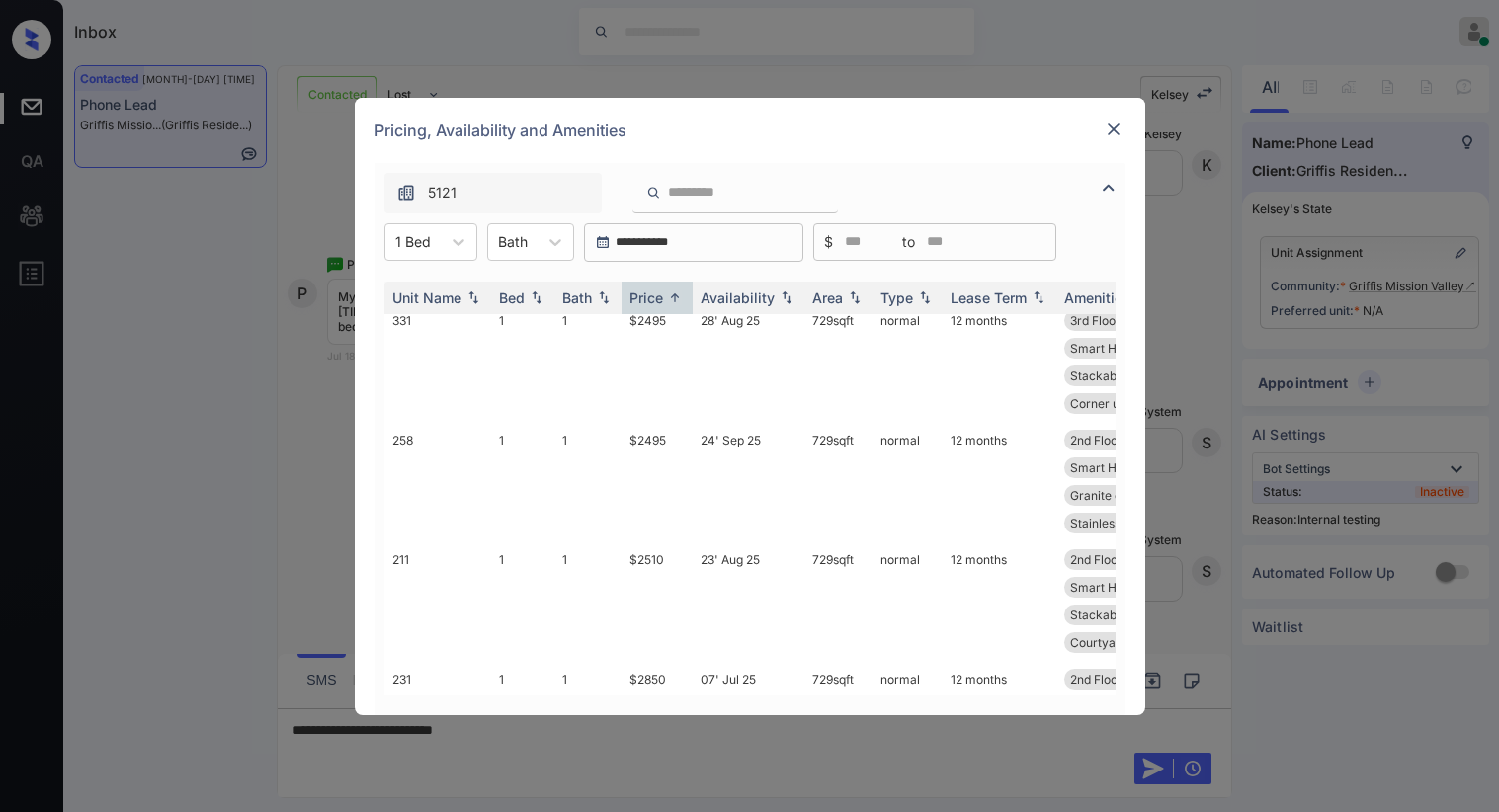 scroll, scrollTop: 0, scrollLeft: 0, axis: both 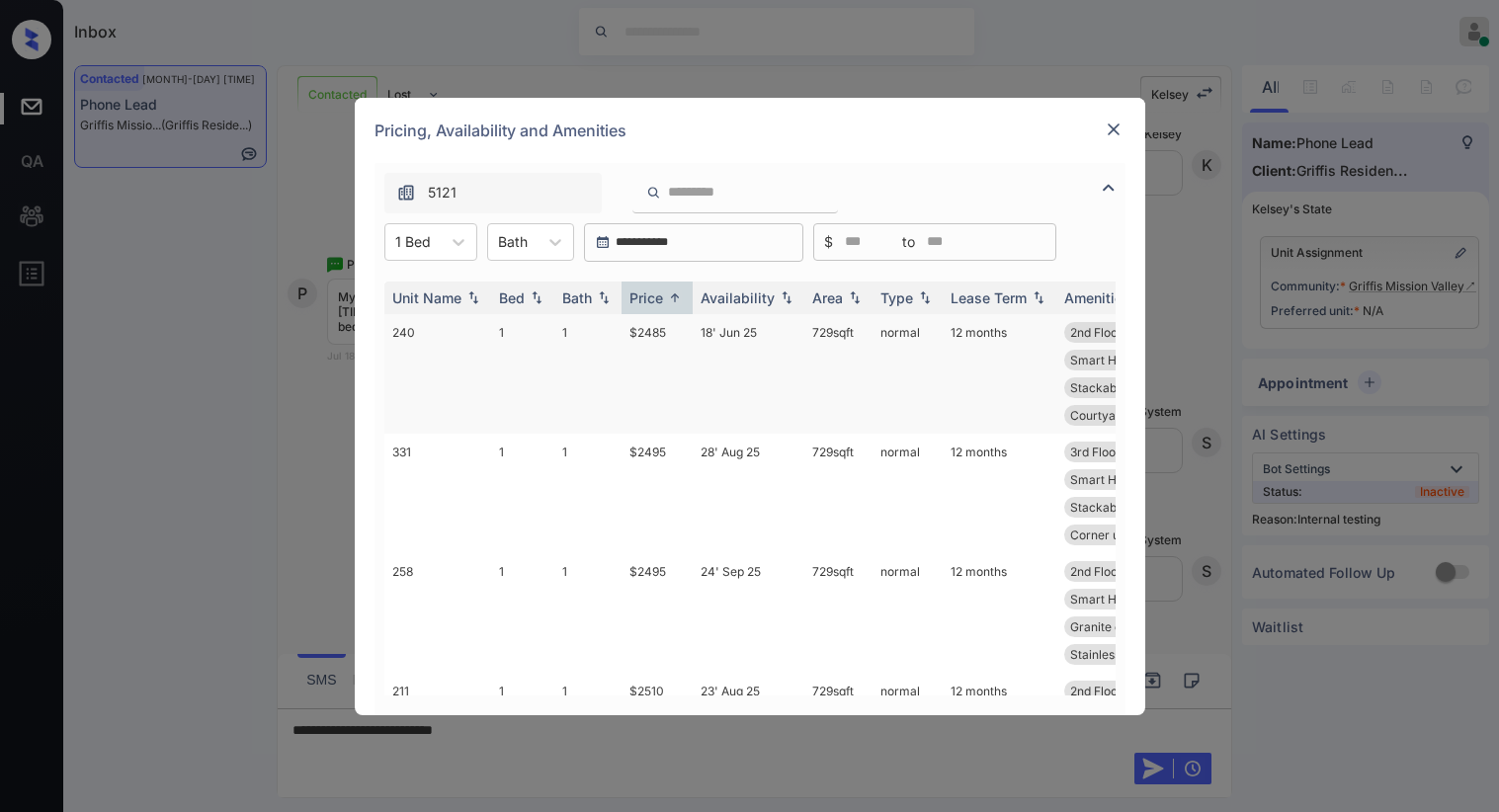 click on "$2485" at bounding box center (657, 373) 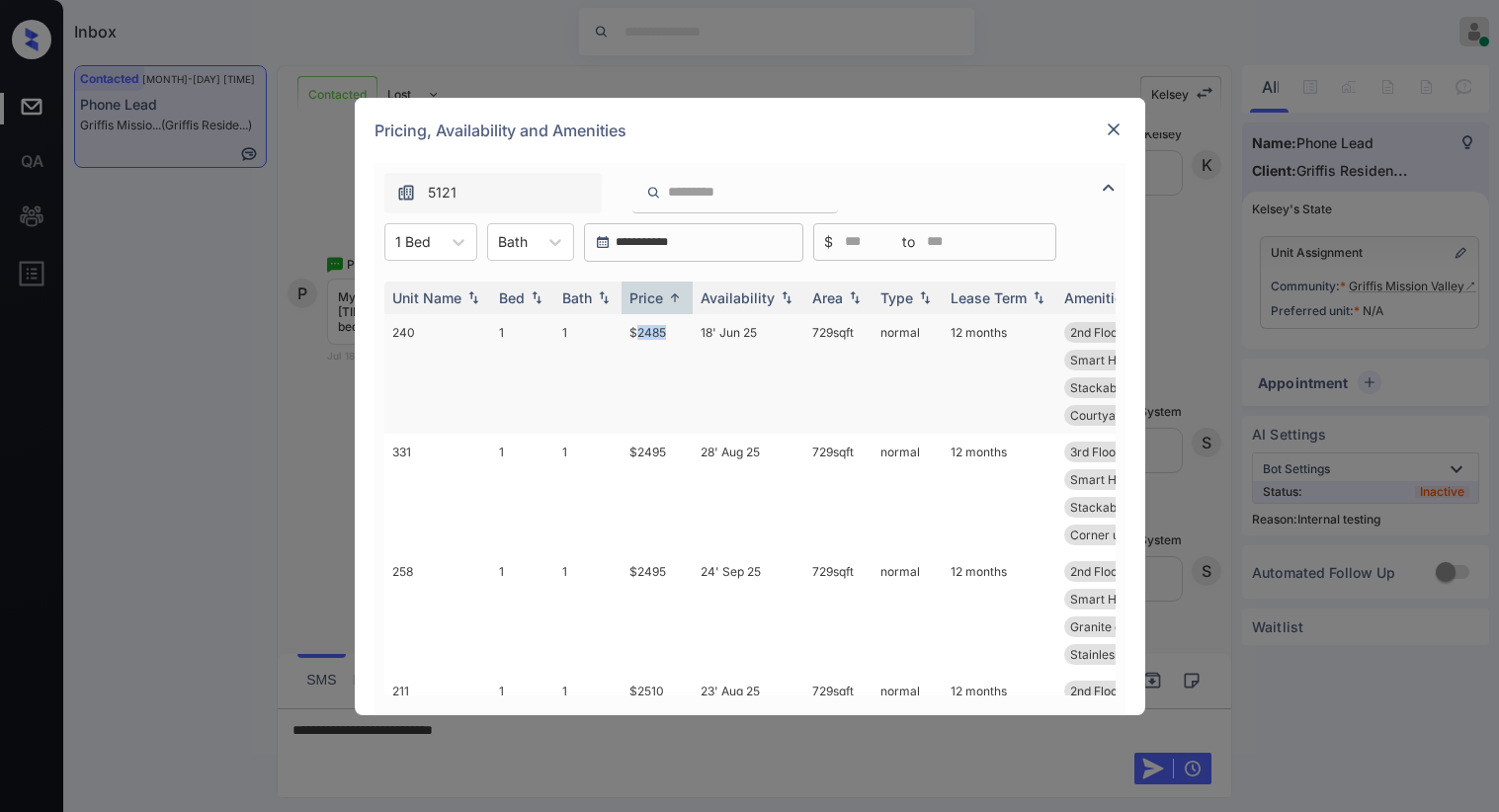 click on "$2485" at bounding box center (657, 373) 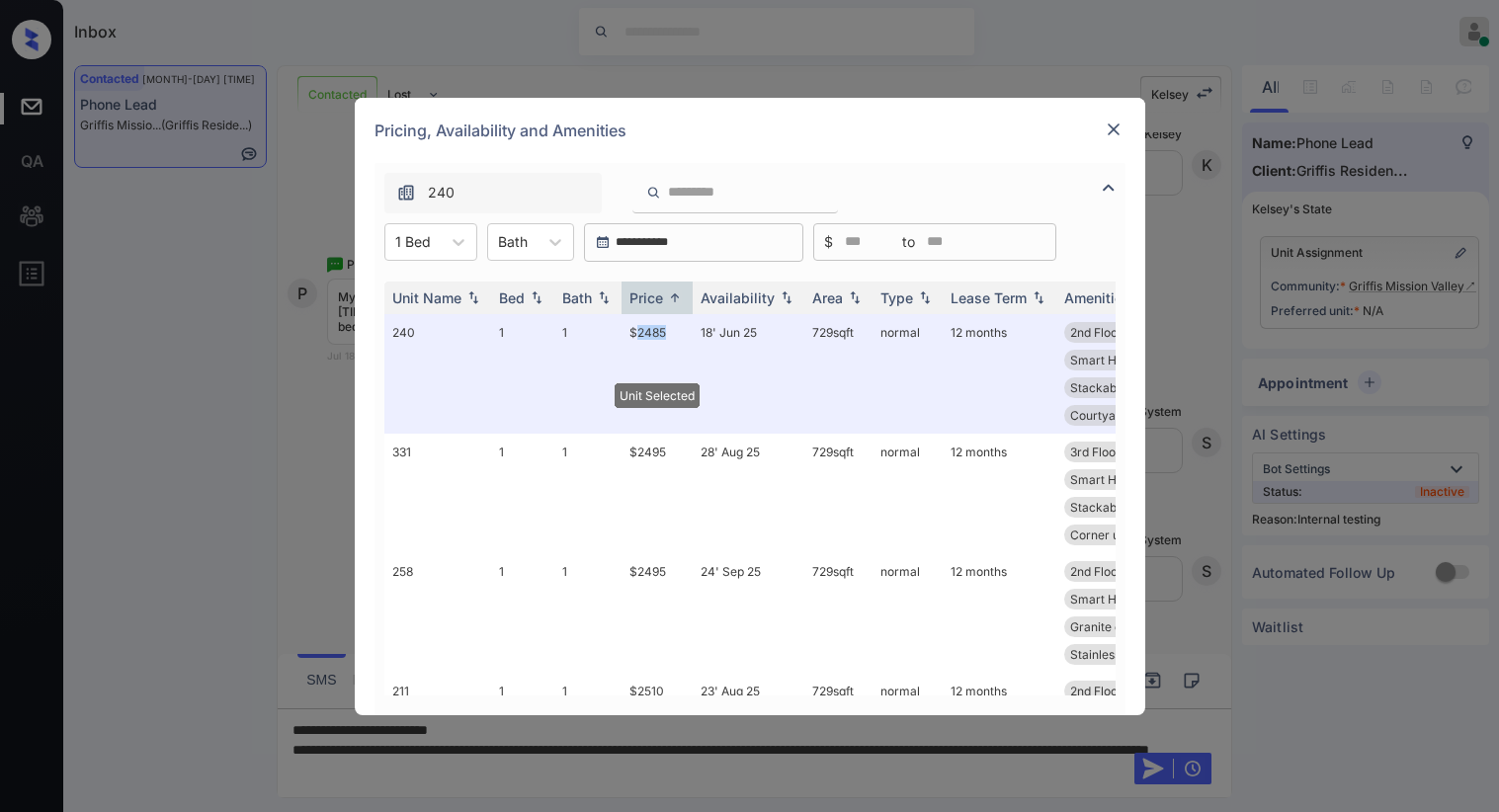 click at bounding box center [1114, 129] 